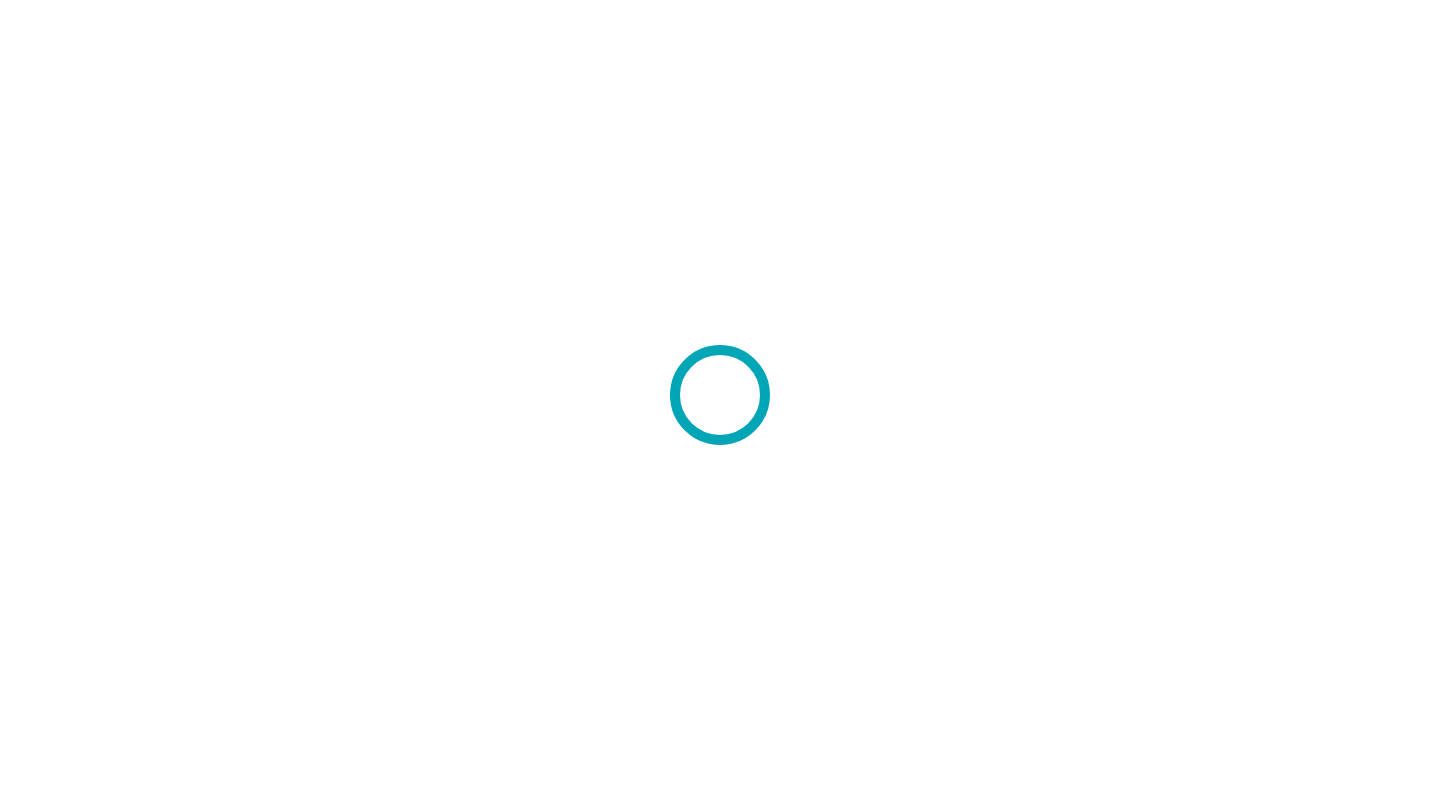 scroll, scrollTop: 0, scrollLeft: 0, axis: both 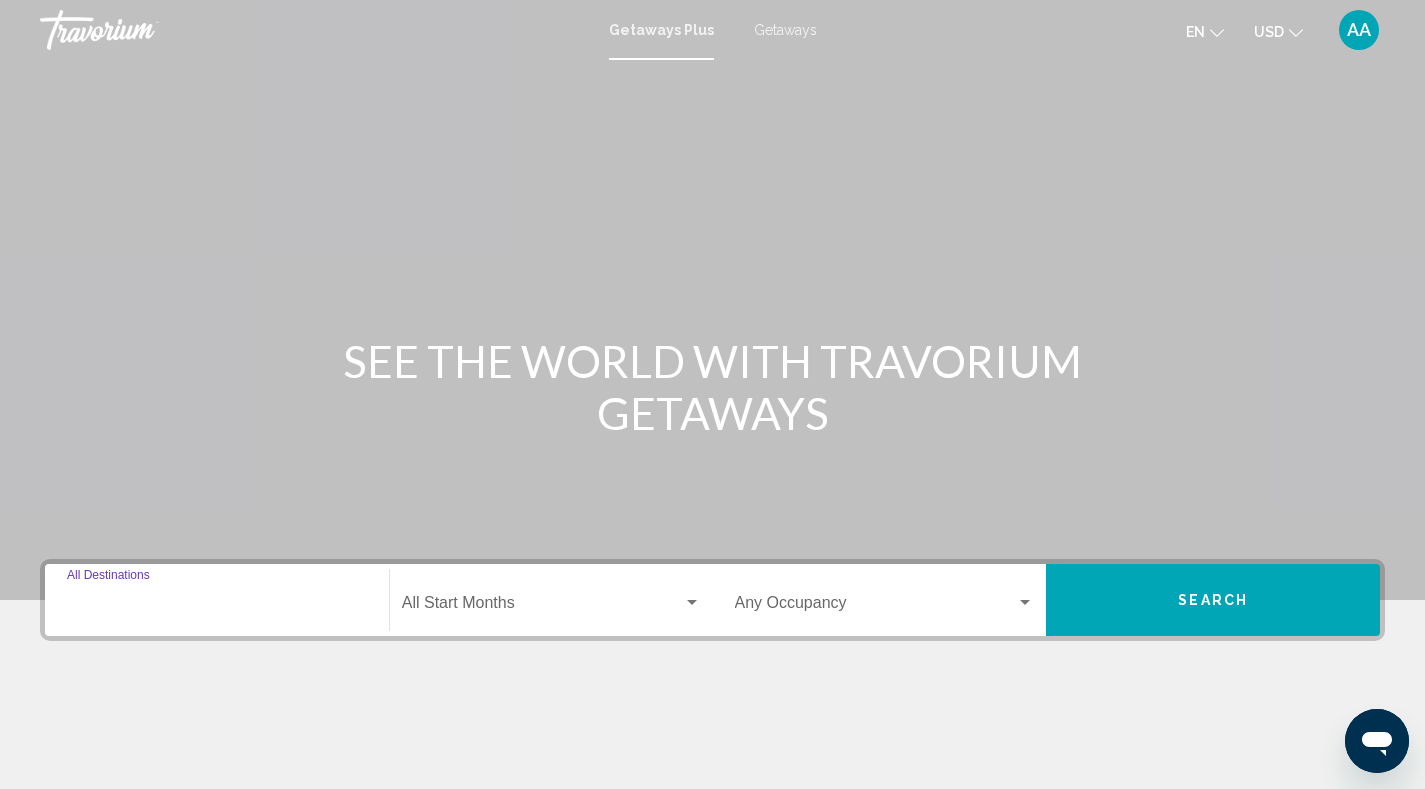 click on "Destination All Destinations" at bounding box center (217, 607) 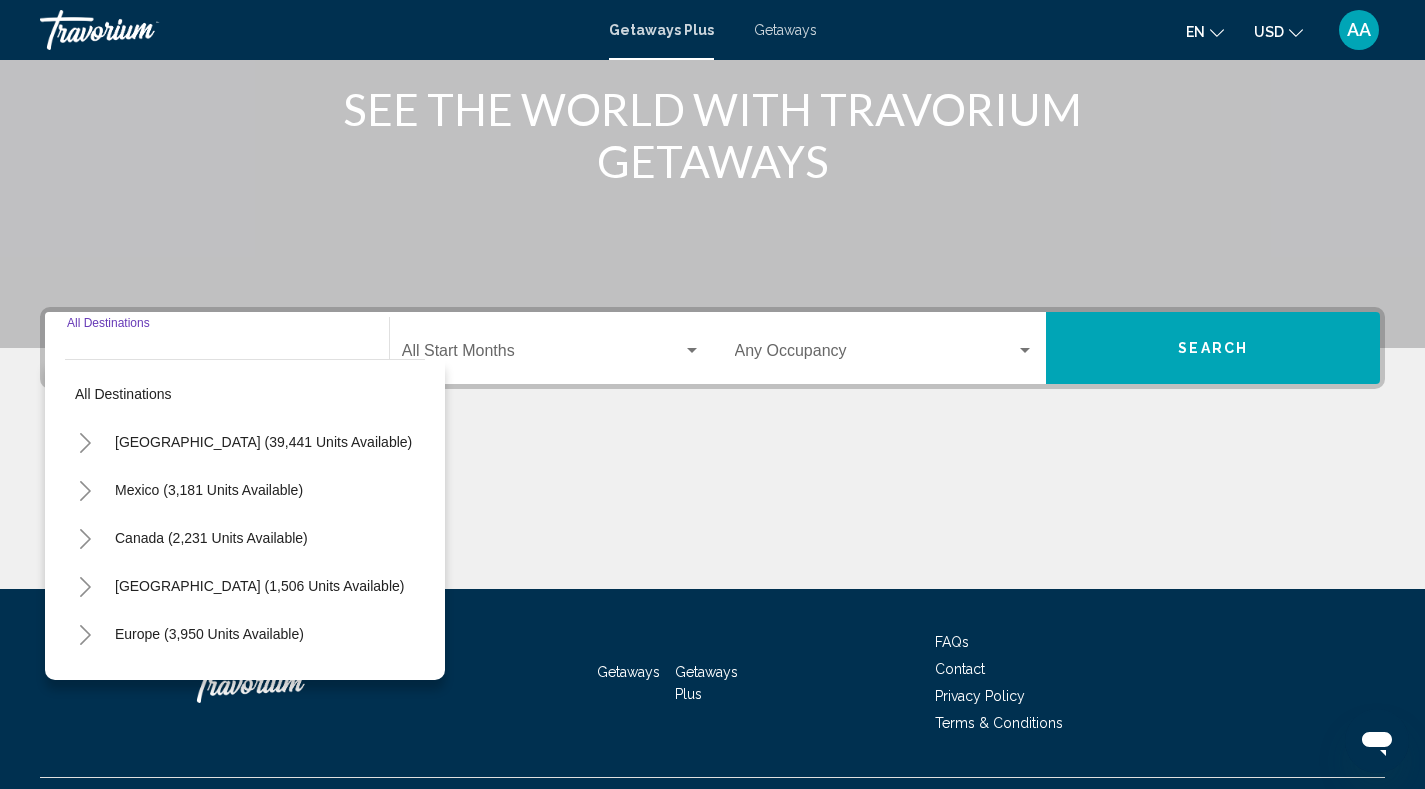 scroll, scrollTop: 297, scrollLeft: 0, axis: vertical 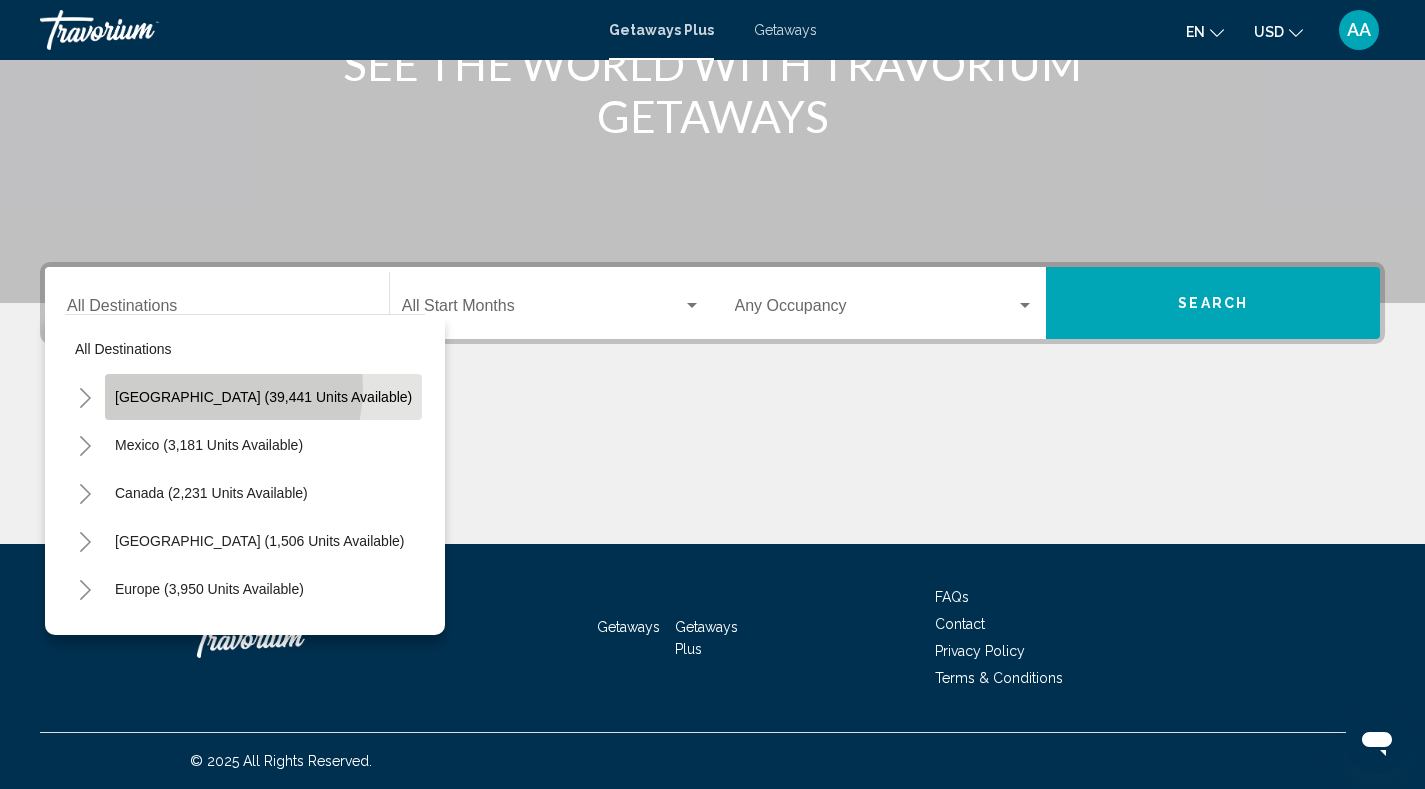 click on "[GEOGRAPHIC_DATA] (39,441 units available)" at bounding box center (209, 445) 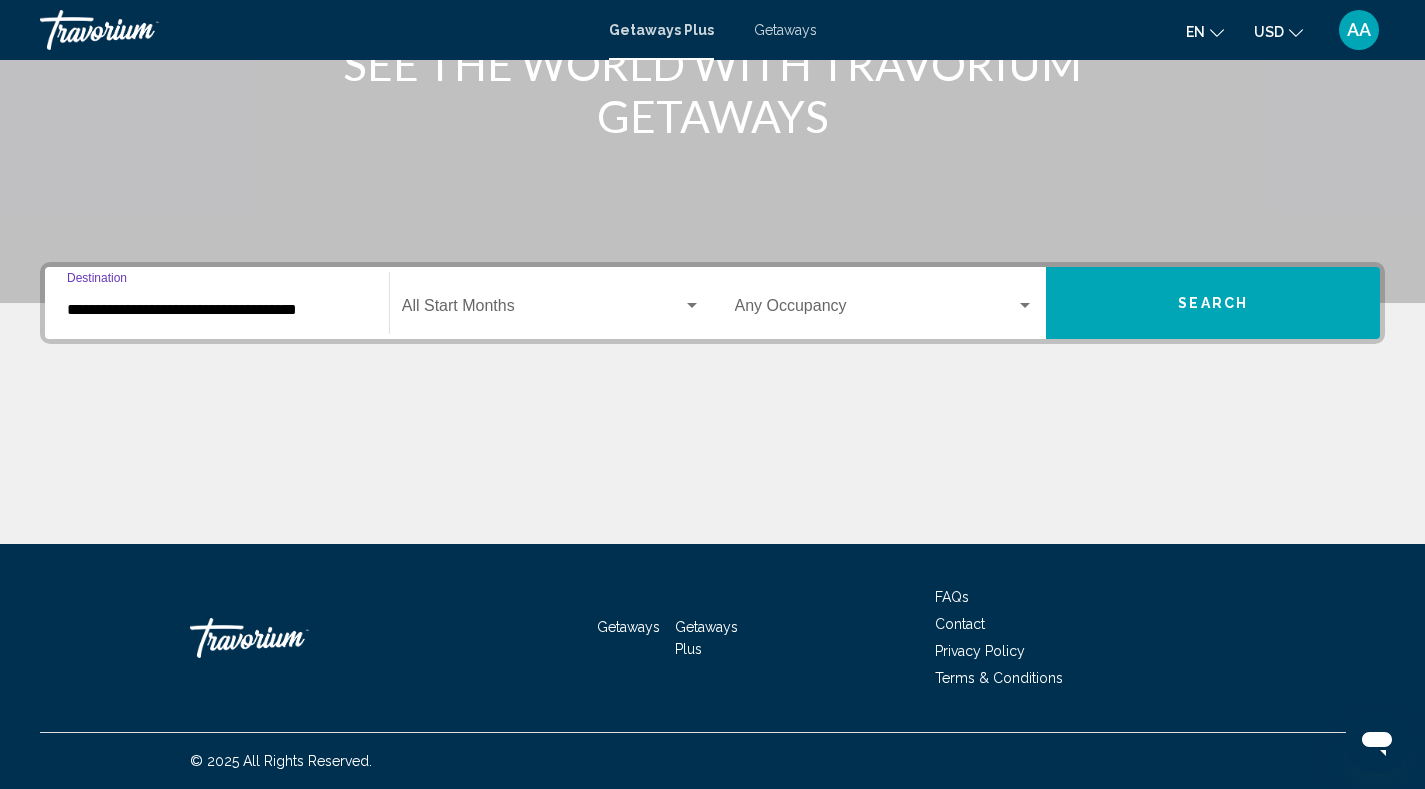 click at bounding box center [542, 310] 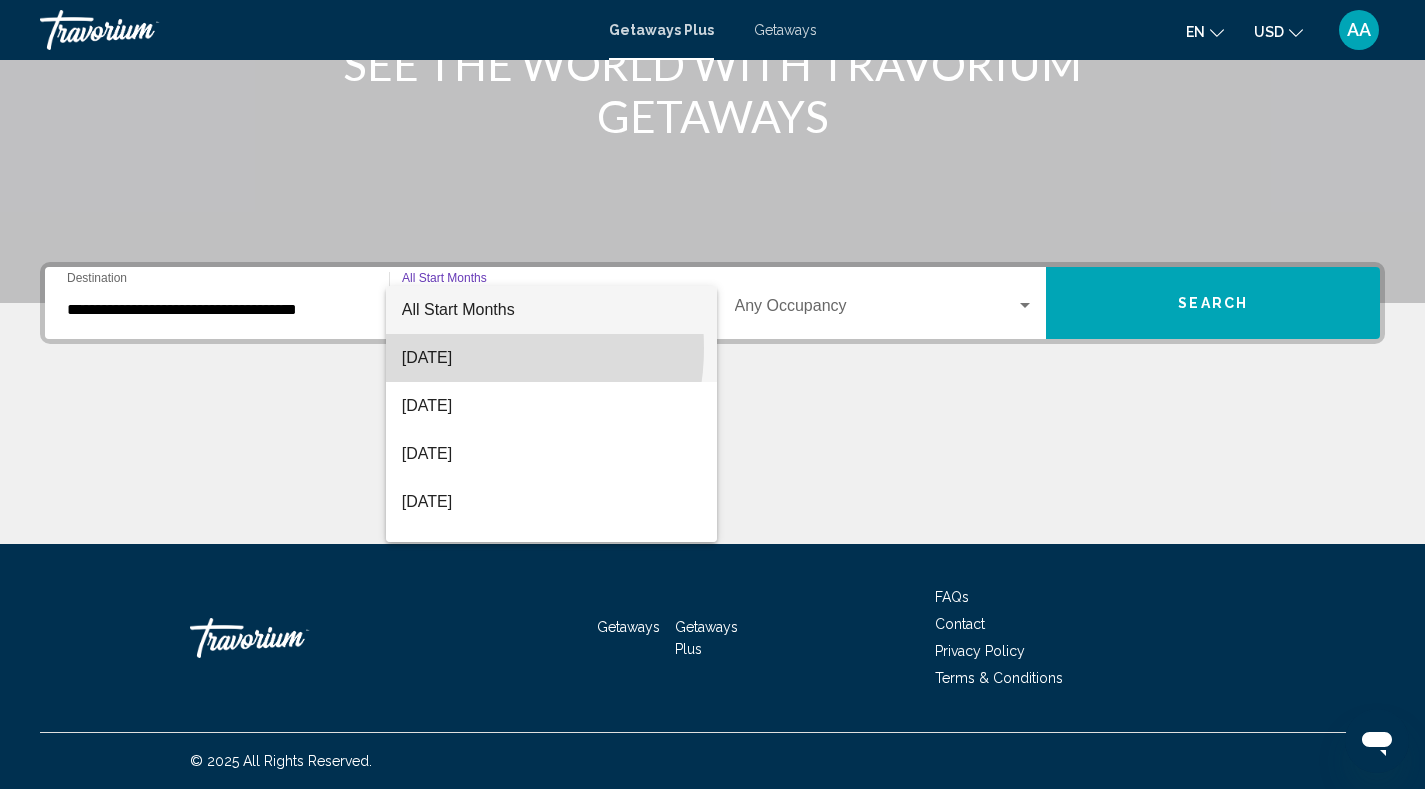 click on "[DATE]" at bounding box center (551, 358) 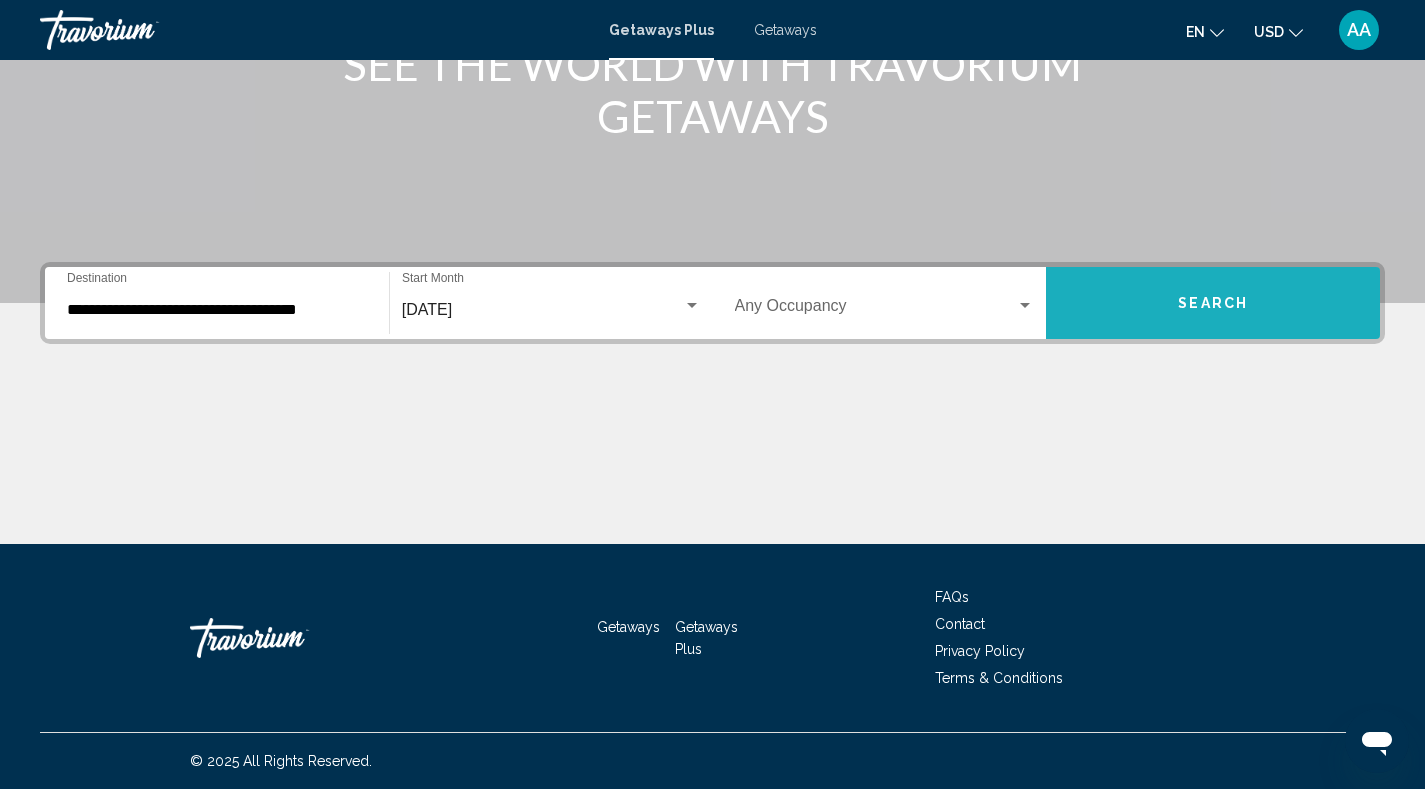 click on "Search" at bounding box center (1213, 303) 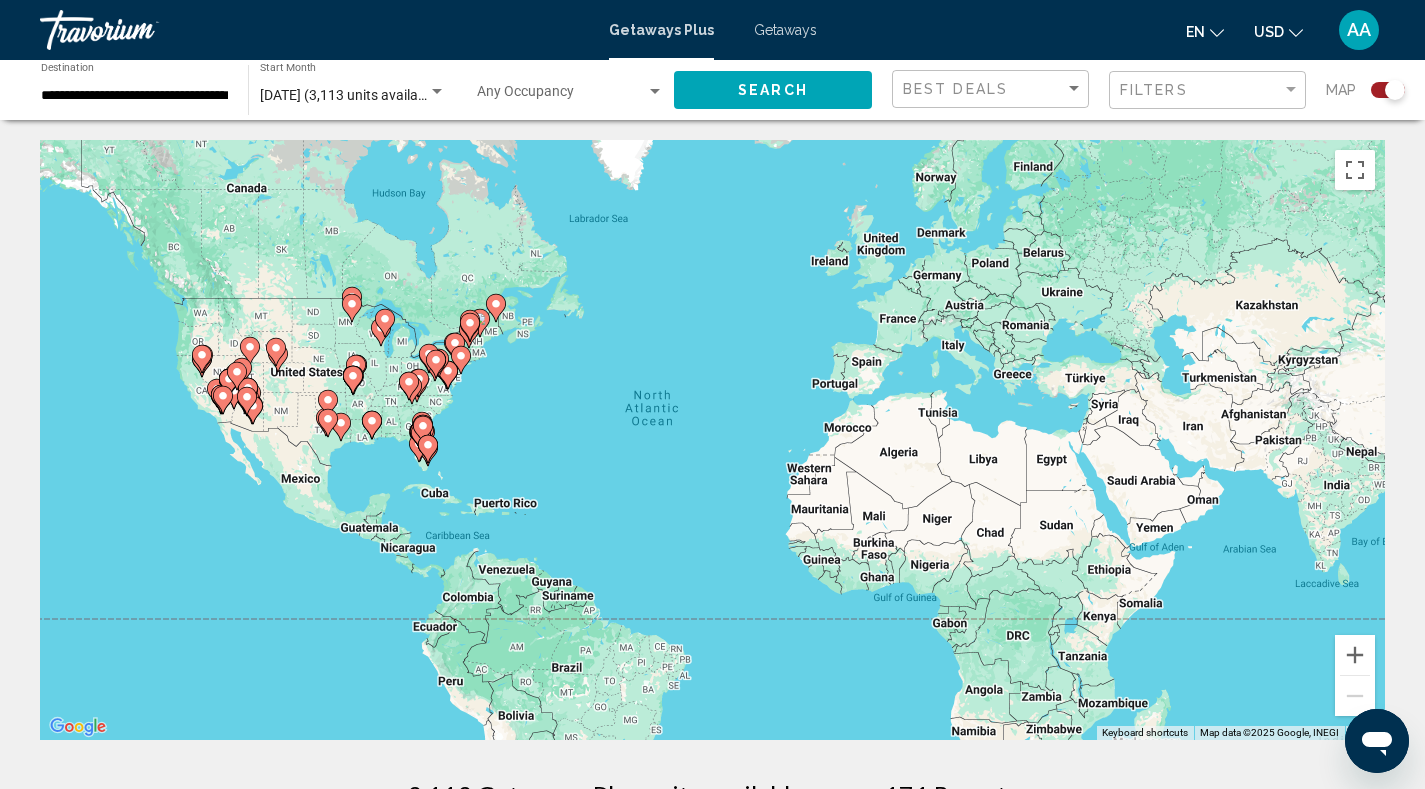 click on "To navigate, press the arrow keys. To activate drag with keyboard, press Alt + Enter. Once in keyboard drag state, use the arrow keys to move the marker. To complete the drag, press the Enter key. To cancel, press Escape." at bounding box center (712, 440) 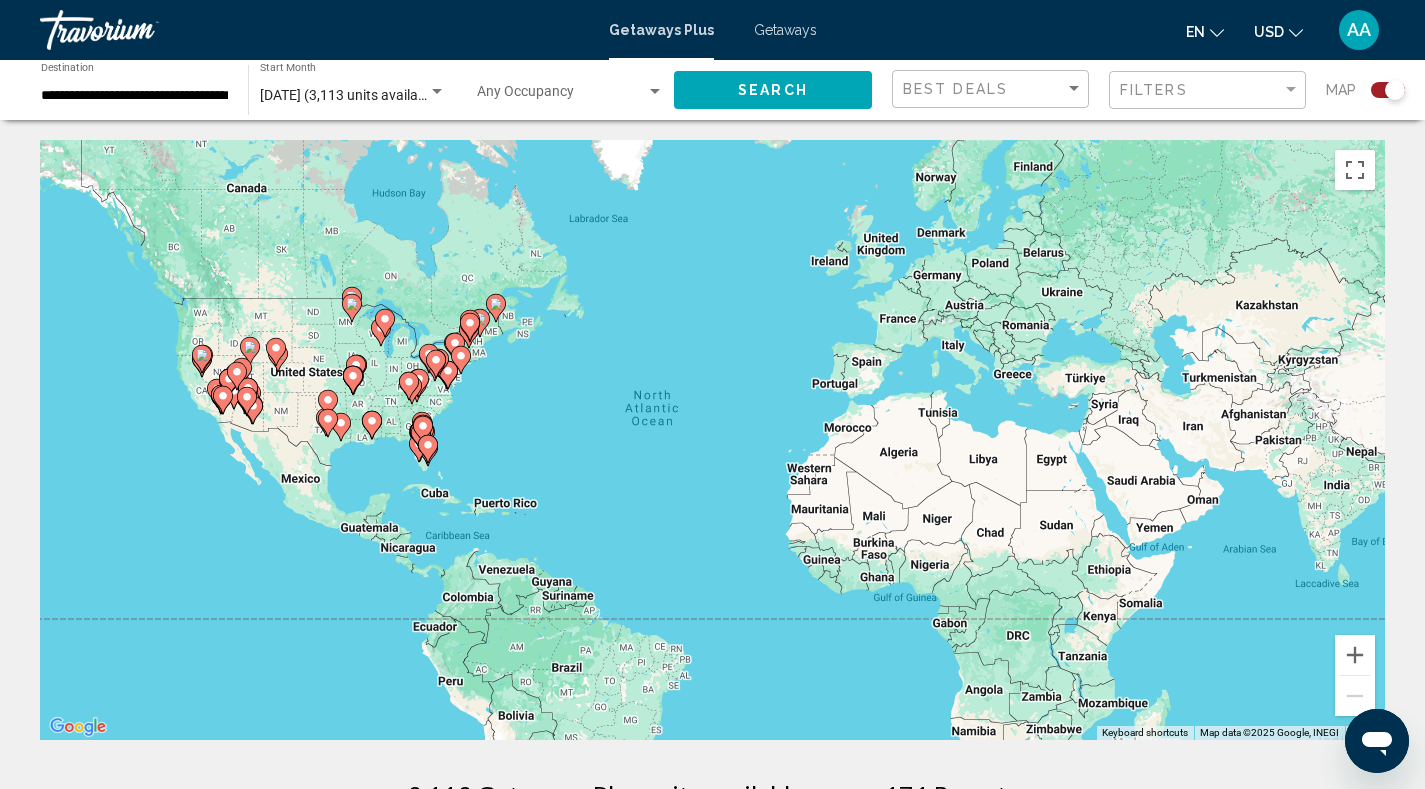 click on "To navigate, press the arrow keys. To activate drag with keyboard, press Alt + Enter. Once in keyboard drag state, use the arrow keys to move the marker. To complete the drag, press the Enter key. To cancel, press Escape." at bounding box center [712, 440] 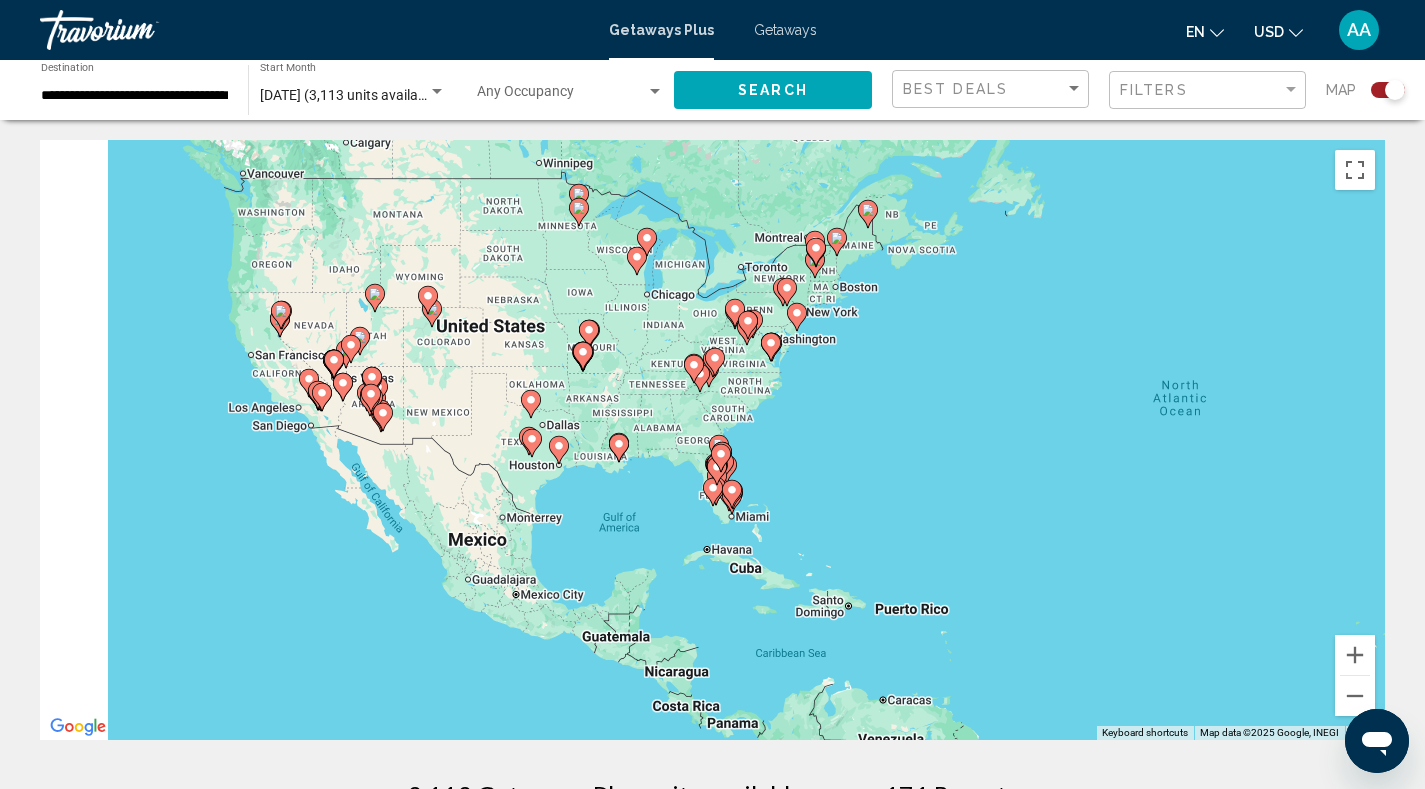 drag, startPoint x: 444, startPoint y: 441, endPoint x: 881, endPoint y: 484, distance: 439.11047 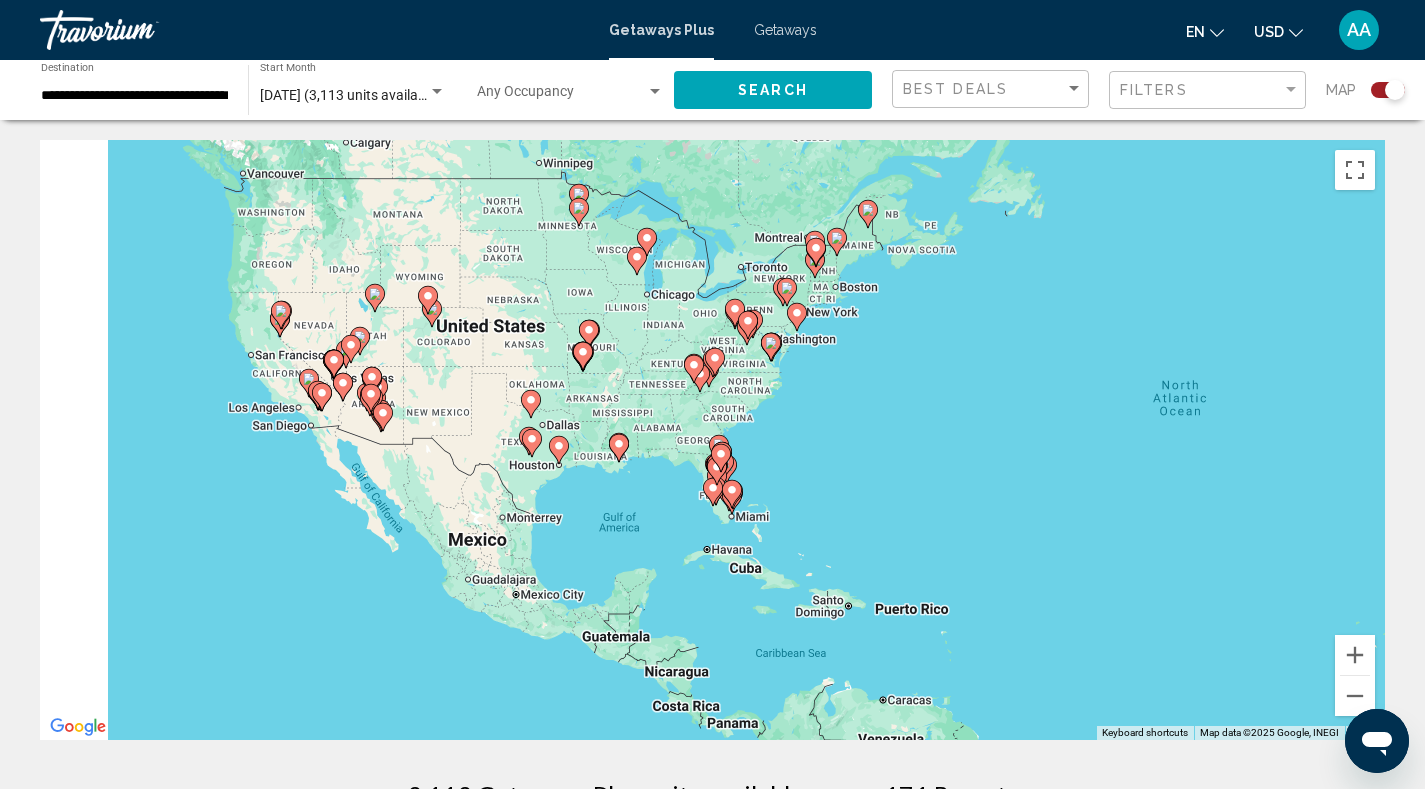 click on "To navigate, press the arrow keys. To activate drag with keyboard, press Alt + Enter. Once in keyboard drag state, use the arrow keys to move the marker. To complete the drag, press the Enter key. To cancel, press Escape." at bounding box center (712, 440) 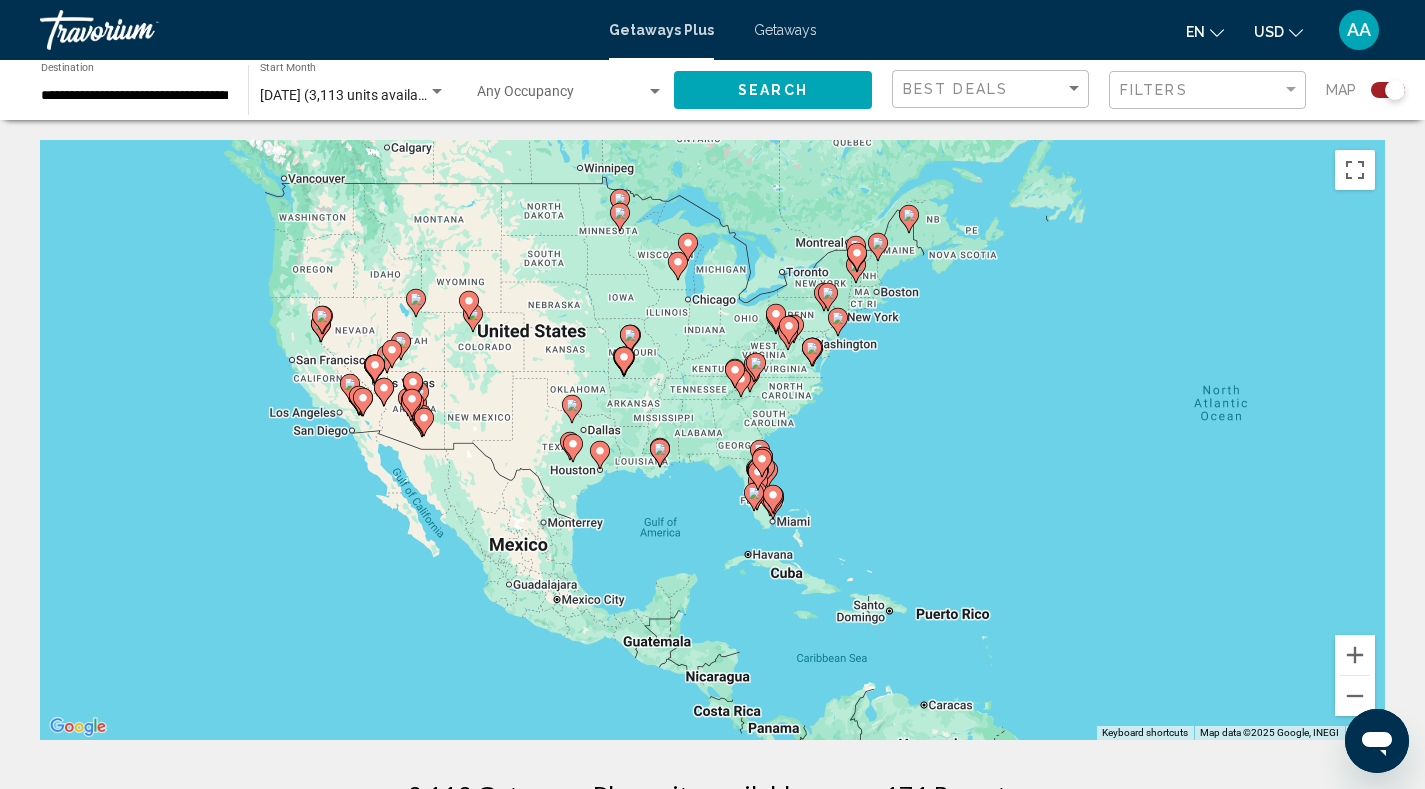 click on "To navigate, press the arrow keys. To activate drag with keyboard, press Alt + Enter. Once in keyboard drag state, use the arrow keys to move the marker. To complete the drag, press the Enter key. To cancel, press Escape." at bounding box center [712, 440] 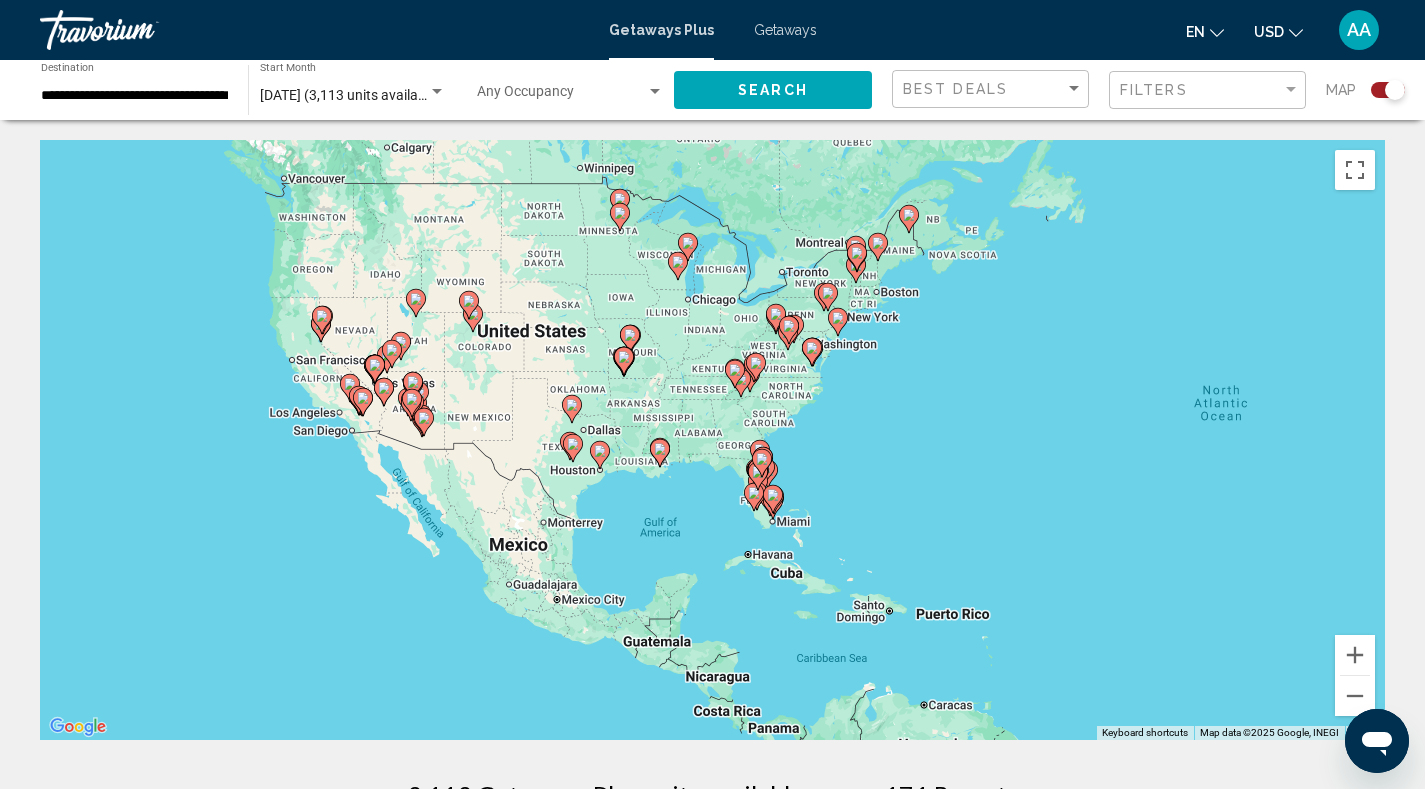 click on "To navigate, press the arrow keys. To activate drag with keyboard, press Alt + Enter. Once in keyboard drag state, use the arrow keys to move the marker. To complete the drag, press the Enter key. To cancel, press Escape." at bounding box center (712, 440) 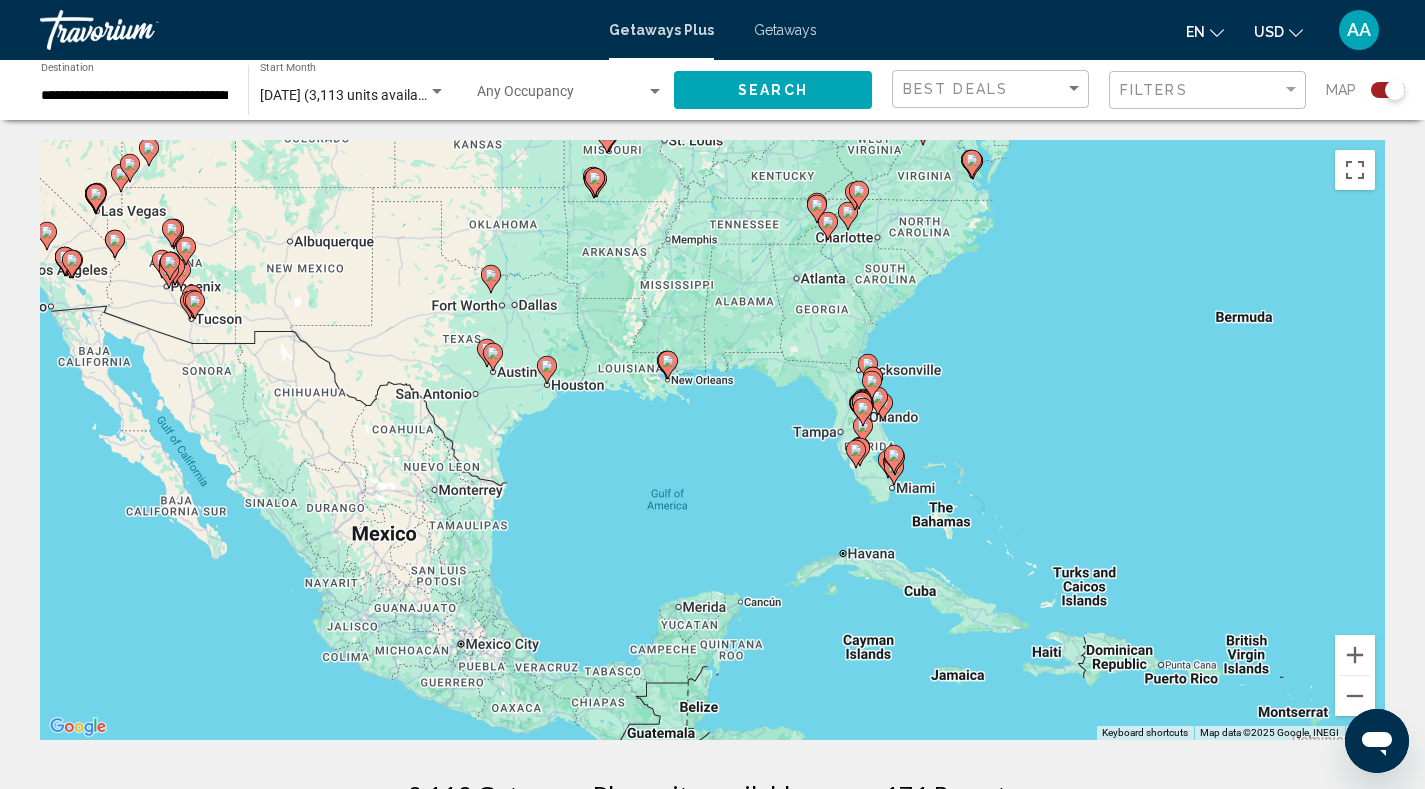 drag, startPoint x: 848, startPoint y: 480, endPoint x: 1046, endPoint y: 405, distance: 211.7286 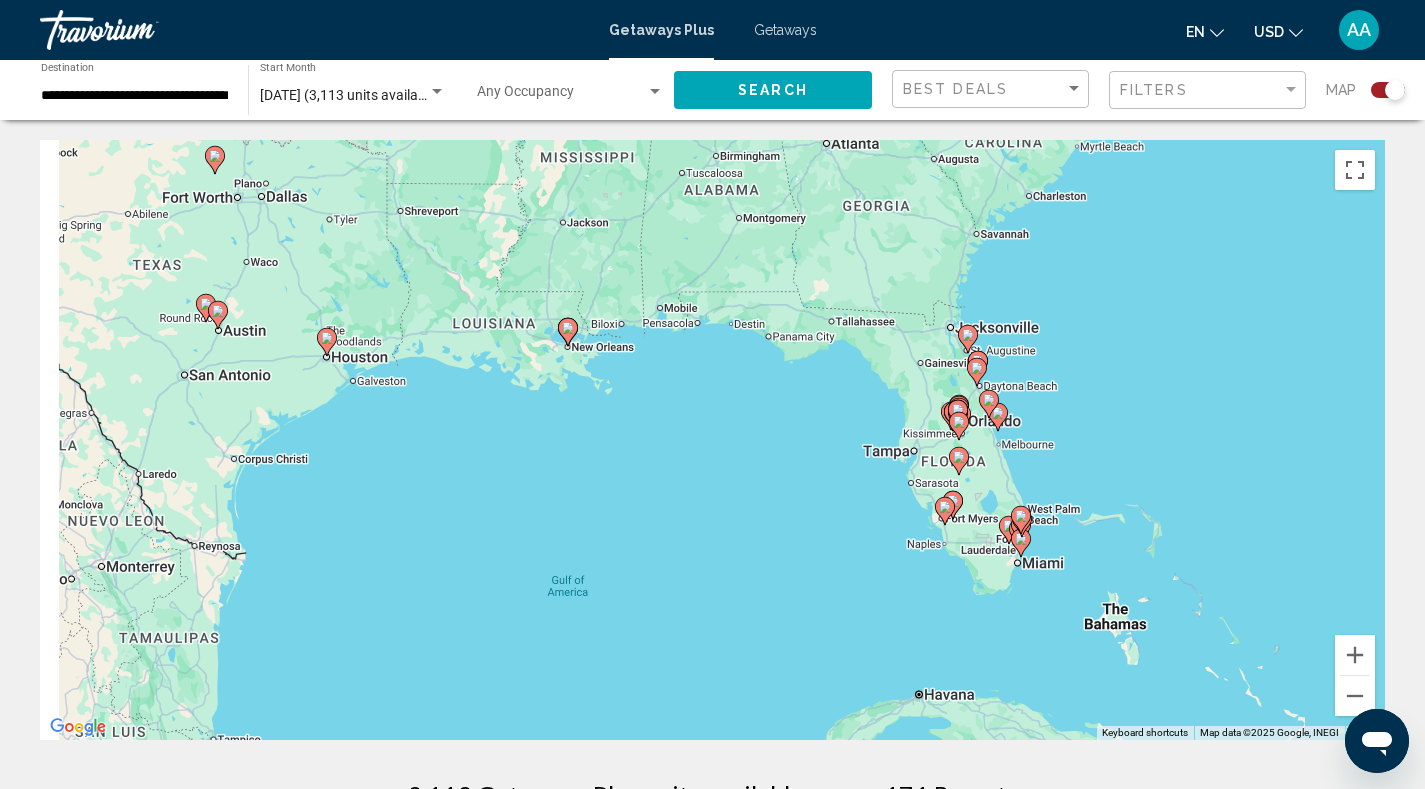 drag, startPoint x: 902, startPoint y: 427, endPoint x: 1241, endPoint y: 461, distance: 340.70074 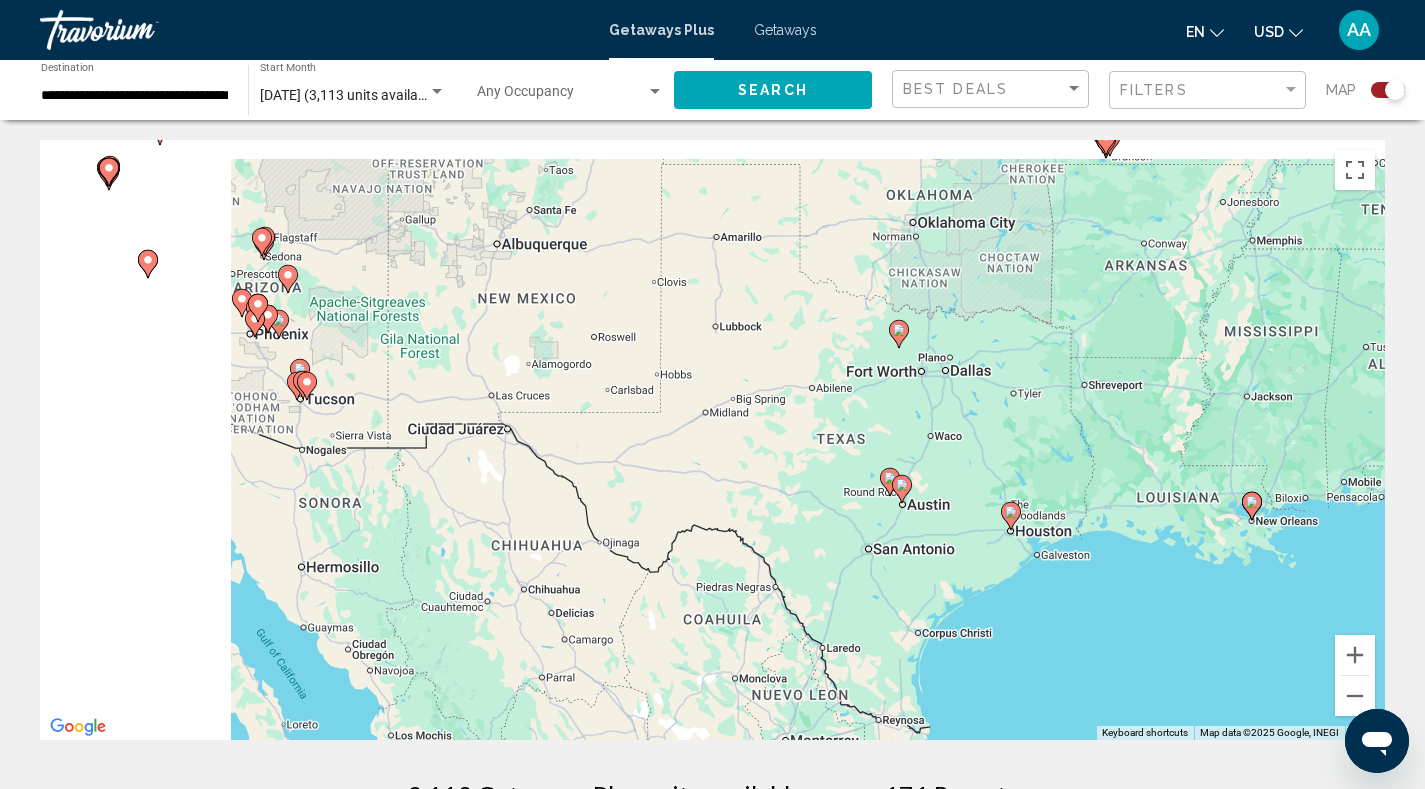 drag, startPoint x: 581, startPoint y: 425, endPoint x: 974, endPoint y: 562, distance: 416.19467 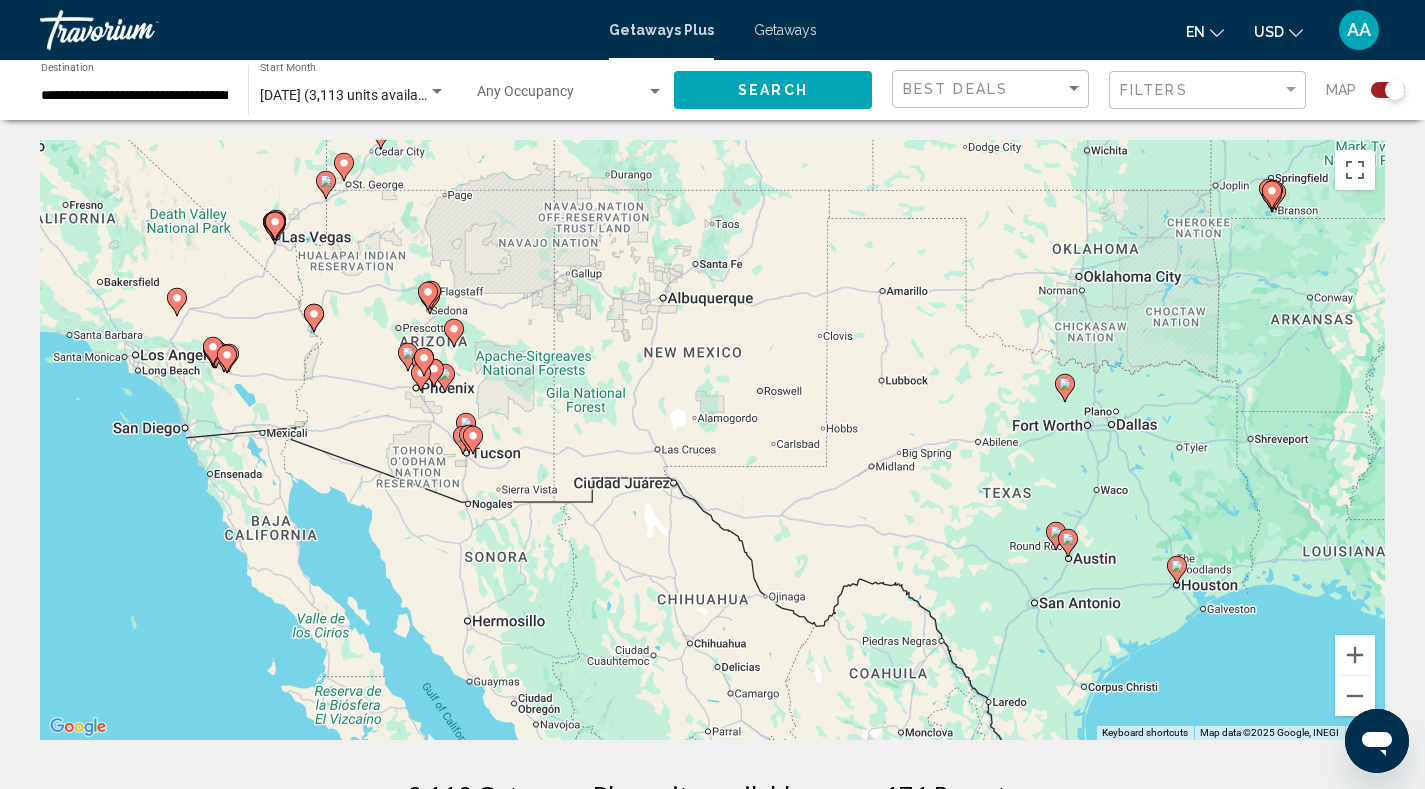 drag, startPoint x: 624, startPoint y: 411, endPoint x: 912, endPoint y: 523, distance: 309.01132 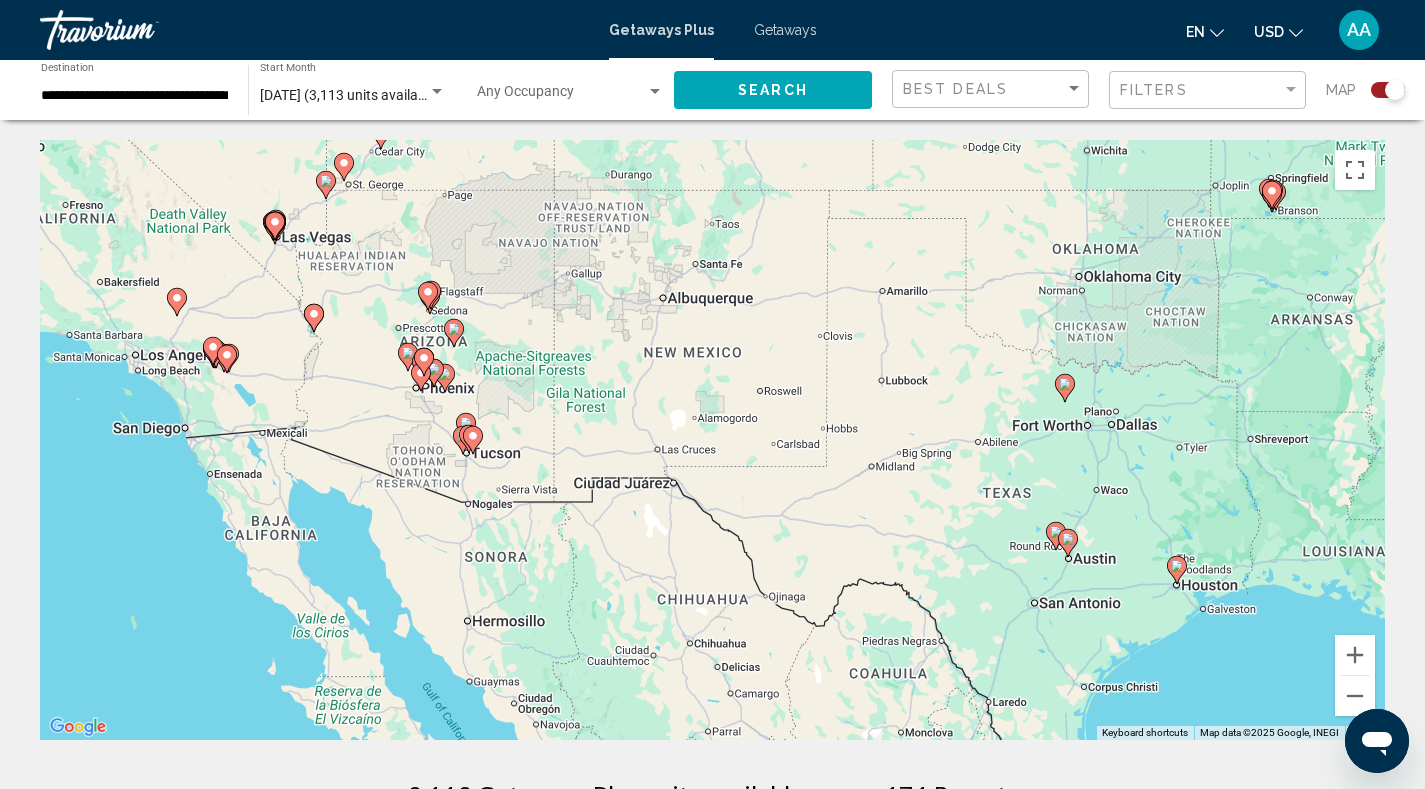 click on "To navigate, press the arrow keys. To activate drag with keyboard, press Alt + Enter. Once in keyboard drag state, use the arrow keys to move the marker. To complete the drag, press the Enter key. To cancel, press Escape." at bounding box center (712, 440) 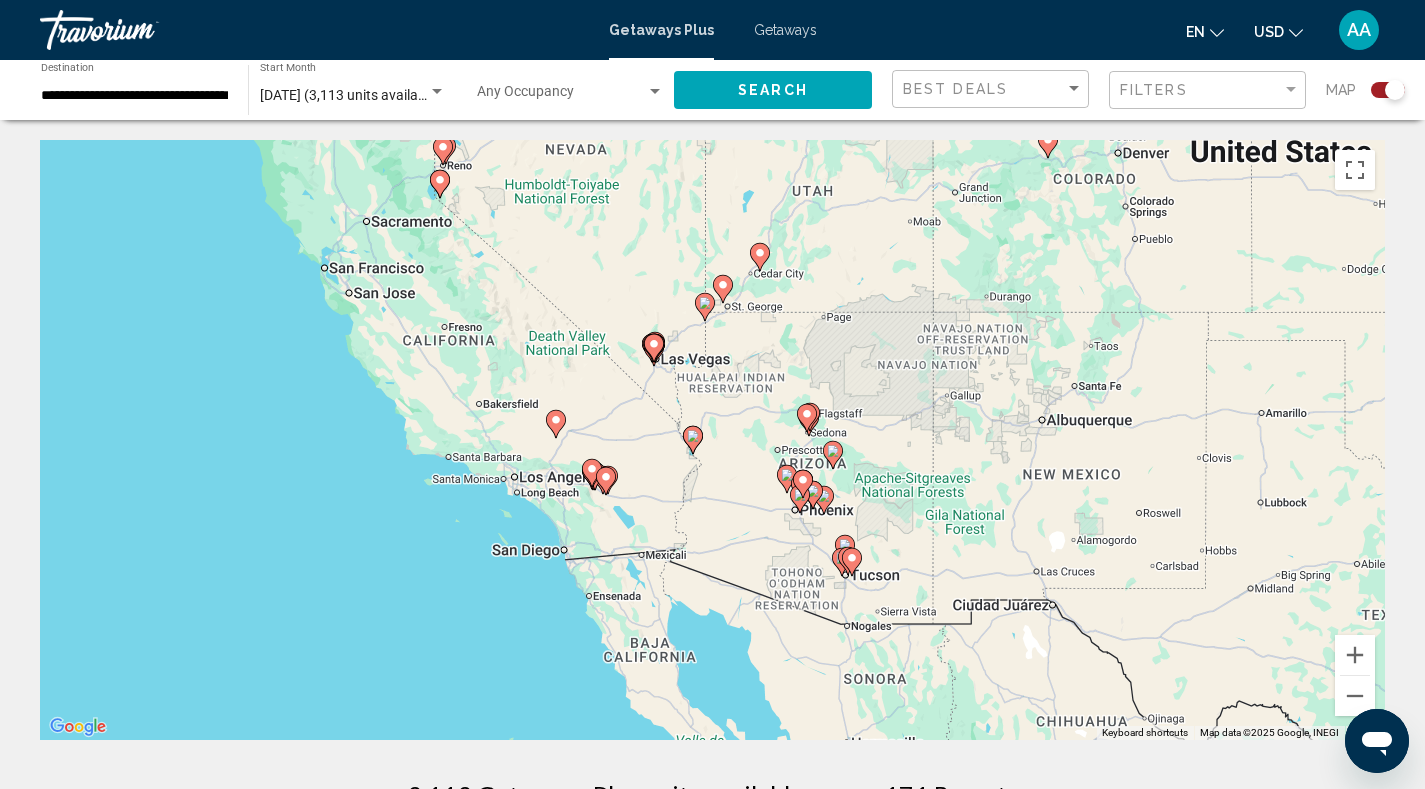 click on "To navigate, press the arrow keys. To activate drag with keyboard, press Alt + Enter. Once in keyboard drag state, use the arrow keys to move the marker. To complete the drag, press the Enter key. To cancel, press Escape." at bounding box center (712, 440) 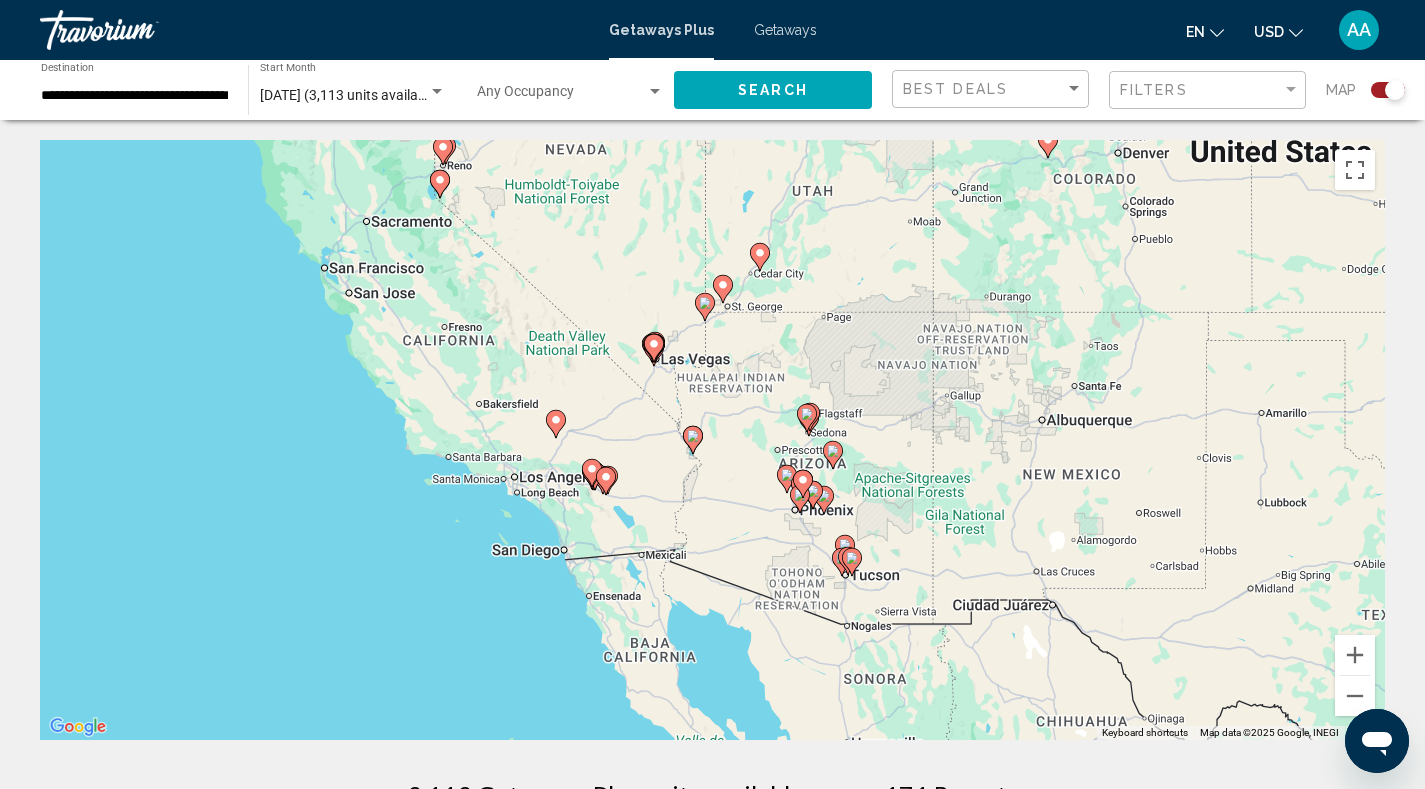 click on "To navigate, press the arrow keys. To activate drag with keyboard, press Alt + Enter. Once in keyboard drag state, use the arrow keys to move the marker. To complete the drag, press the Enter key. To cancel, press Escape." at bounding box center [712, 440] 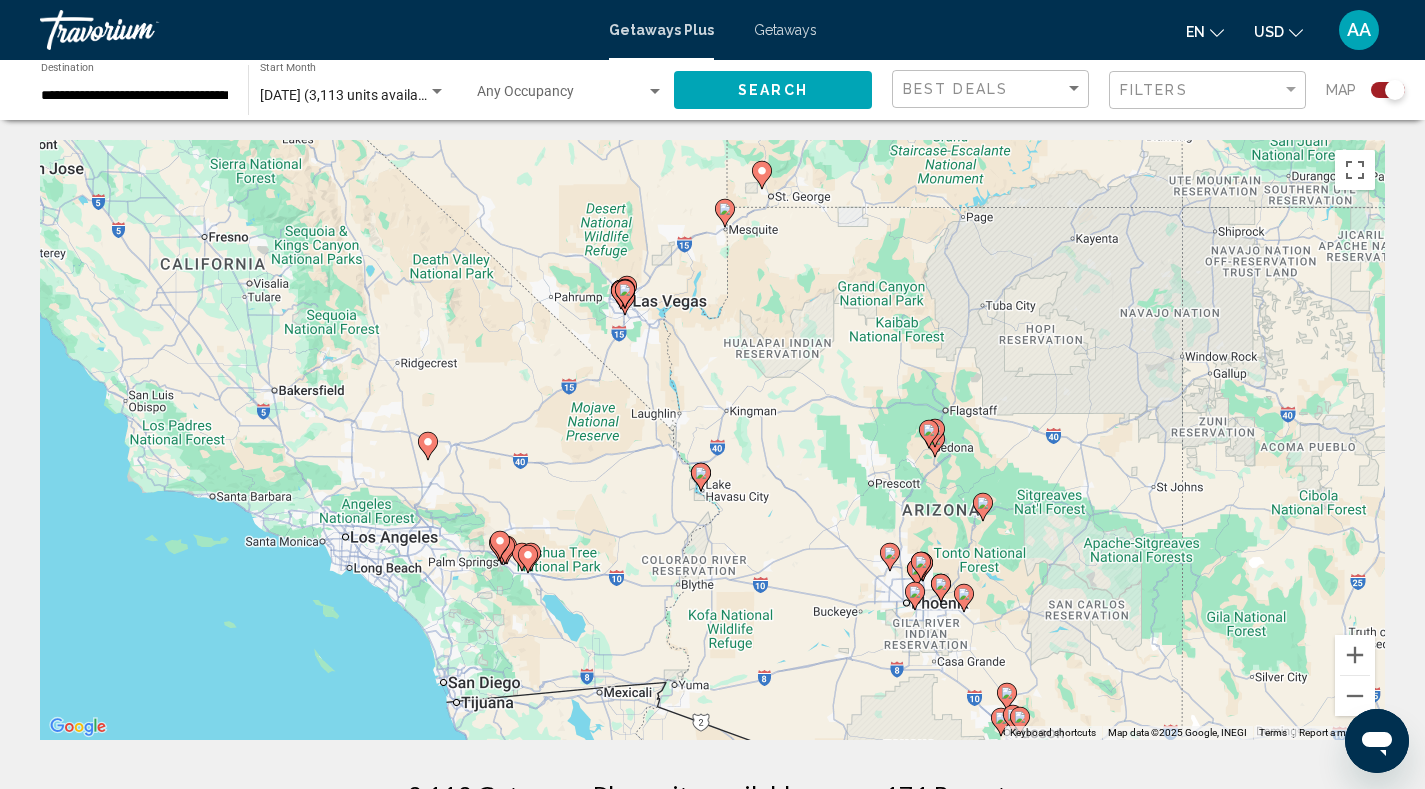 click on "To navigate, press the arrow keys. To activate drag with keyboard, press Alt + Enter. Once in keyboard drag state, use the arrow keys to move the marker. To complete the drag, press the Enter key. To cancel, press Escape." at bounding box center (712, 440) 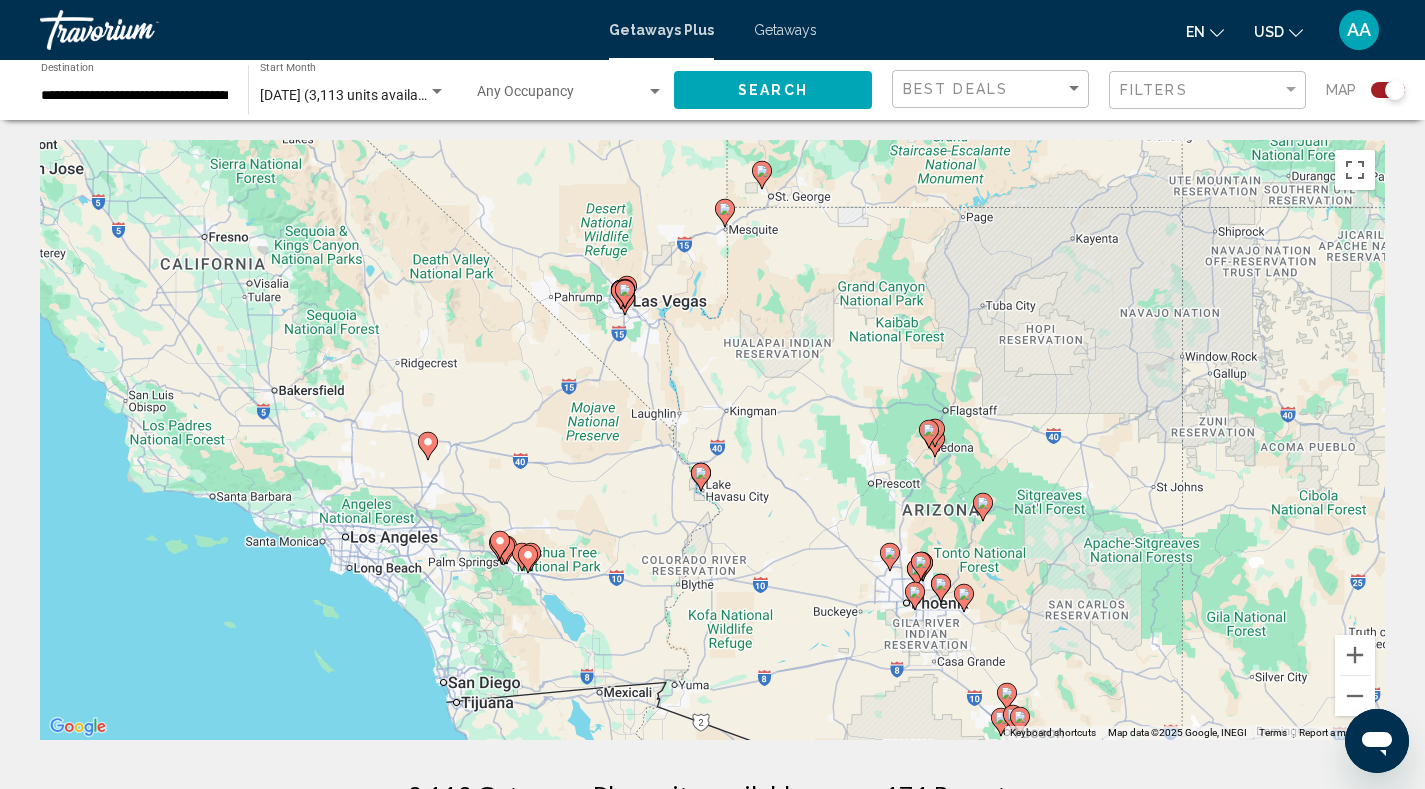 click on "To navigate, press the arrow keys. To activate drag with keyboard, press Alt + Enter. Once in keyboard drag state, use the arrow keys to move the marker. To complete the drag, press the Enter key. To cancel, press Escape." at bounding box center [712, 440] 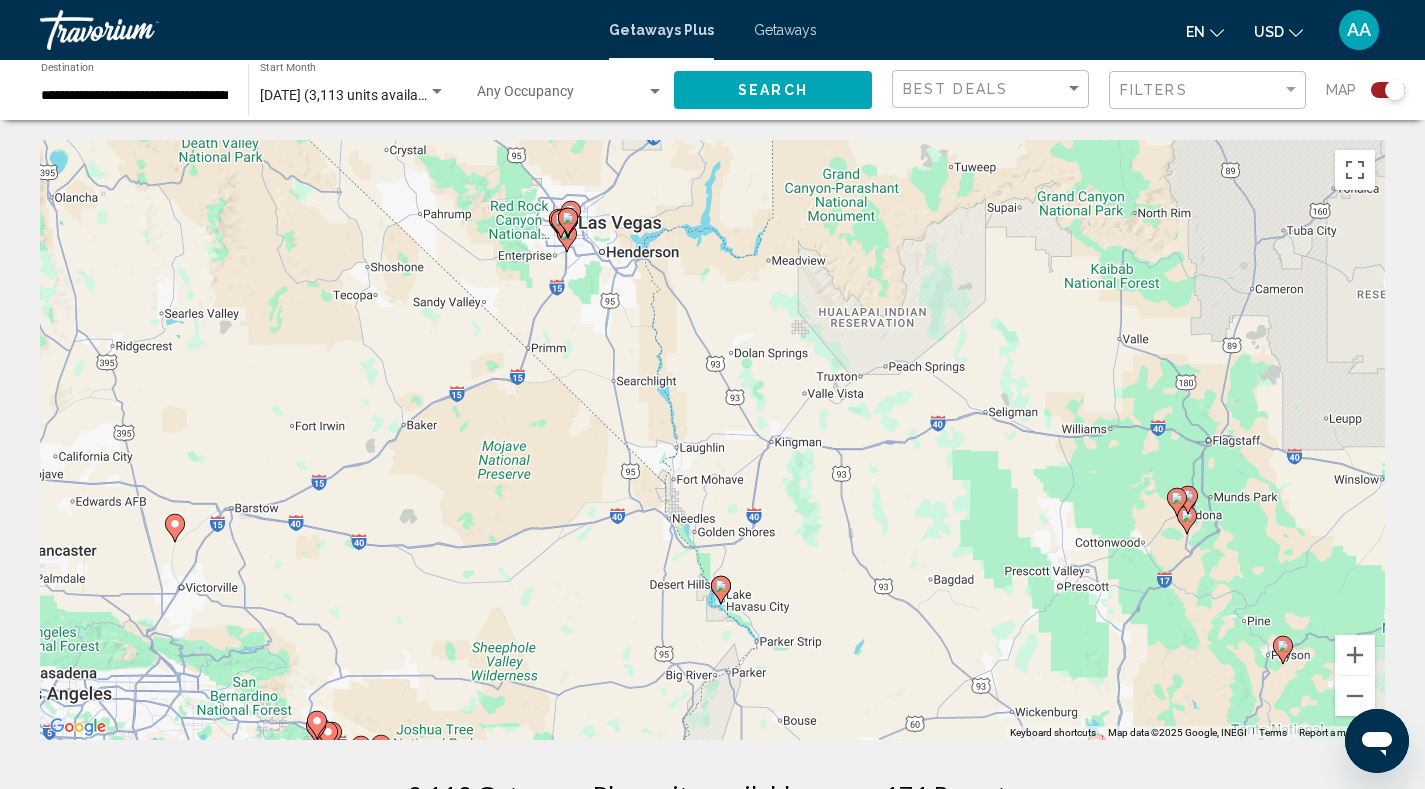 drag, startPoint x: 624, startPoint y: 301, endPoint x: 695, endPoint y: 533, distance: 242.62111 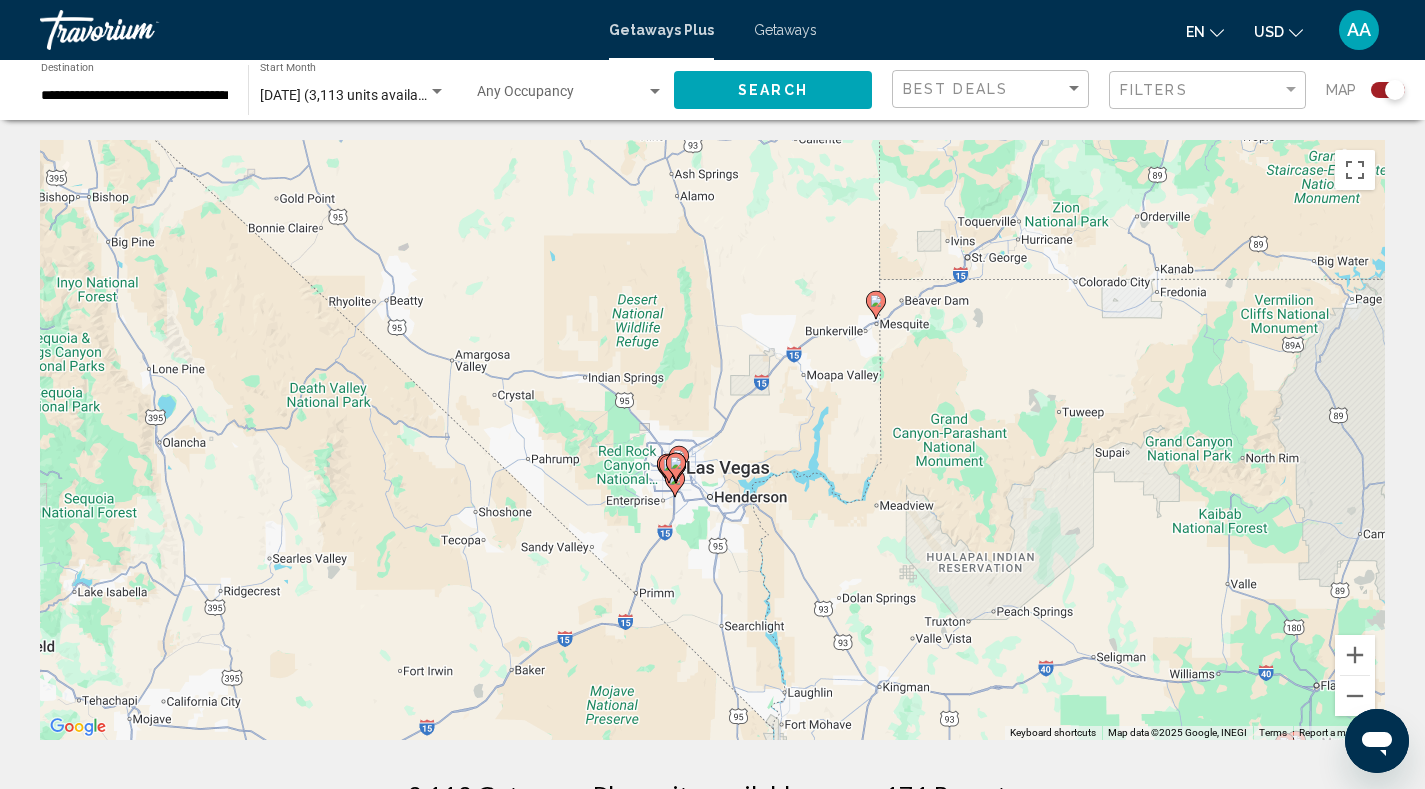 click on "To navigate, press the arrow keys. To activate drag with keyboard, press Alt + Enter. Once in keyboard drag state, use the arrow keys to move the marker. To complete the drag, press the Enter key. To cancel, press Escape." at bounding box center [712, 440] 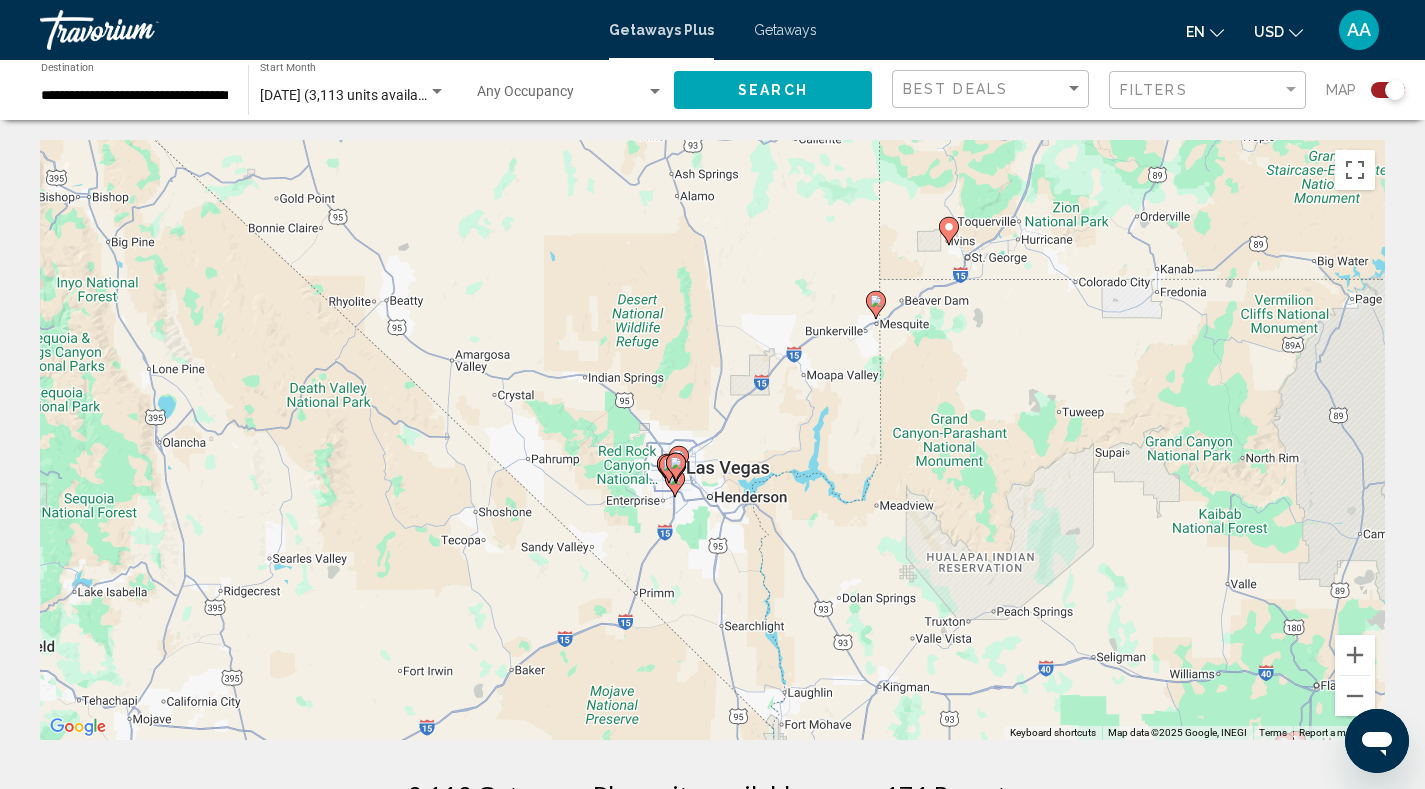 click on "To navigate, press the arrow keys. To activate drag with keyboard, press Alt + Enter. Once in keyboard drag state, use the arrow keys to move the marker. To complete the drag, press the Enter key. To cancel, press Escape." at bounding box center (712, 440) 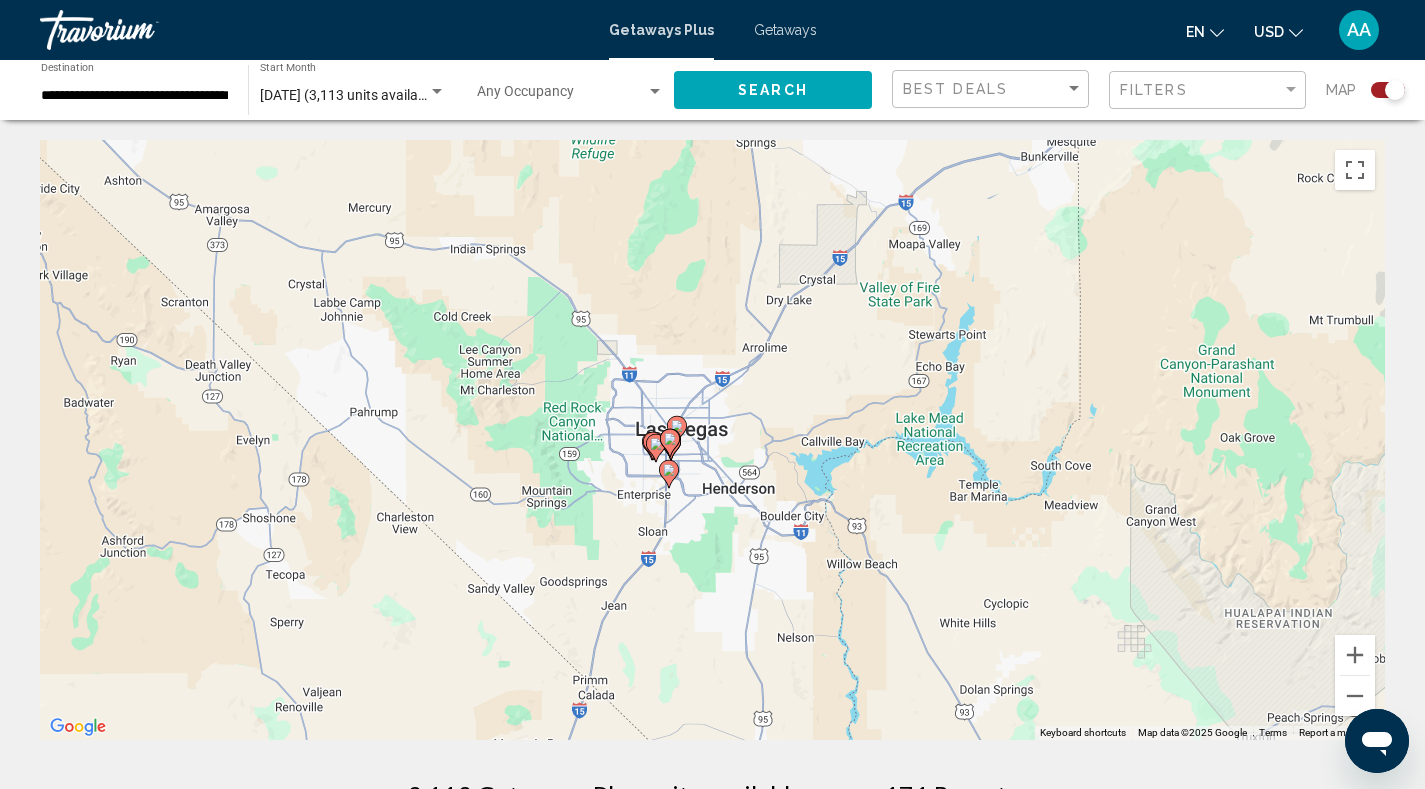 click on "To navigate, press the arrow keys. To activate drag with keyboard, press Alt + Enter. Once in keyboard drag state, use the arrow keys to move the marker. To complete the drag, press the Enter key. To cancel, press Escape." at bounding box center [712, 440] 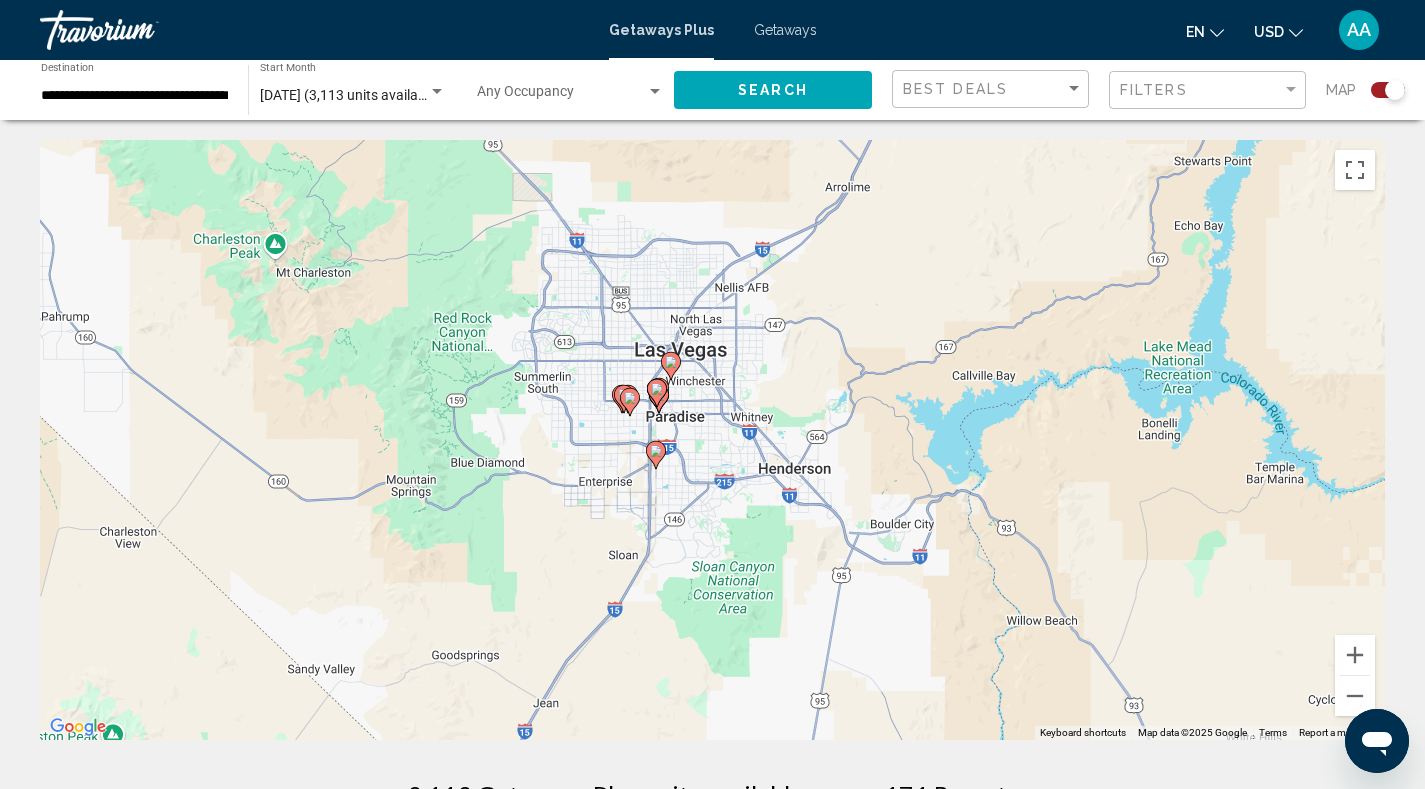 click on "To navigate, press the arrow keys. To activate drag with keyboard, press Alt + Enter. Once in keyboard drag state, use the arrow keys to move the marker. To complete the drag, press the Enter key. To cancel, press Escape." at bounding box center (712, 440) 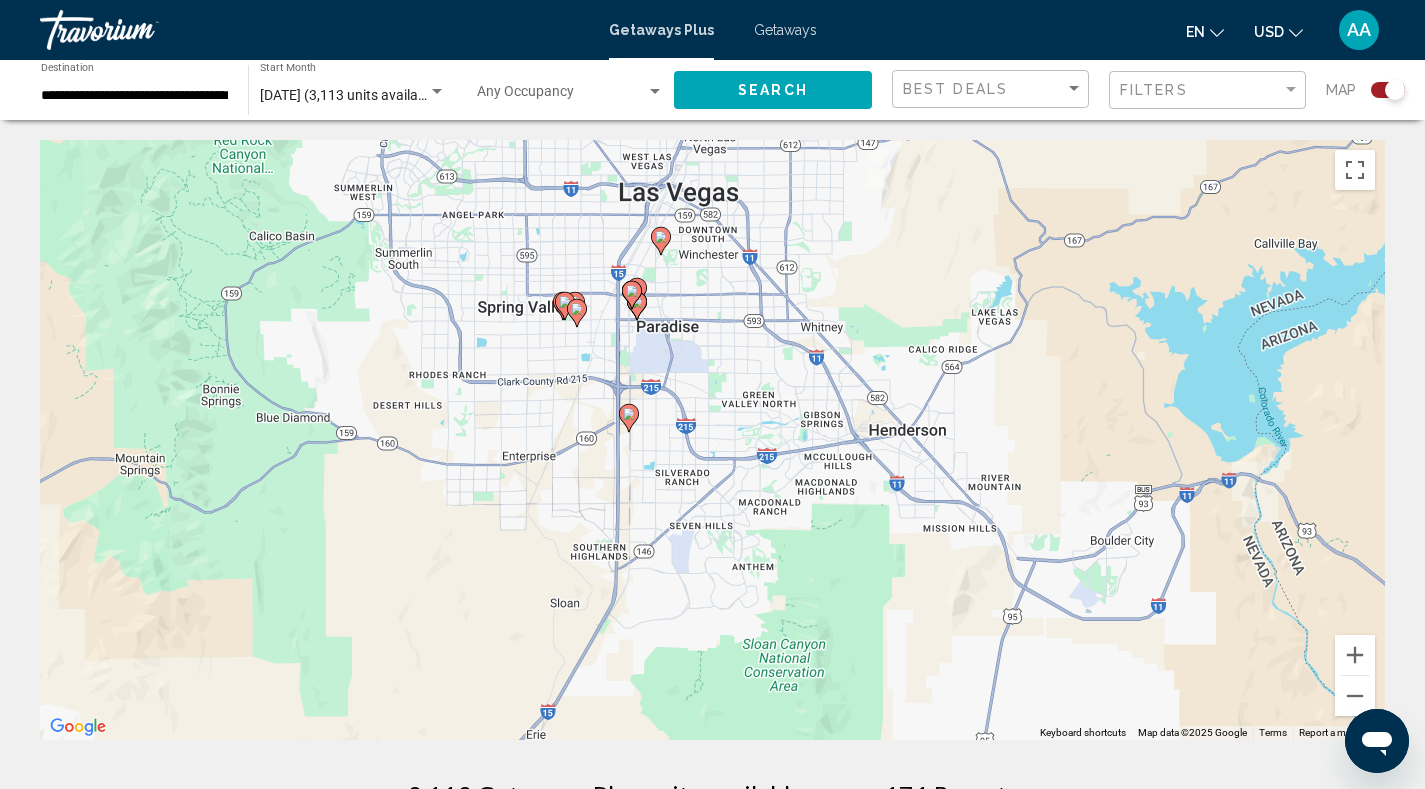 click on "To navigate, press the arrow keys. To activate drag with keyboard, press Alt + Enter. Once in keyboard drag state, use the arrow keys to move the marker. To complete the drag, press the Enter key. To cancel, press Escape." at bounding box center (712, 440) 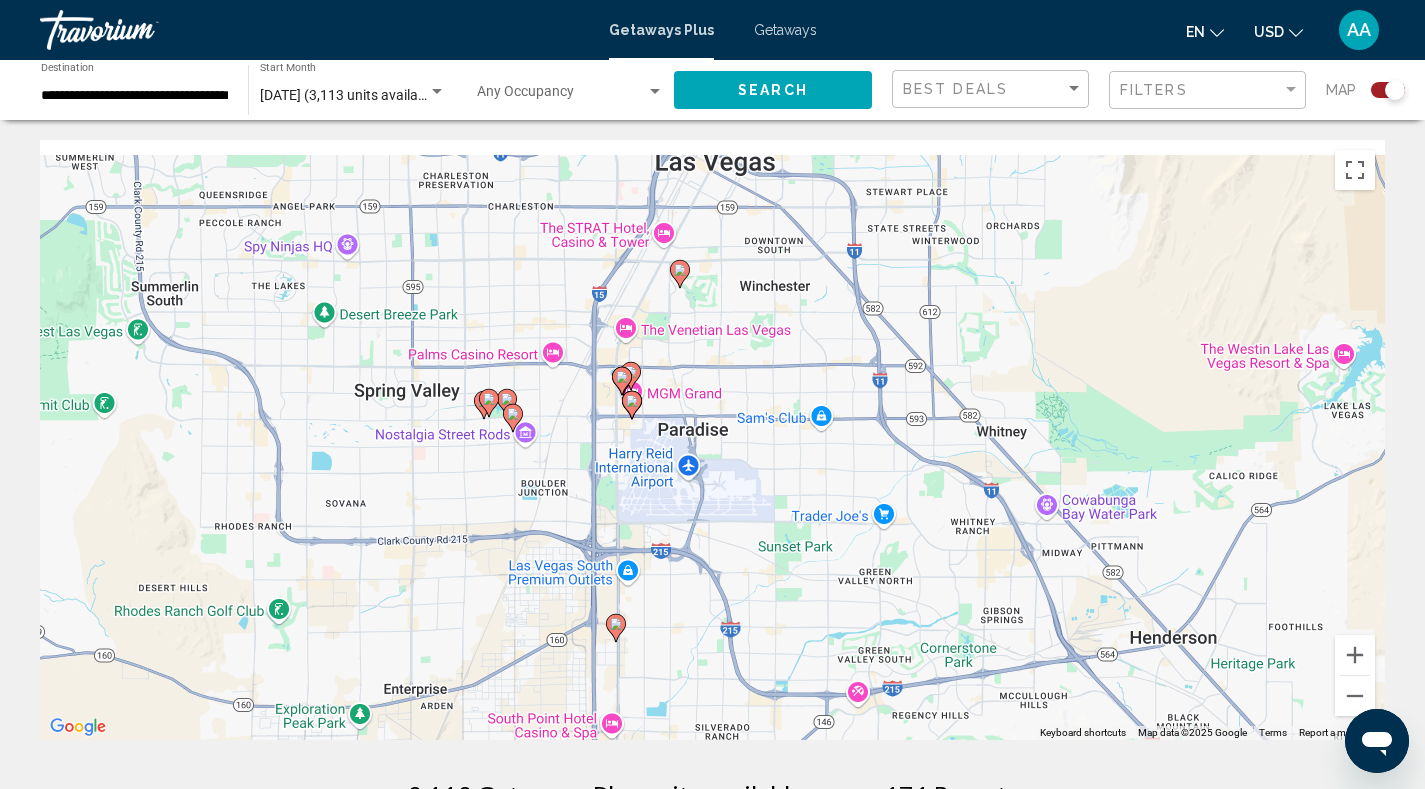 drag, startPoint x: 756, startPoint y: 384, endPoint x: 795, endPoint y: 656, distance: 274.78174 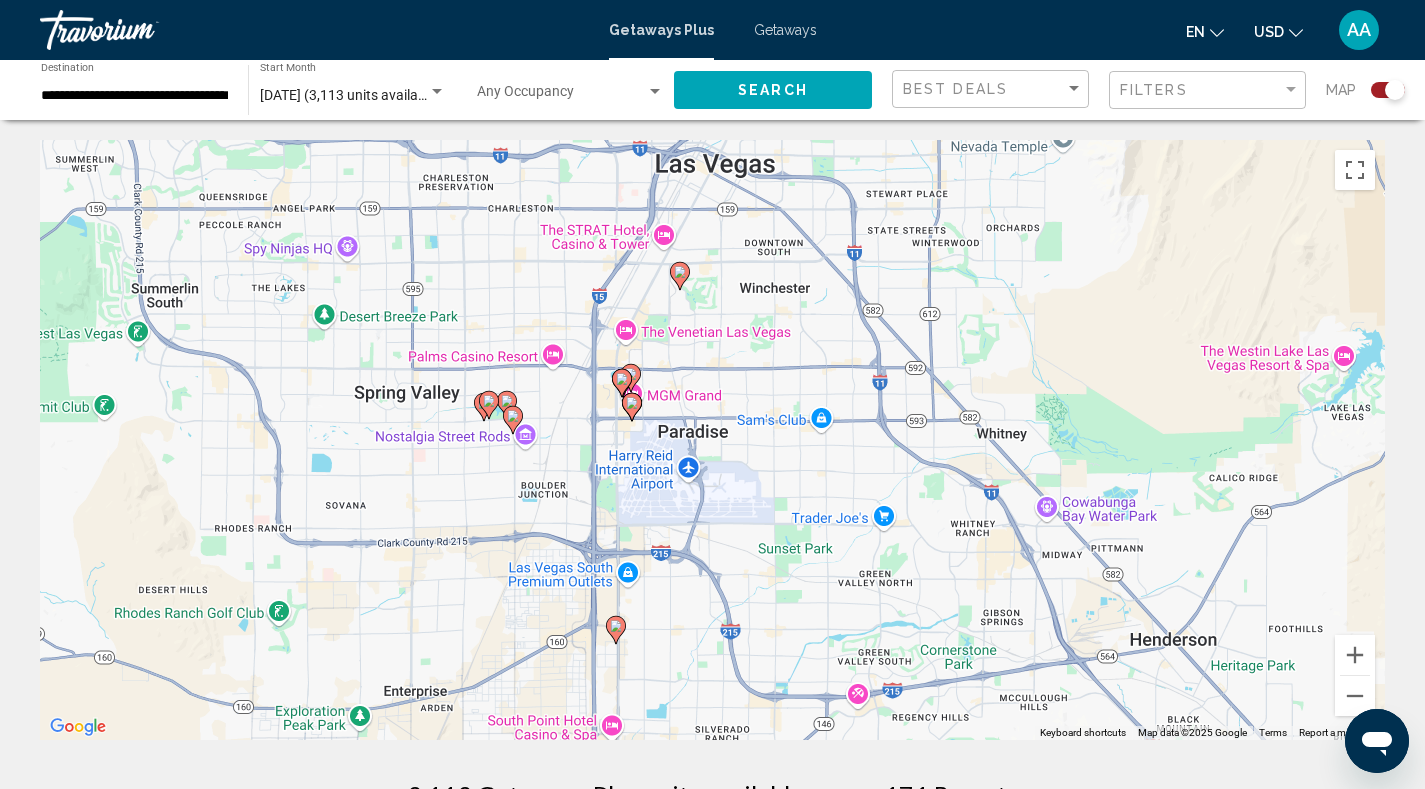 click 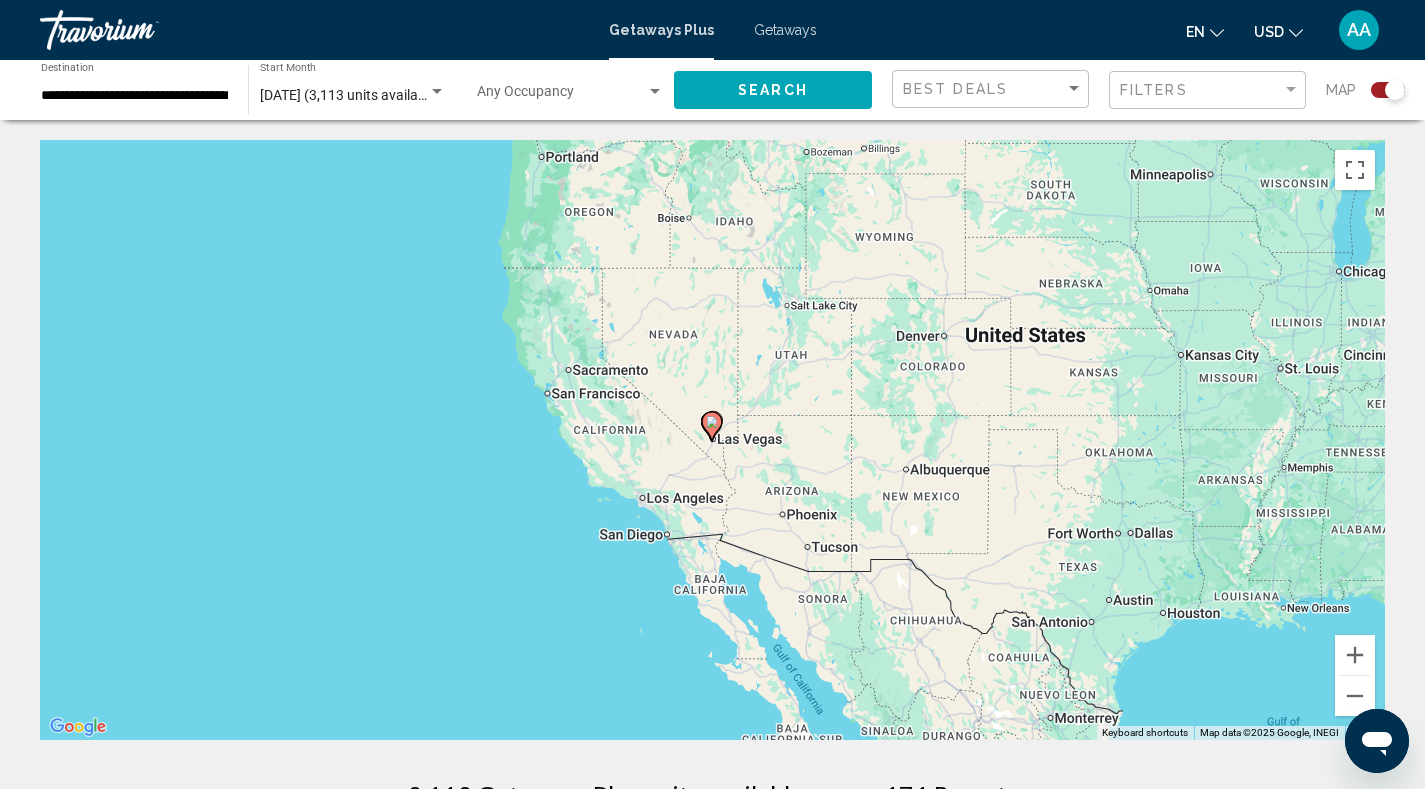 click 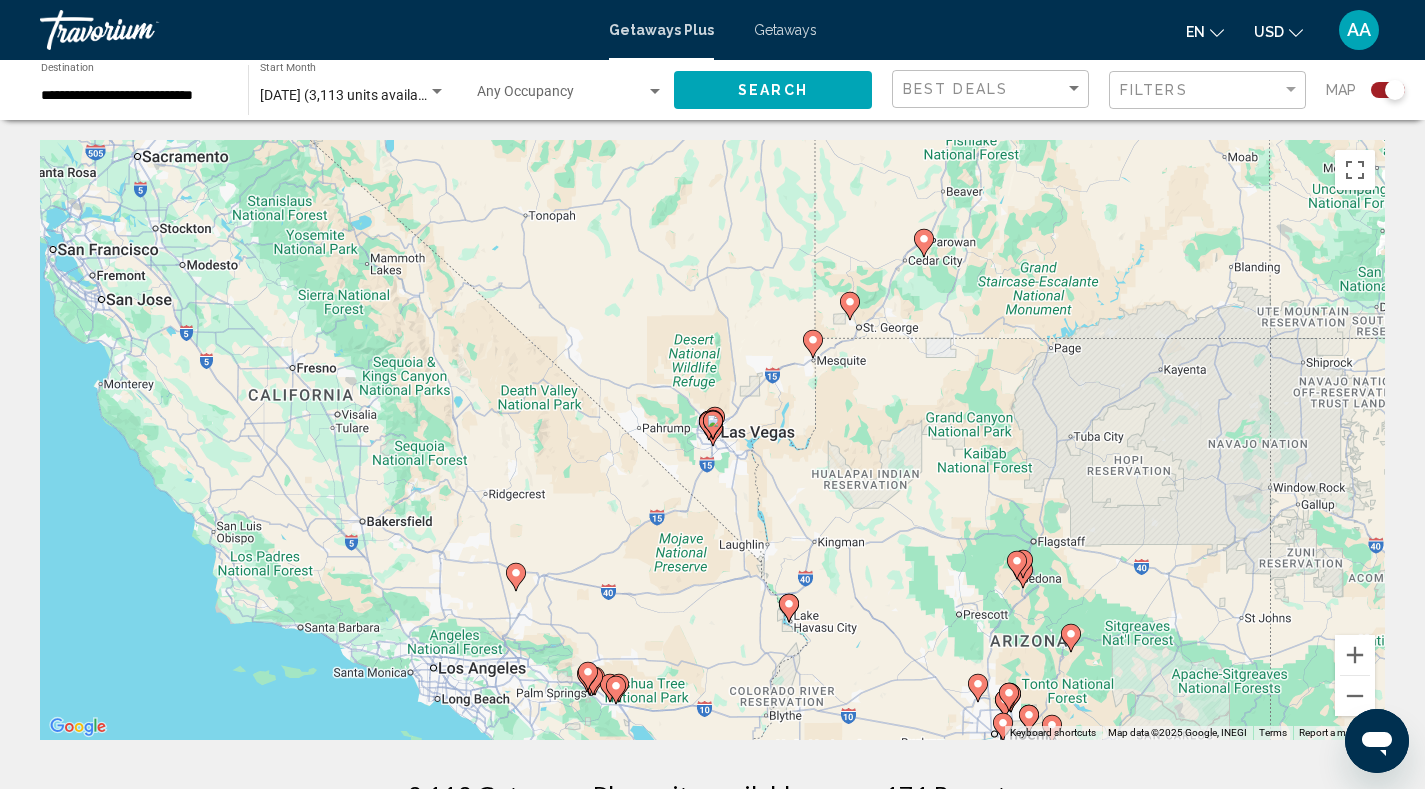 click 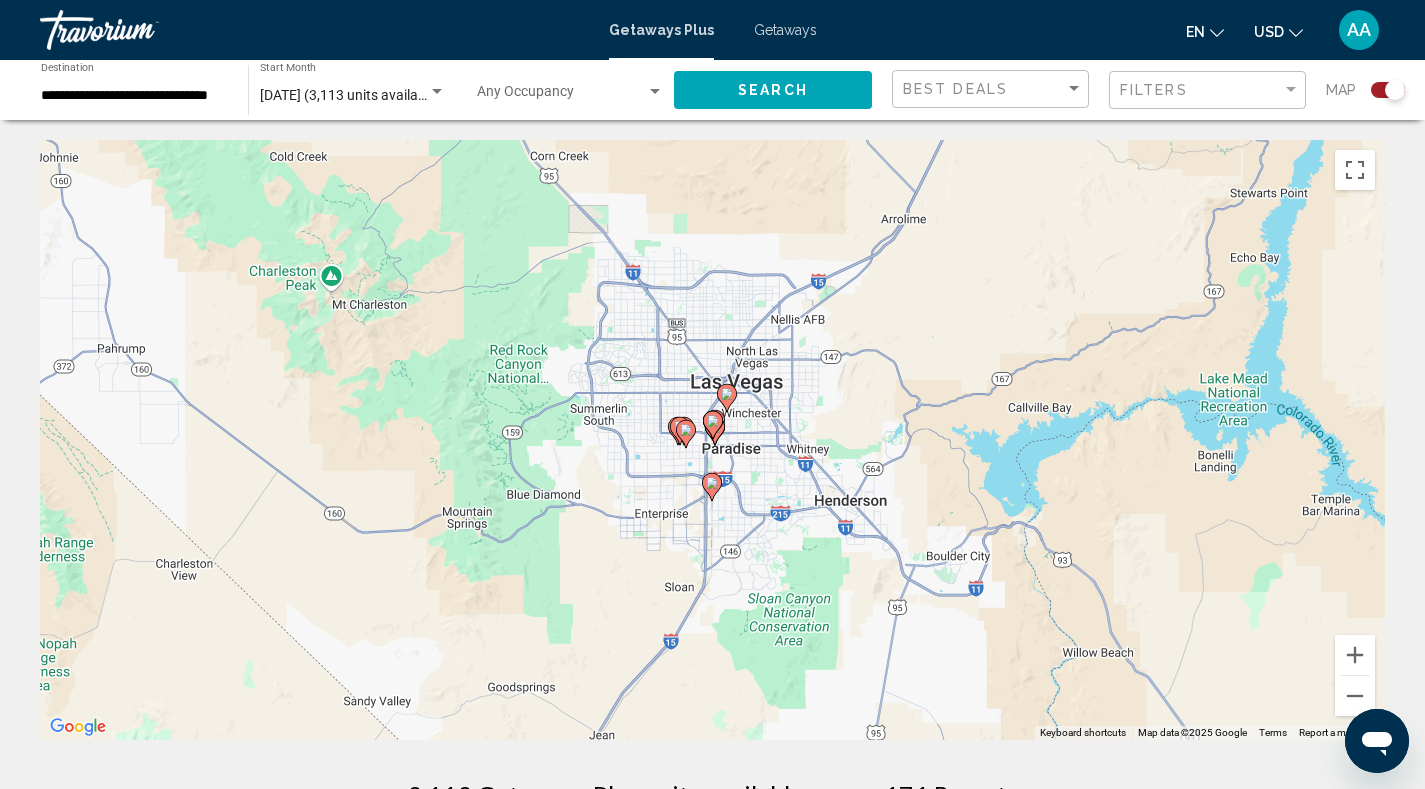 click 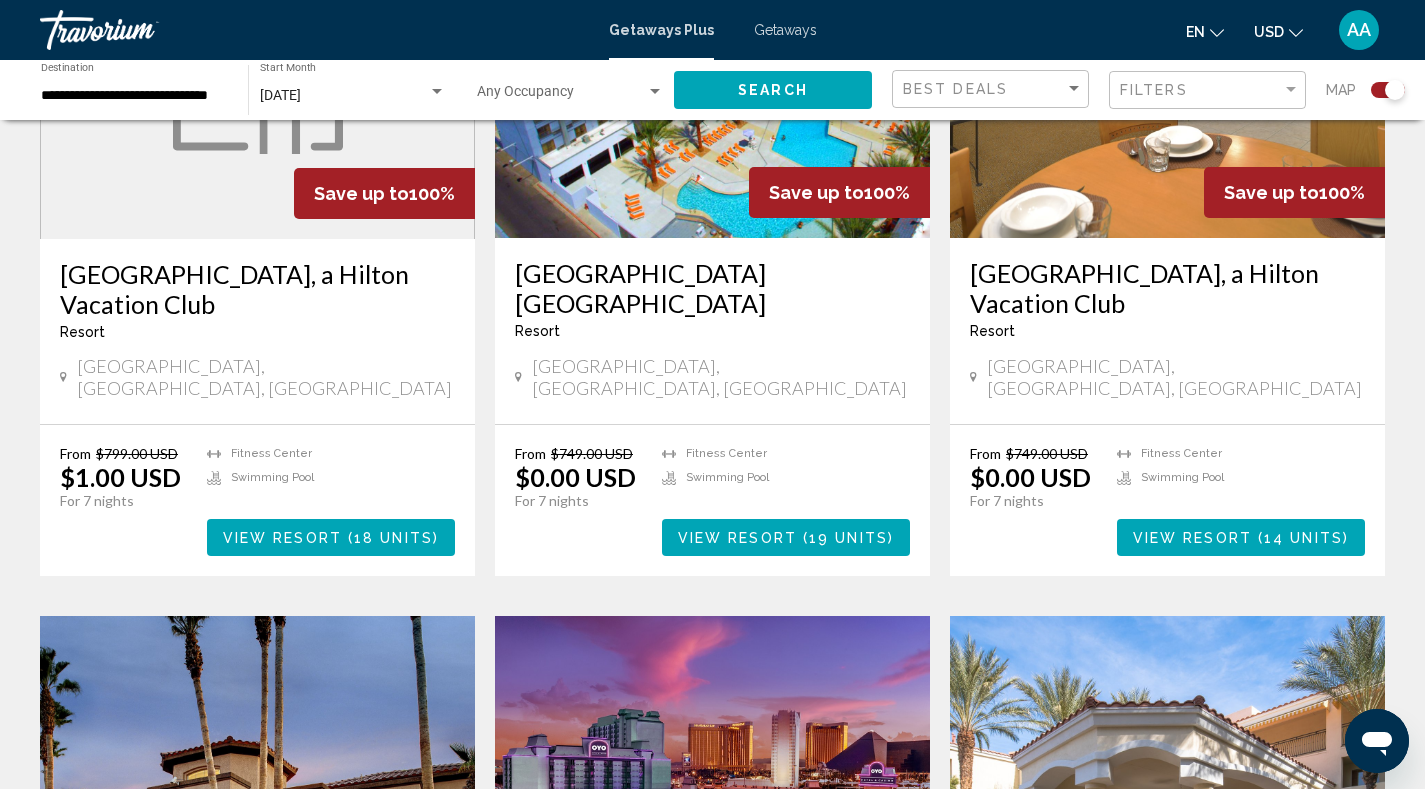 scroll, scrollTop: 0, scrollLeft: 0, axis: both 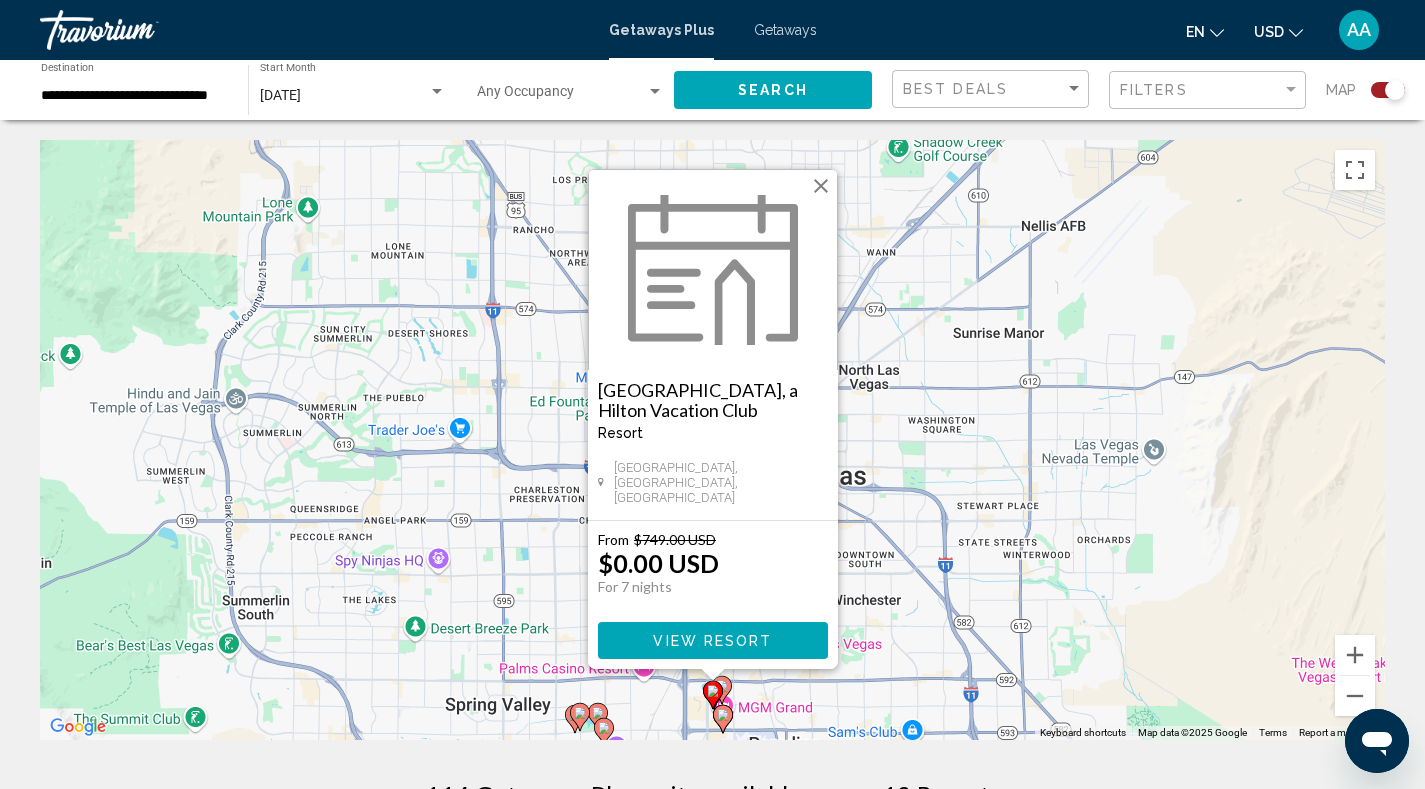 click on "To navigate, press the arrow keys. To activate drag with keyboard, press Alt + Enter. Once in keyboard drag state, use the arrow keys to move the marker. To complete the drag, press the Enter key. To cancel, press Escape.  [GEOGRAPHIC_DATA], a [GEOGRAPHIC_DATA]  -  This is an adults only resort
[GEOGRAPHIC_DATA], [GEOGRAPHIC_DATA], [GEOGRAPHIC_DATA] From $749.00 USD $0.00 USD For 7 nights You save  $749.00 USD  View Resort" at bounding box center (712, 440) 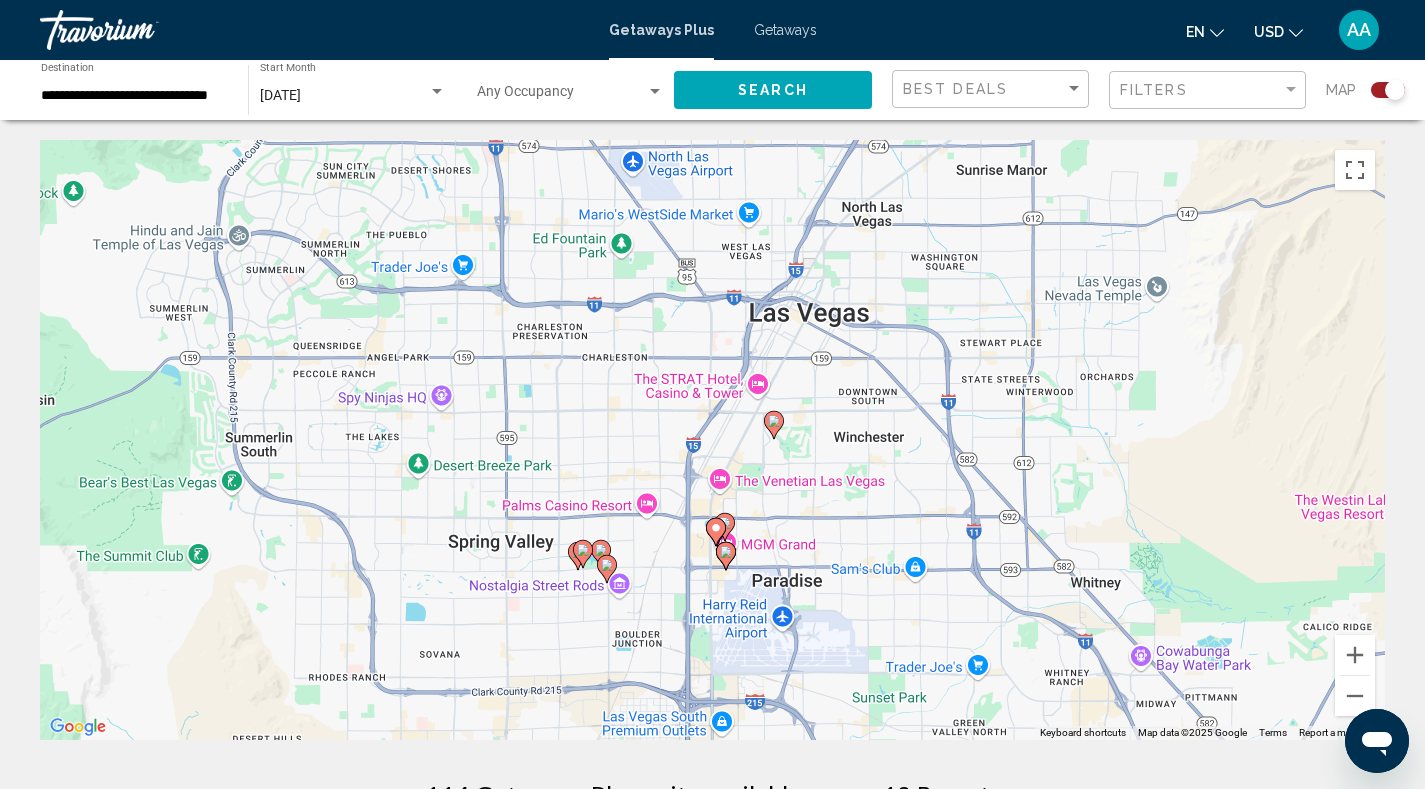 drag, startPoint x: 829, startPoint y: 619, endPoint x: 834, endPoint y: 450, distance: 169.07394 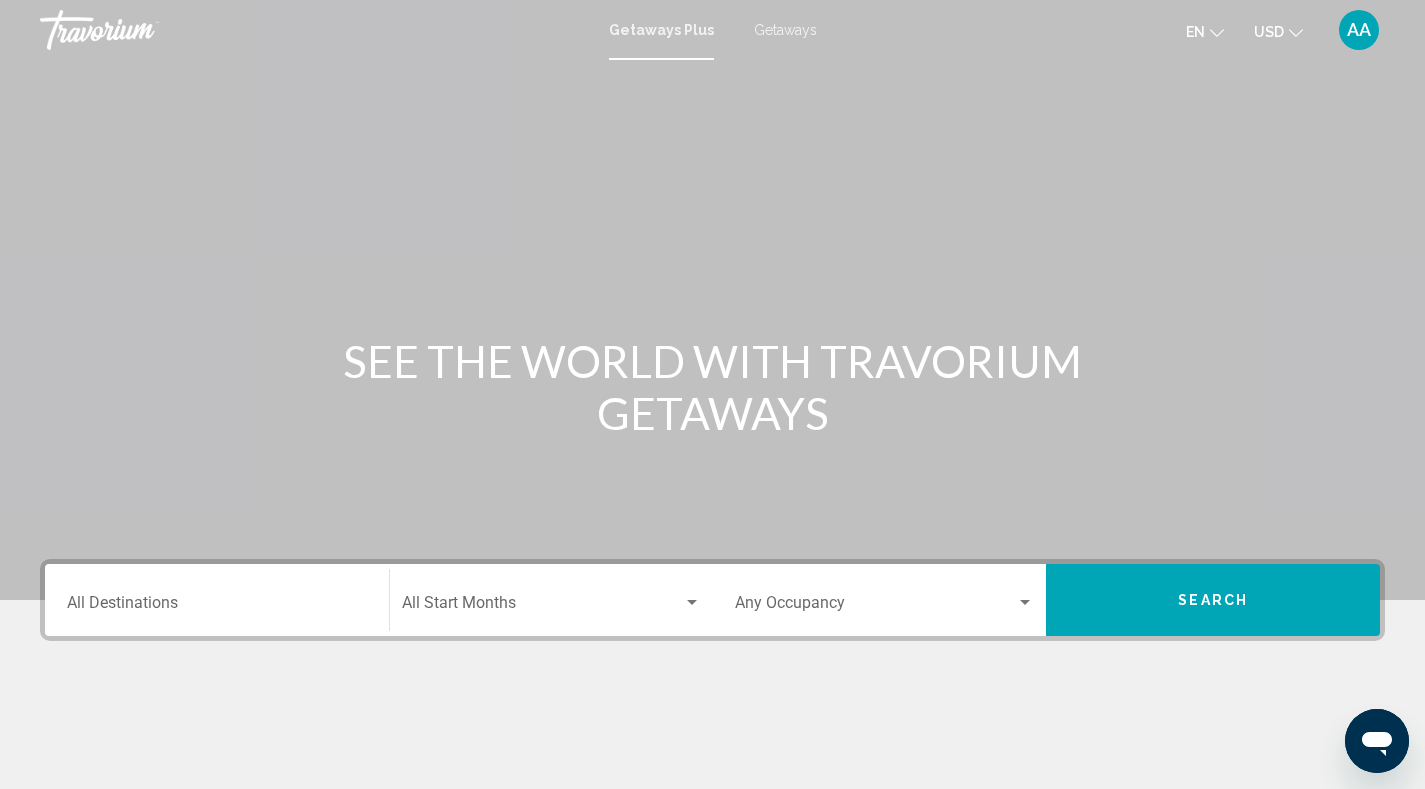 click on "Destination All Destinations" at bounding box center (217, 607) 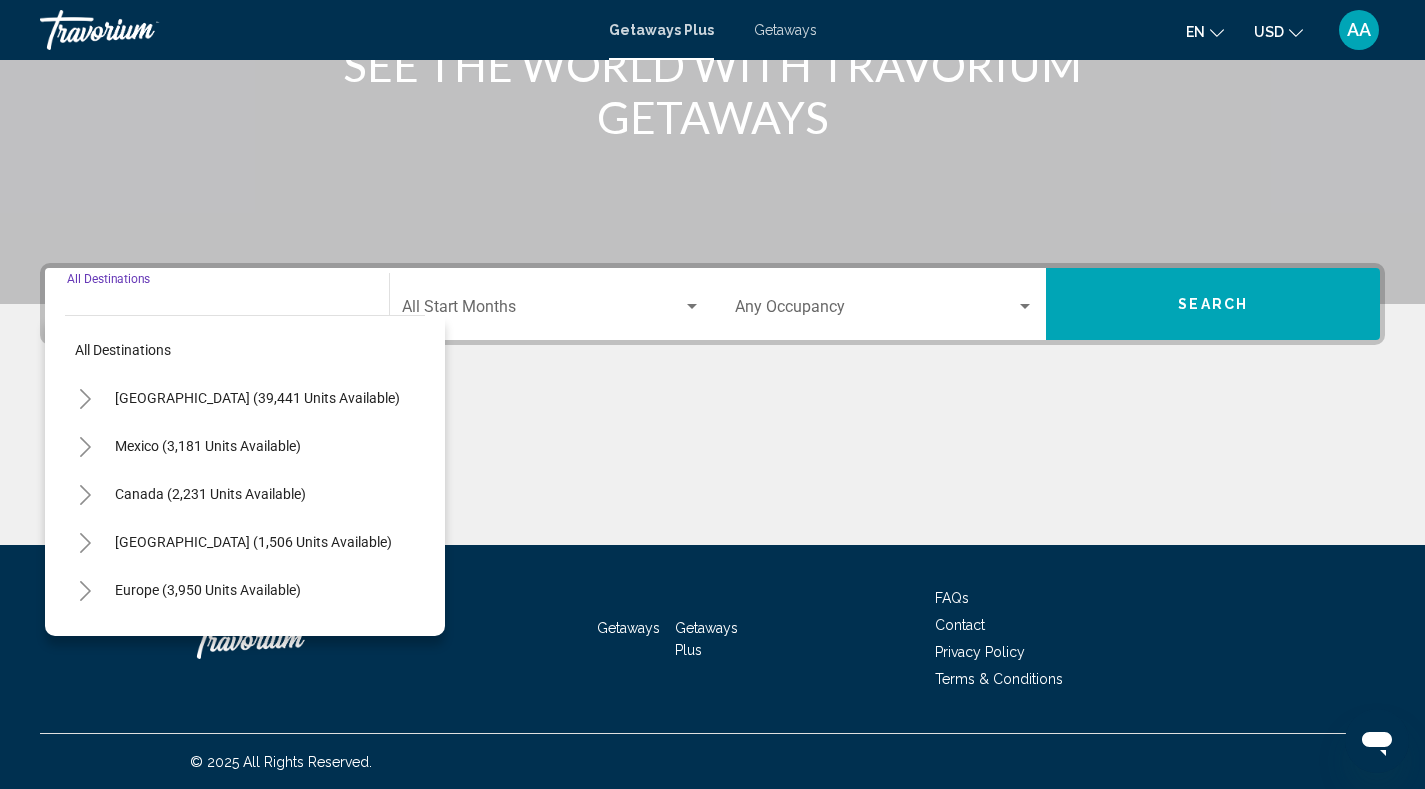 scroll, scrollTop: 297, scrollLeft: 0, axis: vertical 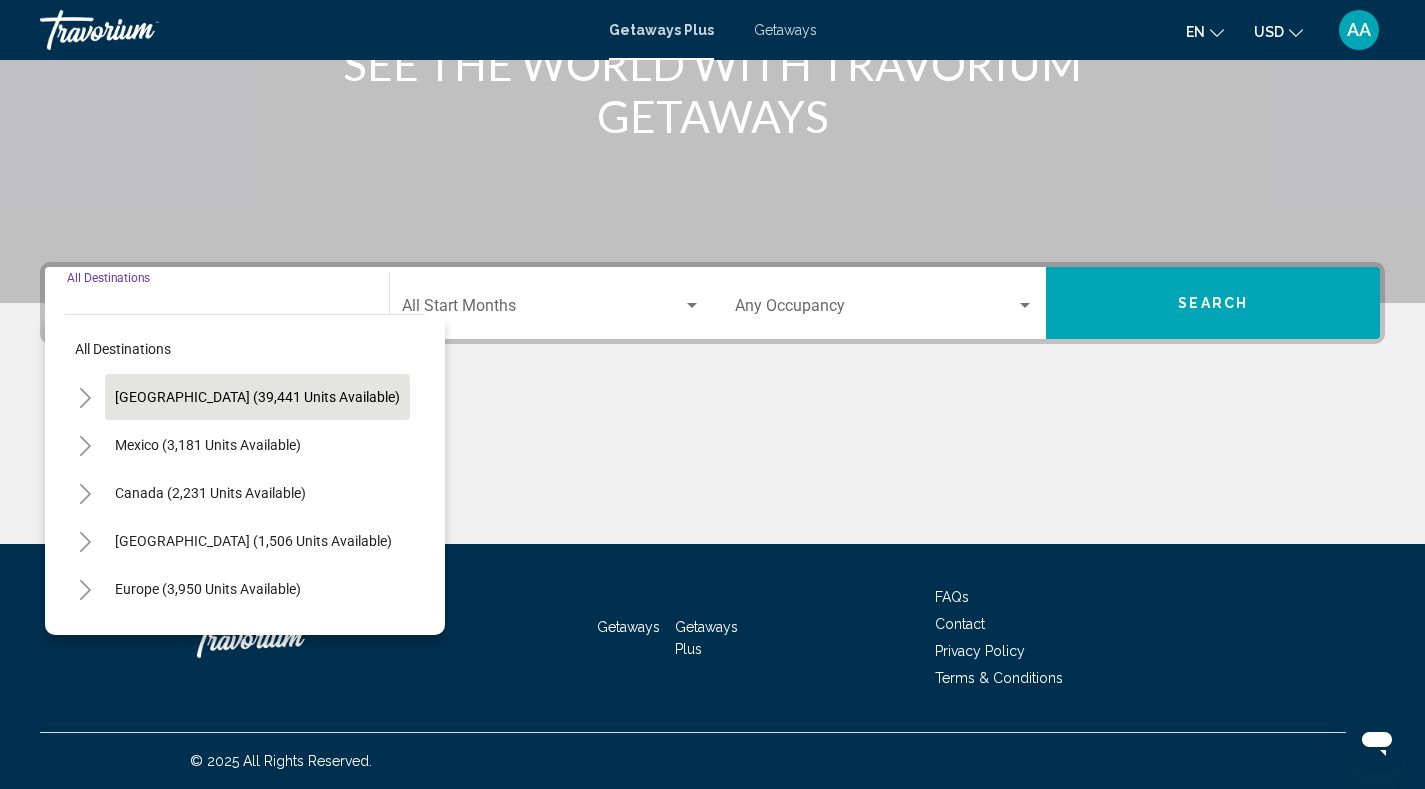 click on "[GEOGRAPHIC_DATA] (39,441 units available)" at bounding box center (208, 445) 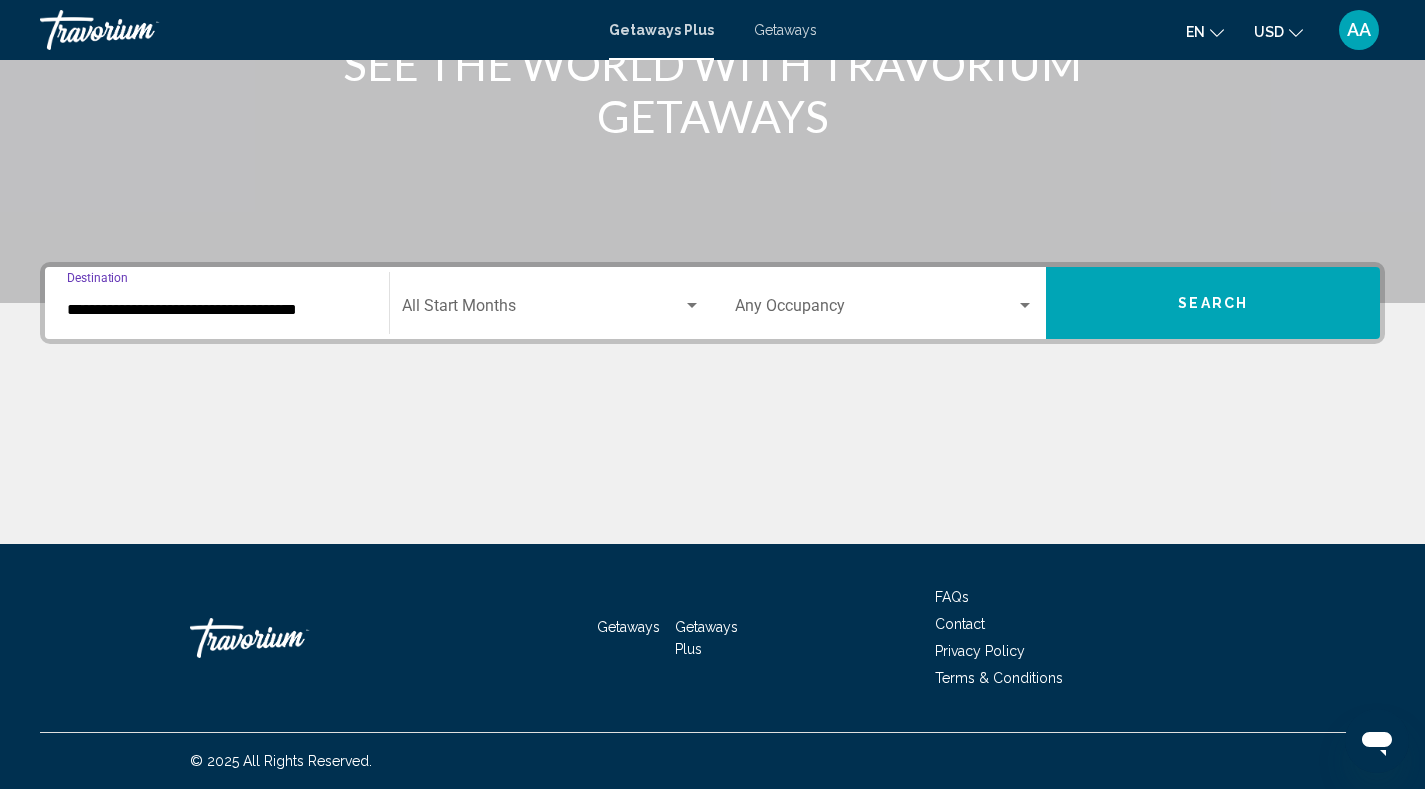 click on "Start Month All Start Months" 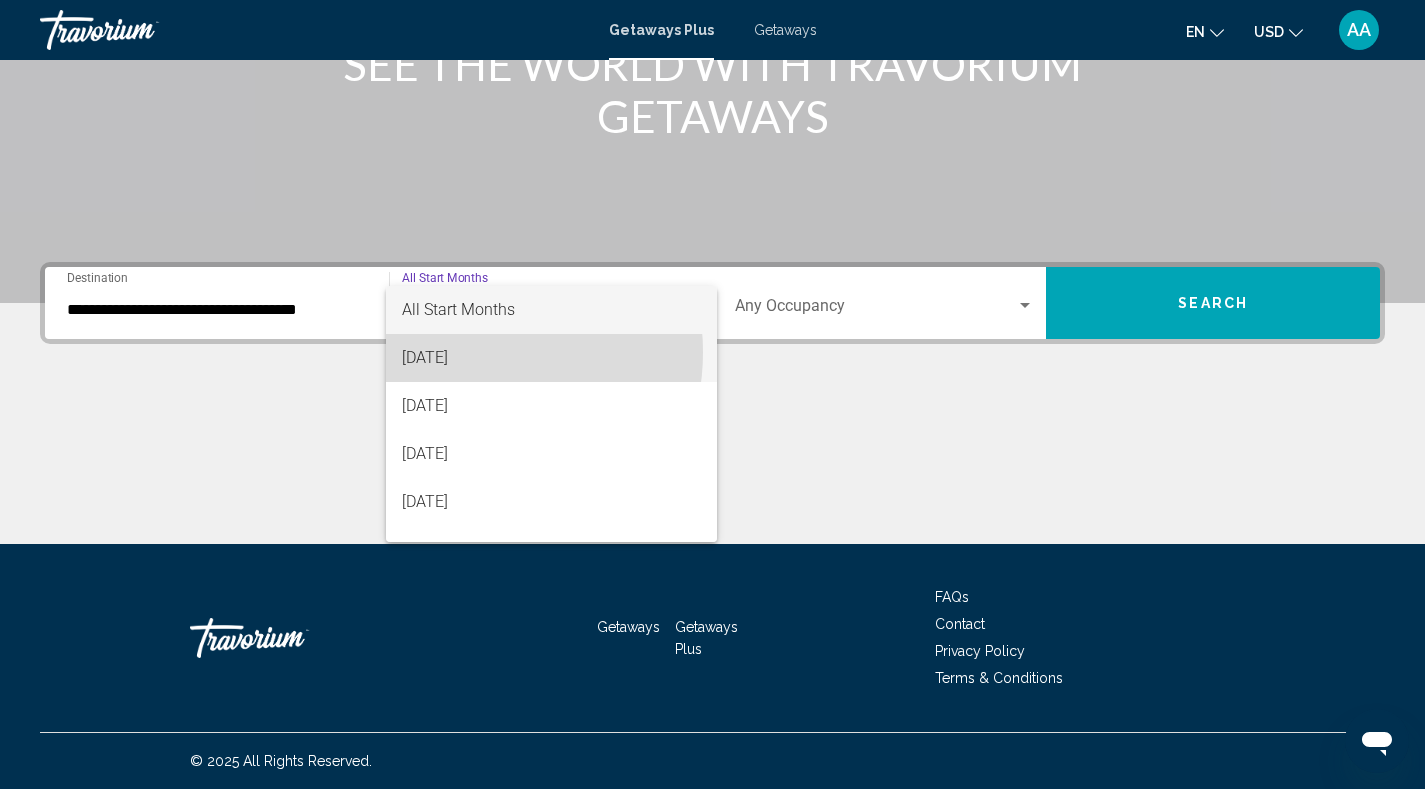 click on "[DATE]" at bounding box center (551, 358) 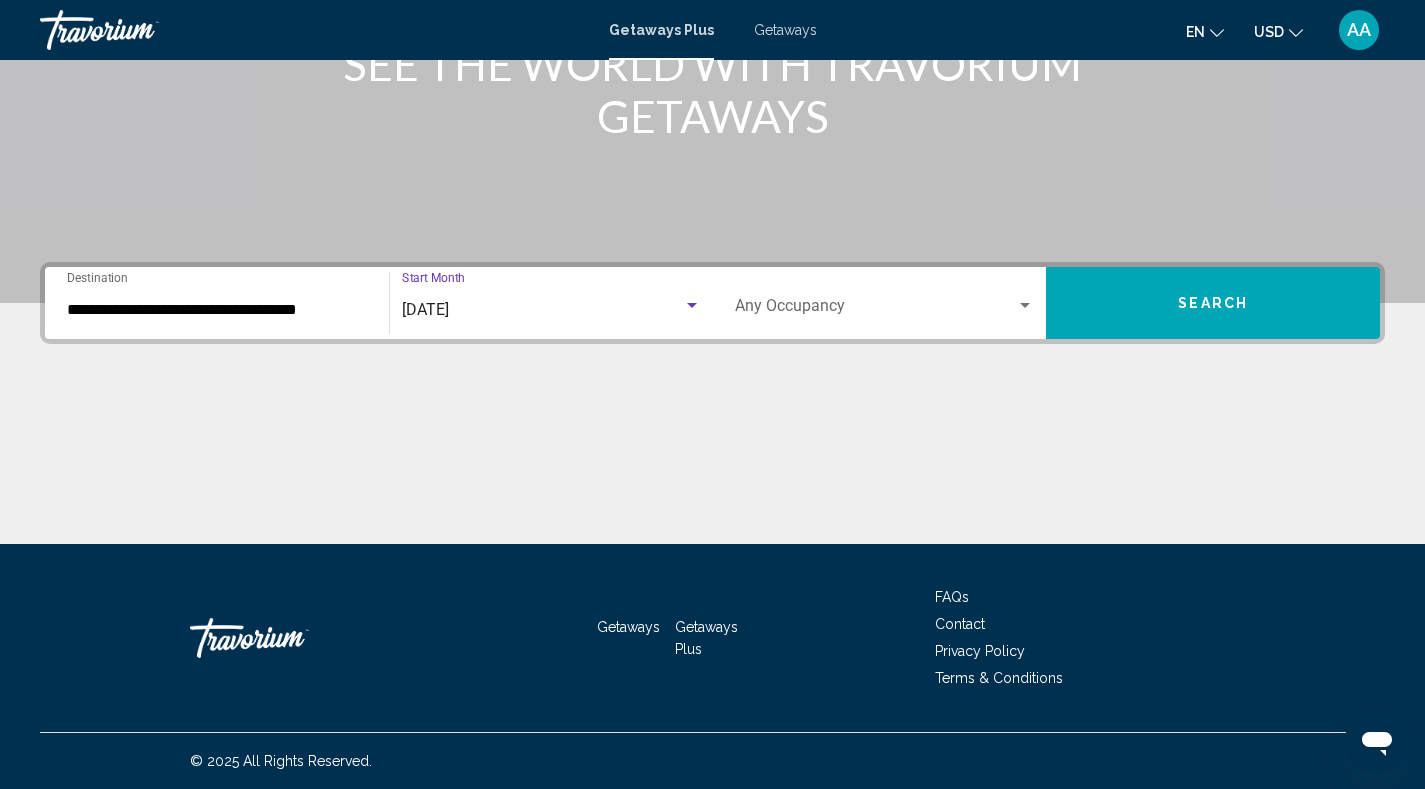 click on "Search" at bounding box center [1213, 303] 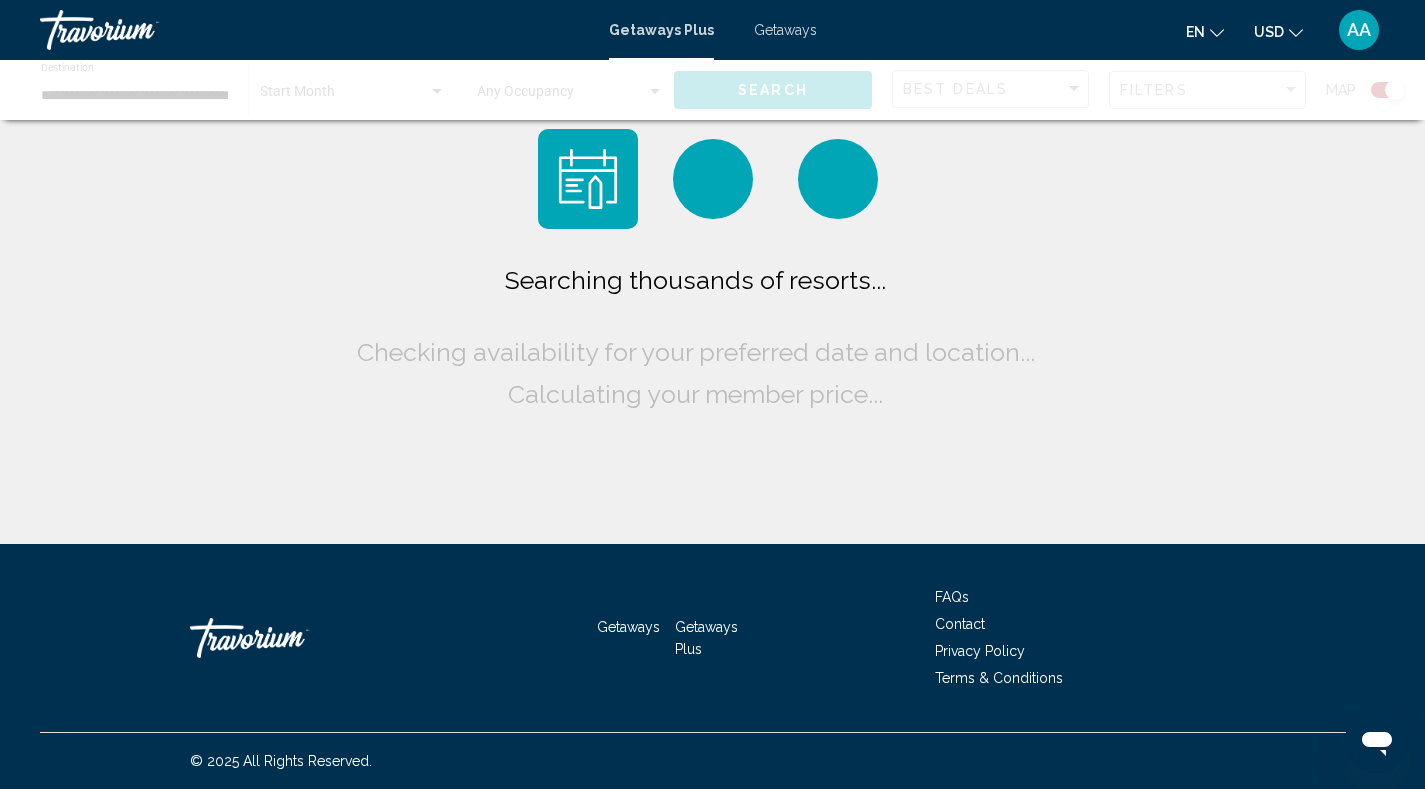 scroll, scrollTop: 0, scrollLeft: 0, axis: both 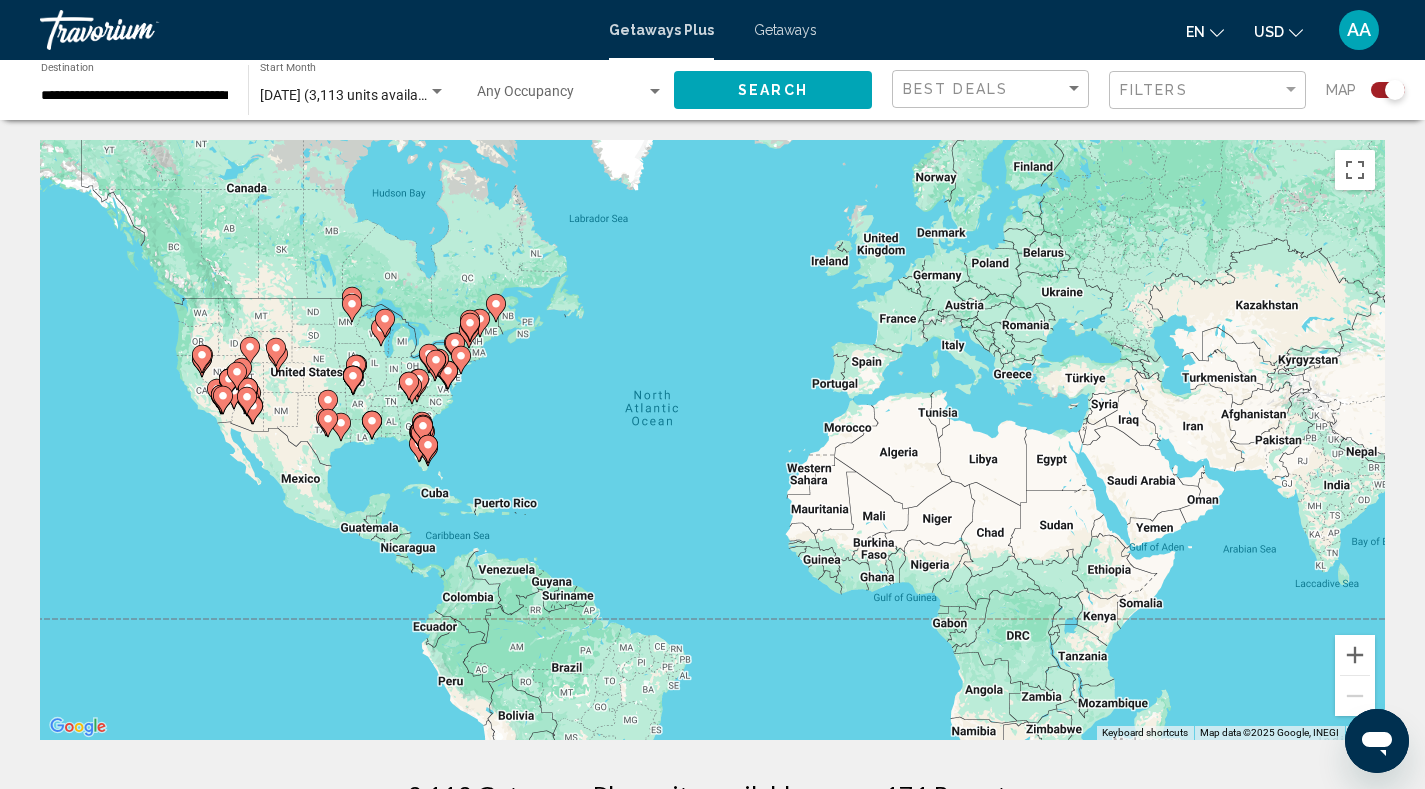 click on "To navigate, press the arrow keys. To activate drag with keyboard, press Alt + Enter. Once in keyboard drag state, use the arrow keys to move the marker. To complete the drag, press the Enter key. To cancel, press Escape." at bounding box center (712, 440) 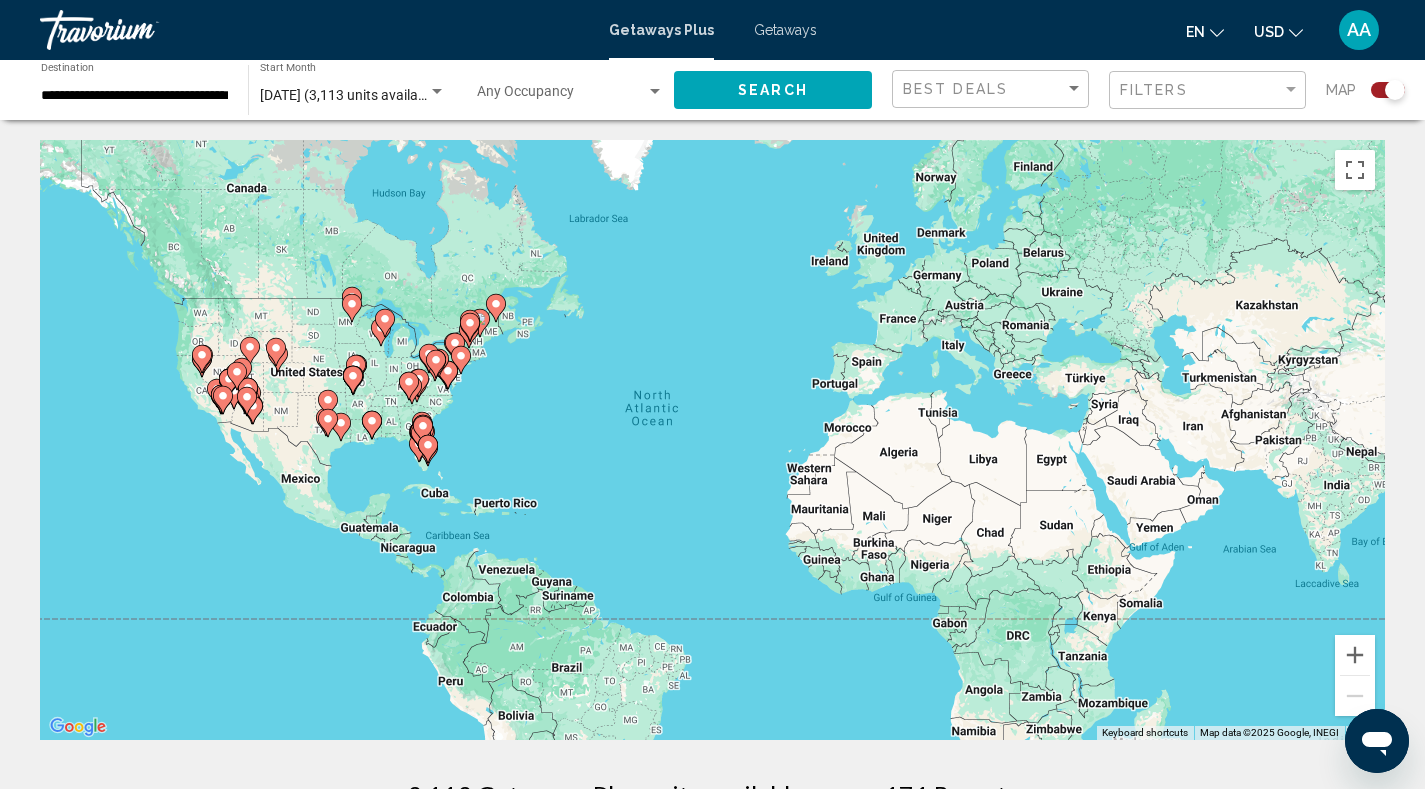 click on "To navigate, press the arrow keys. To activate drag with keyboard, press Alt + Enter. Once in keyboard drag state, use the arrow keys to move the marker. To complete the drag, press the Enter key. To cancel, press Escape." at bounding box center (712, 440) 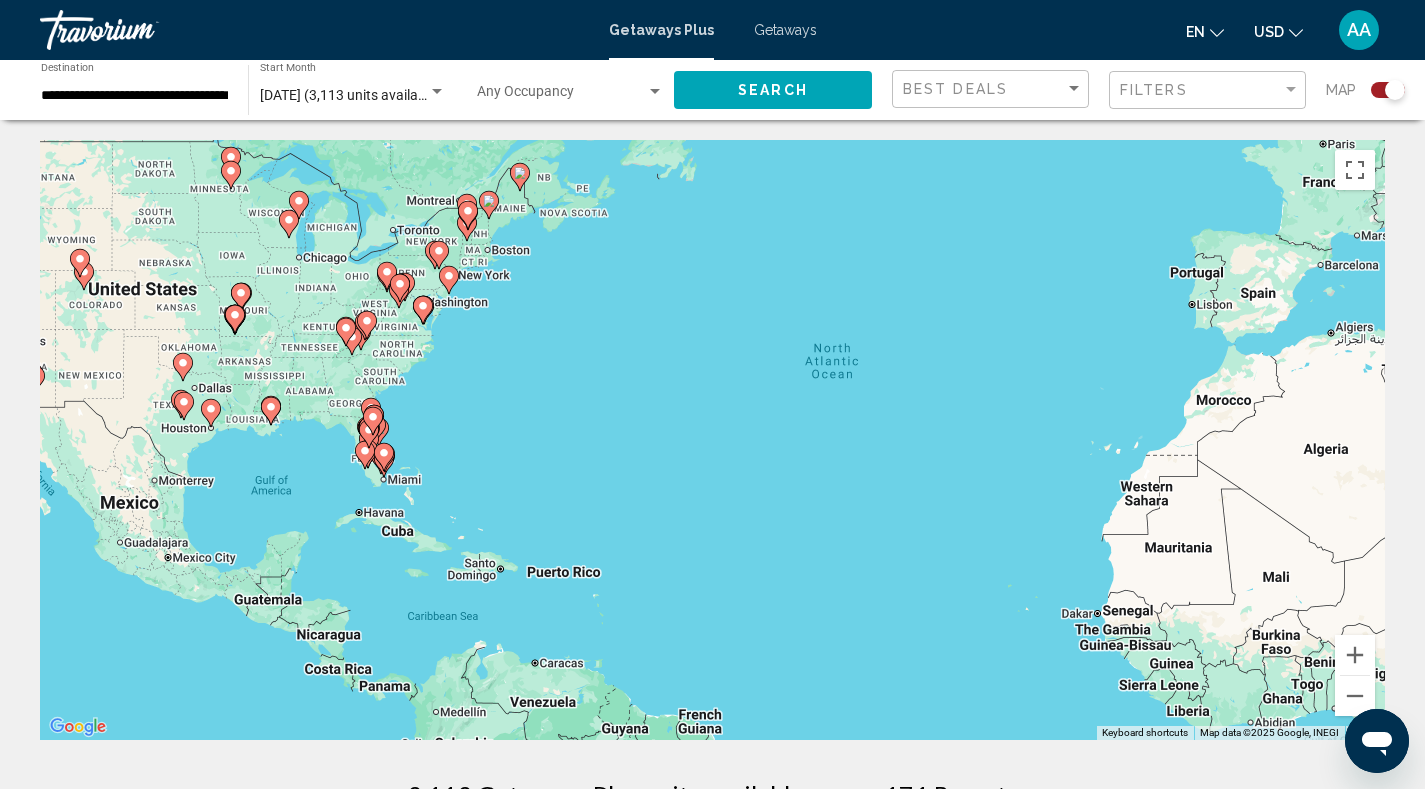click on "To navigate, press the arrow keys. To activate drag with keyboard, press Alt + Enter. Once in keyboard drag state, use the arrow keys to move the marker. To complete the drag, press the Enter key. To cancel, press Escape." at bounding box center [712, 440] 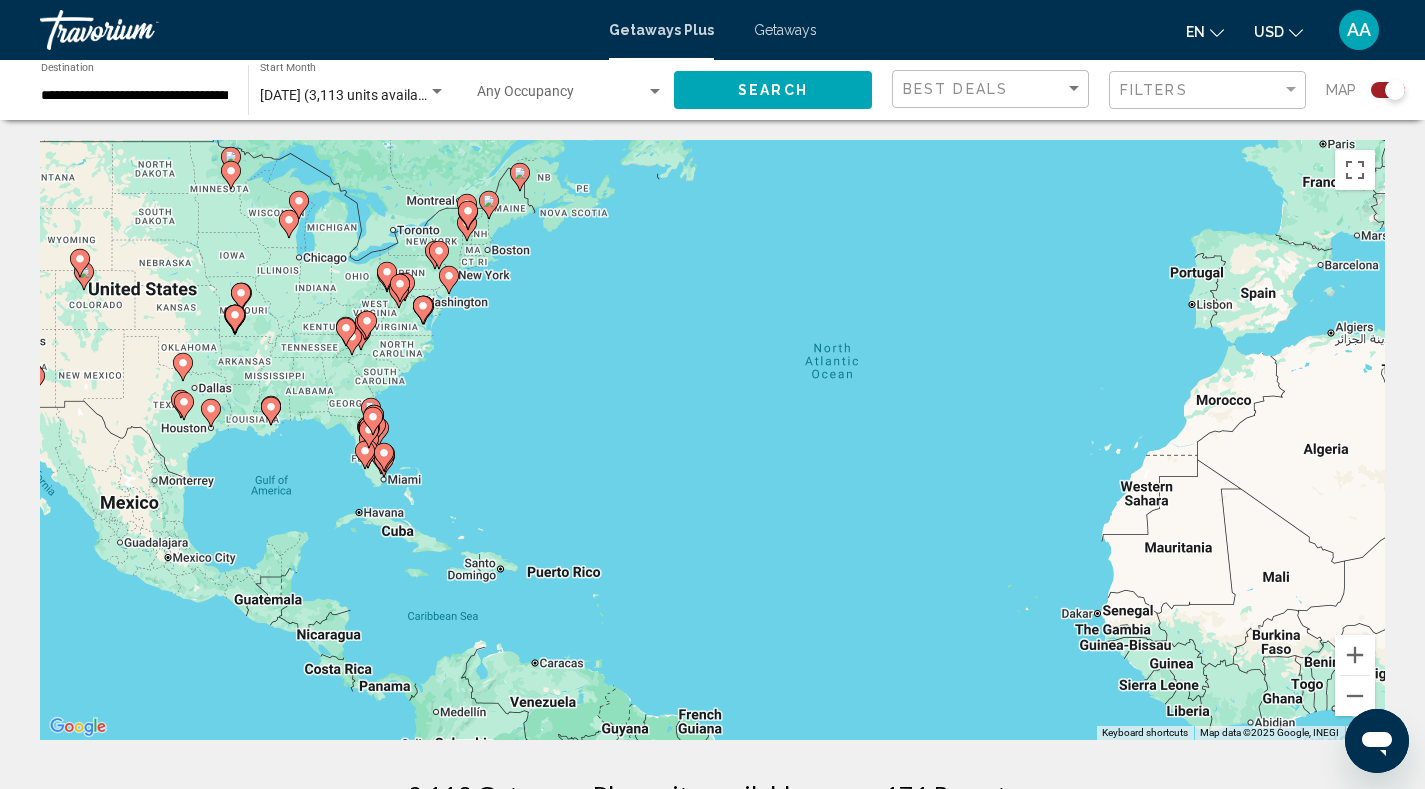 click on "To navigate, press the arrow keys. To activate drag with keyboard, press Alt + Enter. Once in keyboard drag state, use the arrow keys to move the marker. To complete the drag, press the Enter key. To cancel, press Escape." at bounding box center [712, 440] 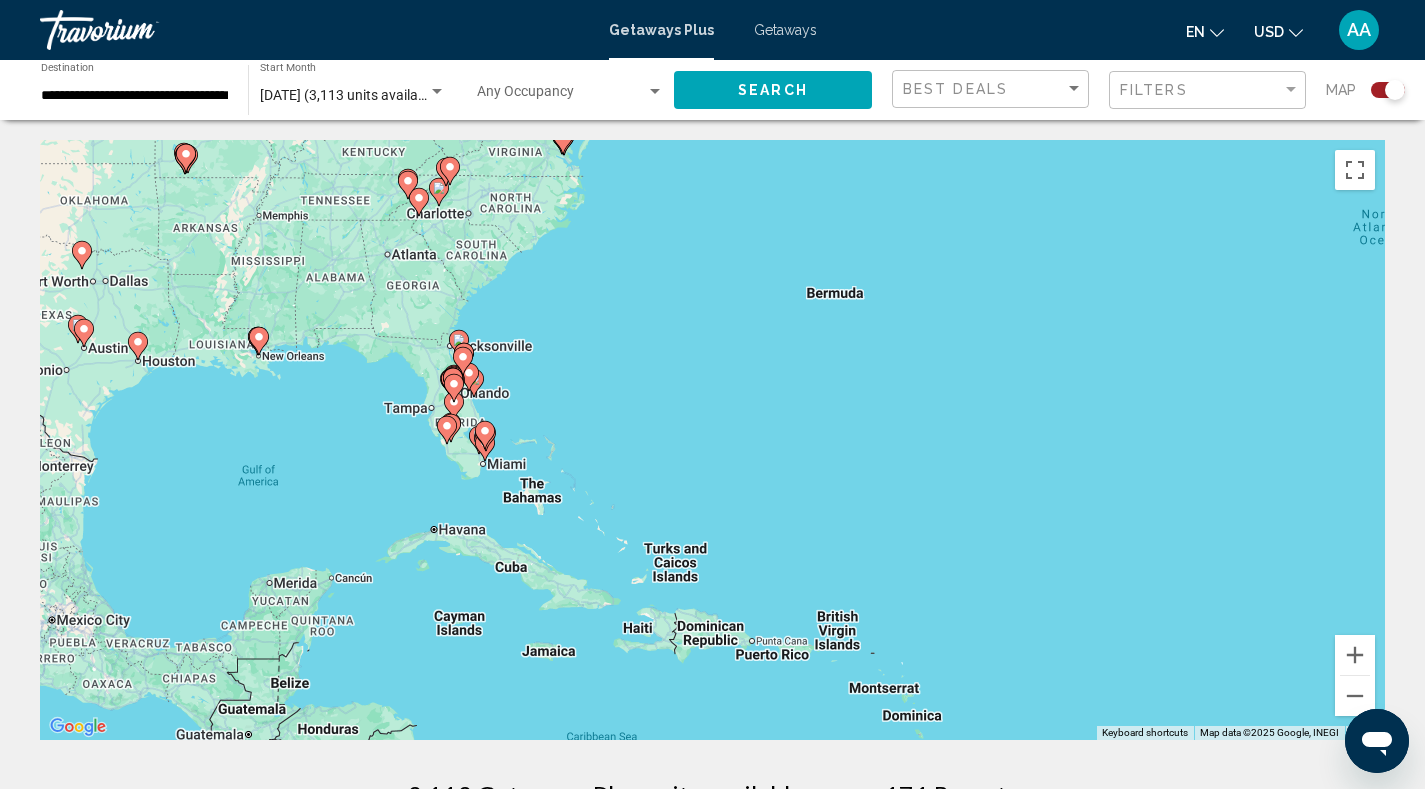 drag, startPoint x: 574, startPoint y: 453, endPoint x: 612, endPoint y: 445, distance: 38.832977 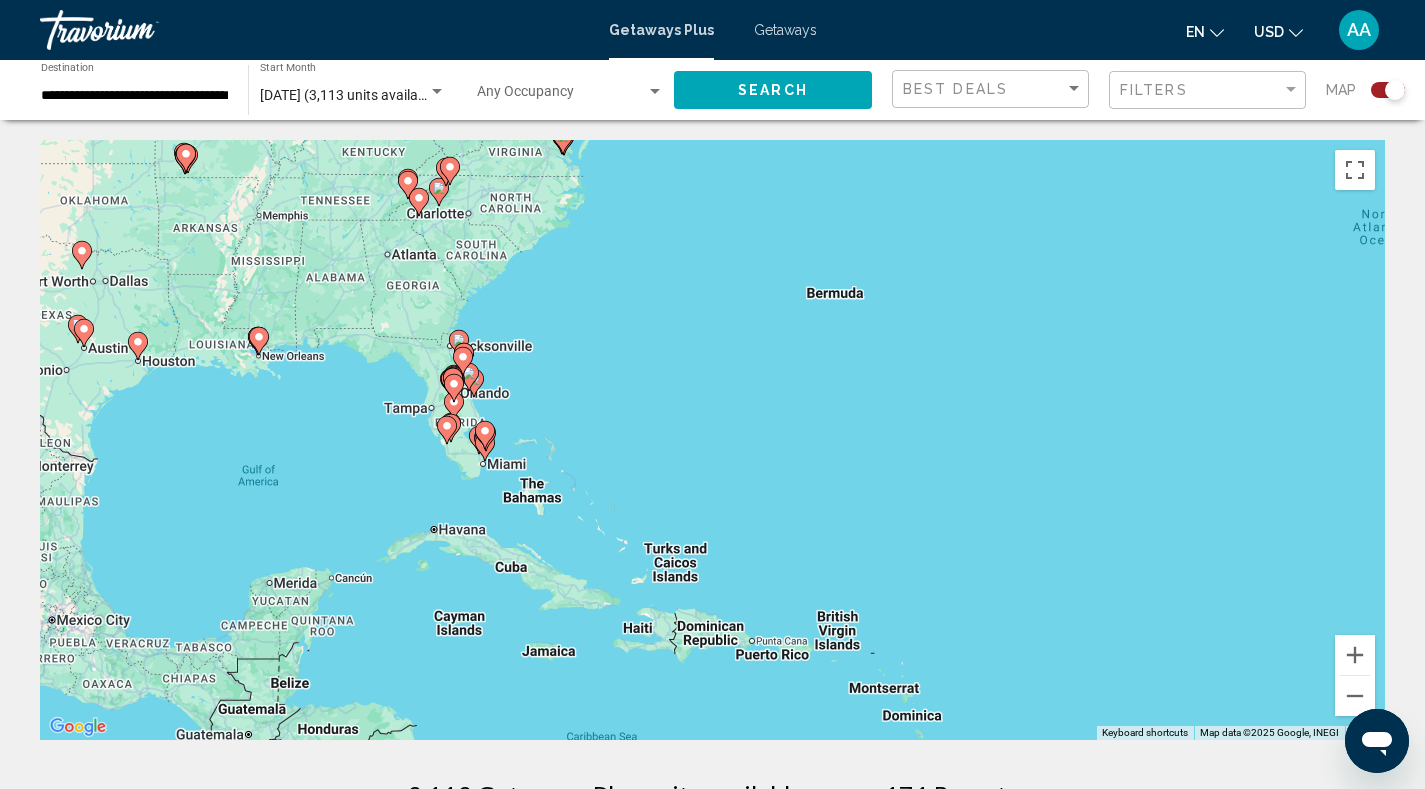 click on "To navigate, press the arrow keys. To activate drag with keyboard, press Alt + Enter. Once in keyboard drag state, use the arrow keys to move the marker. To complete the drag, press the Enter key. To cancel, press Escape." at bounding box center [712, 440] 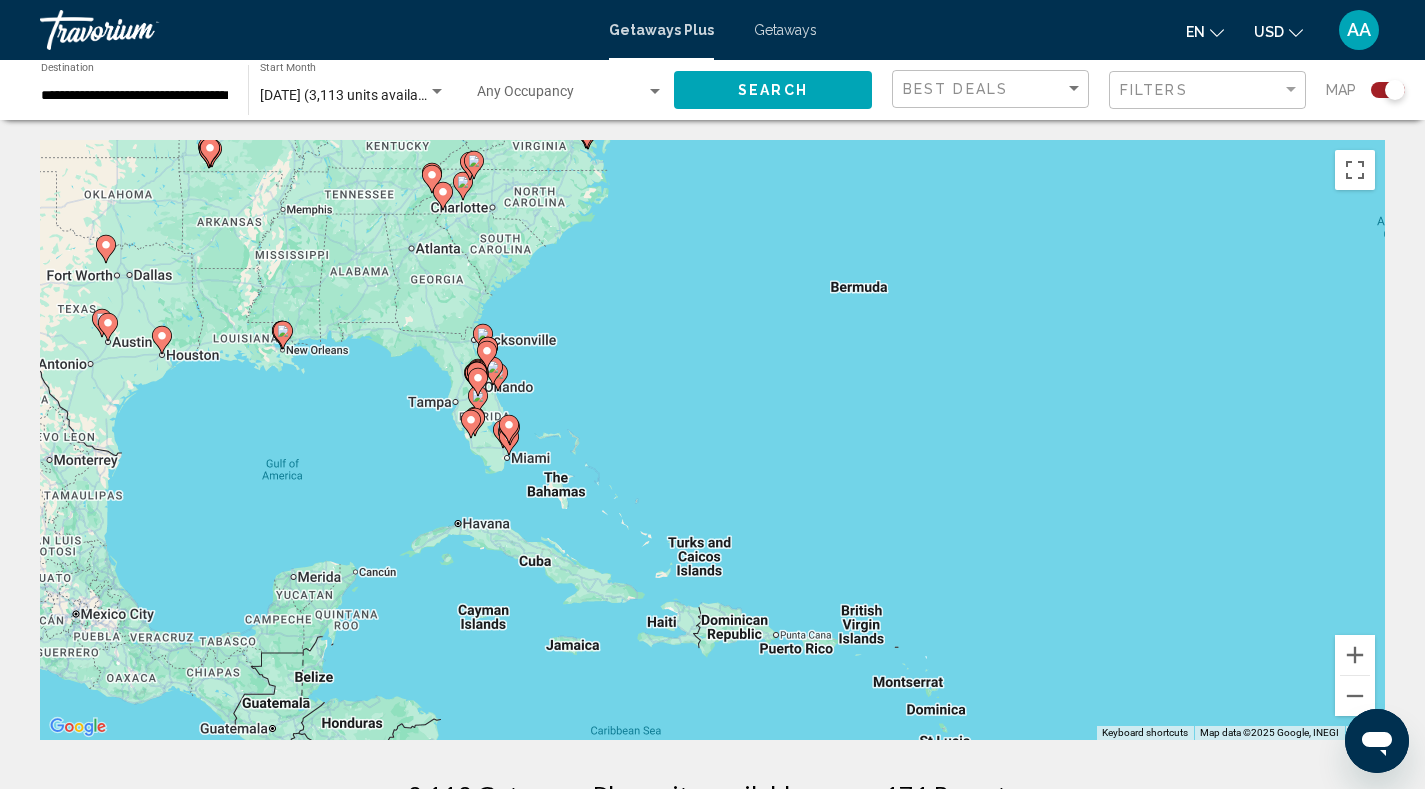 click on "To navigate, press the arrow keys. To activate drag with keyboard, press Alt + Enter. Once in keyboard drag state, use the arrow keys to move the marker. To complete the drag, press the Enter key. To cancel, press Escape." at bounding box center (712, 440) 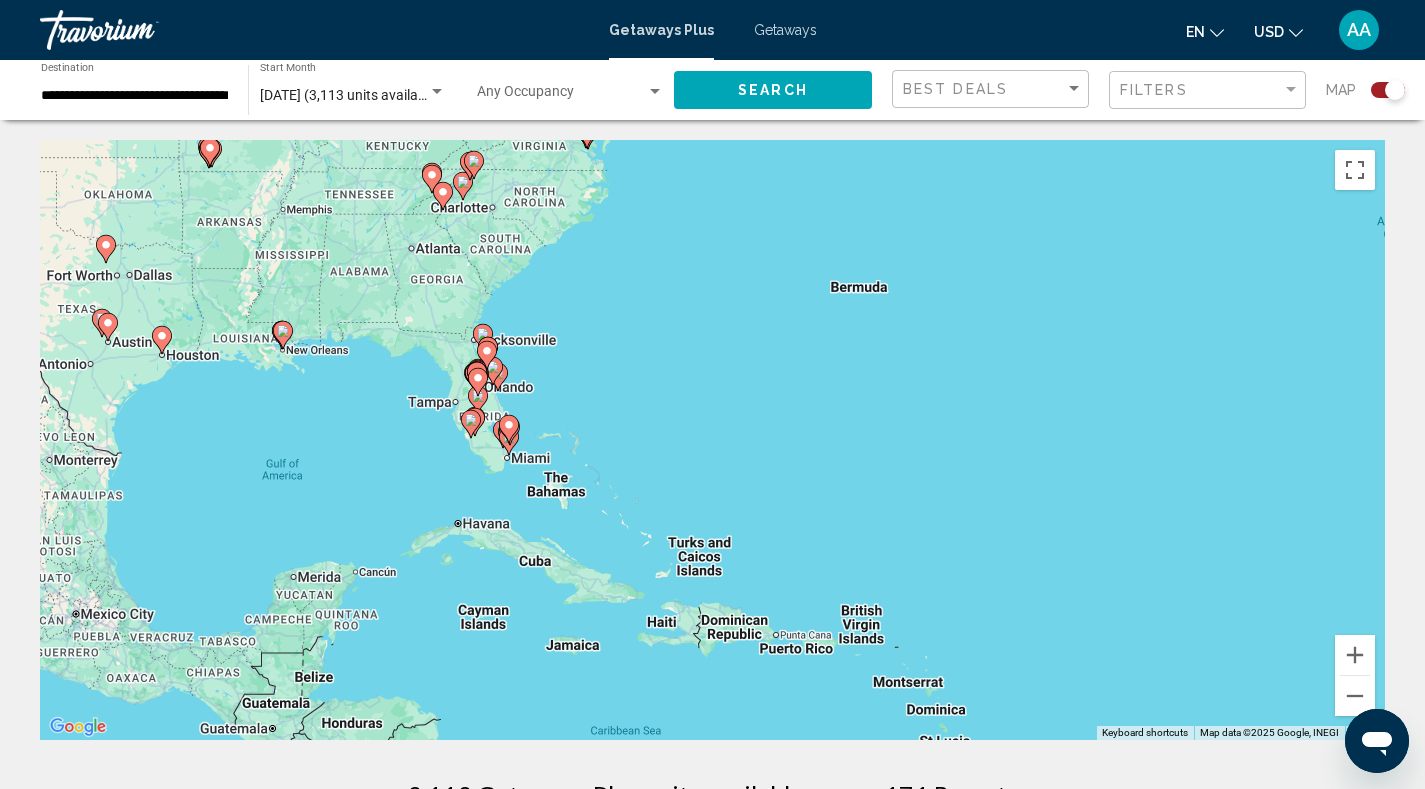 click on "To navigate, press the arrow keys. To activate drag with keyboard, press Alt + Enter. Once in keyboard drag state, use the arrow keys to move the marker. To complete the drag, press the Enter key. To cancel, press Escape." at bounding box center (712, 440) 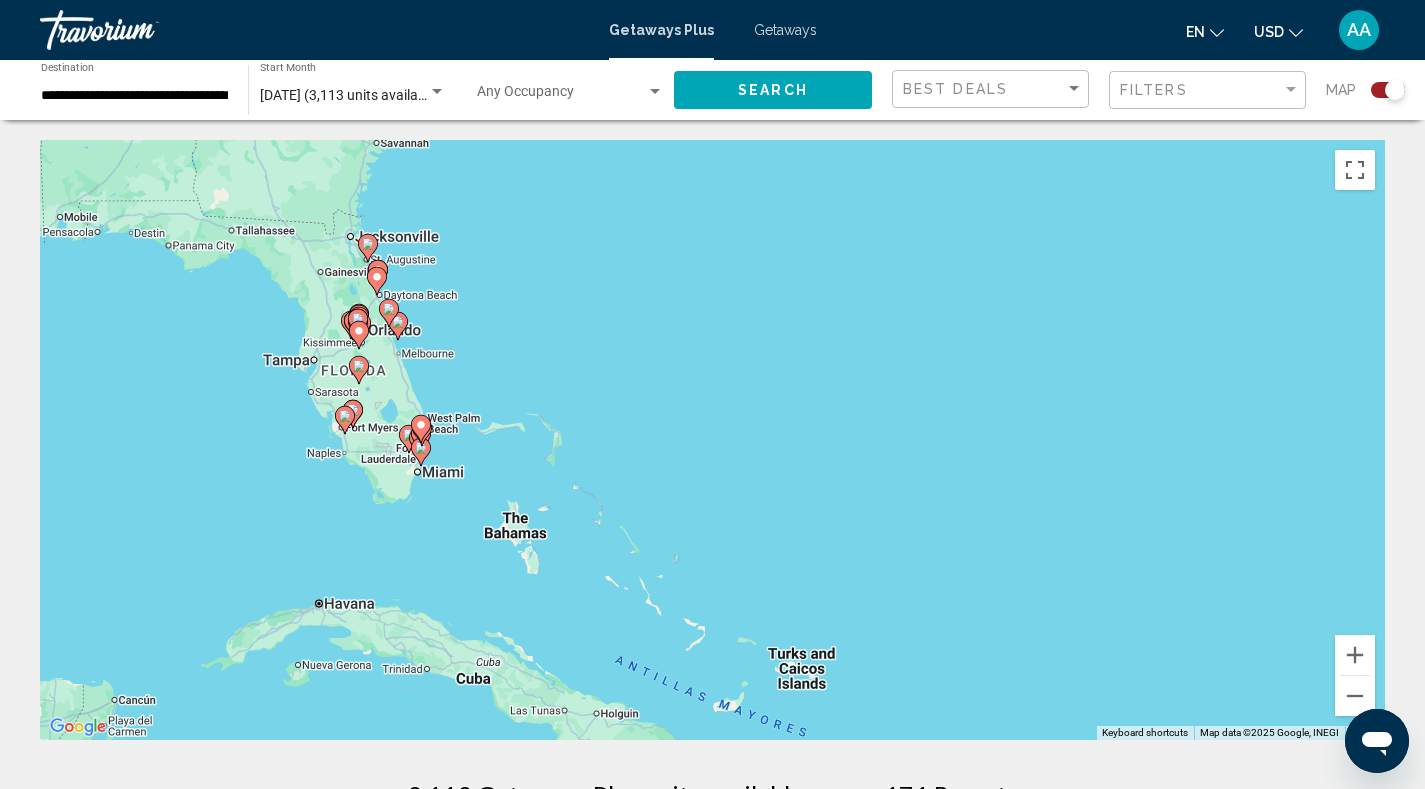 drag, startPoint x: 527, startPoint y: 443, endPoint x: 728, endPoint y: 431, distance: 201.3579 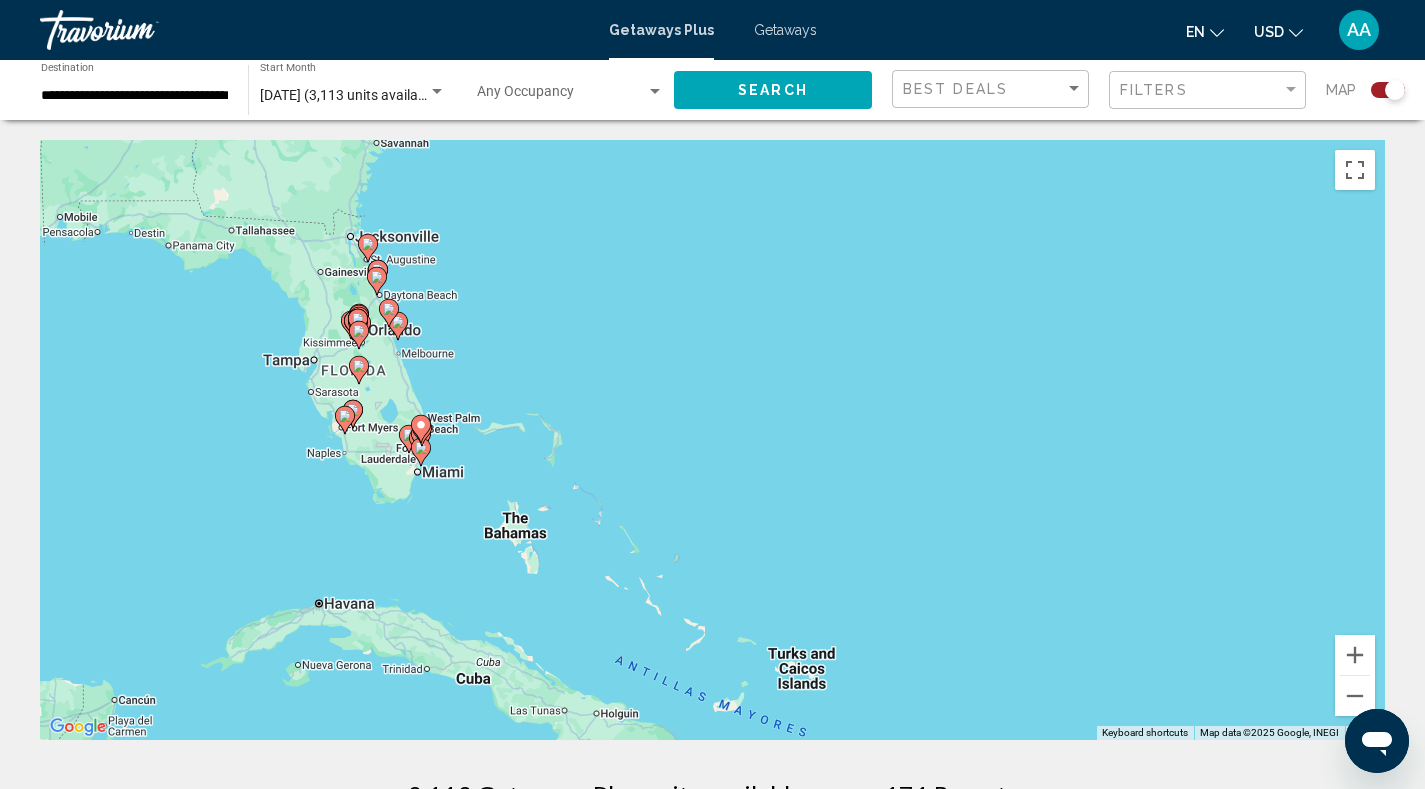 click on "To navigate, press the arrow keys. To activate drag with keyboard, press Alt + Enter. Once in keyboard drag state, use the arrow keys to move the marker. To complete the drag, press the Enter key. To cancel, press Escape." at bounding box center (712, 440) 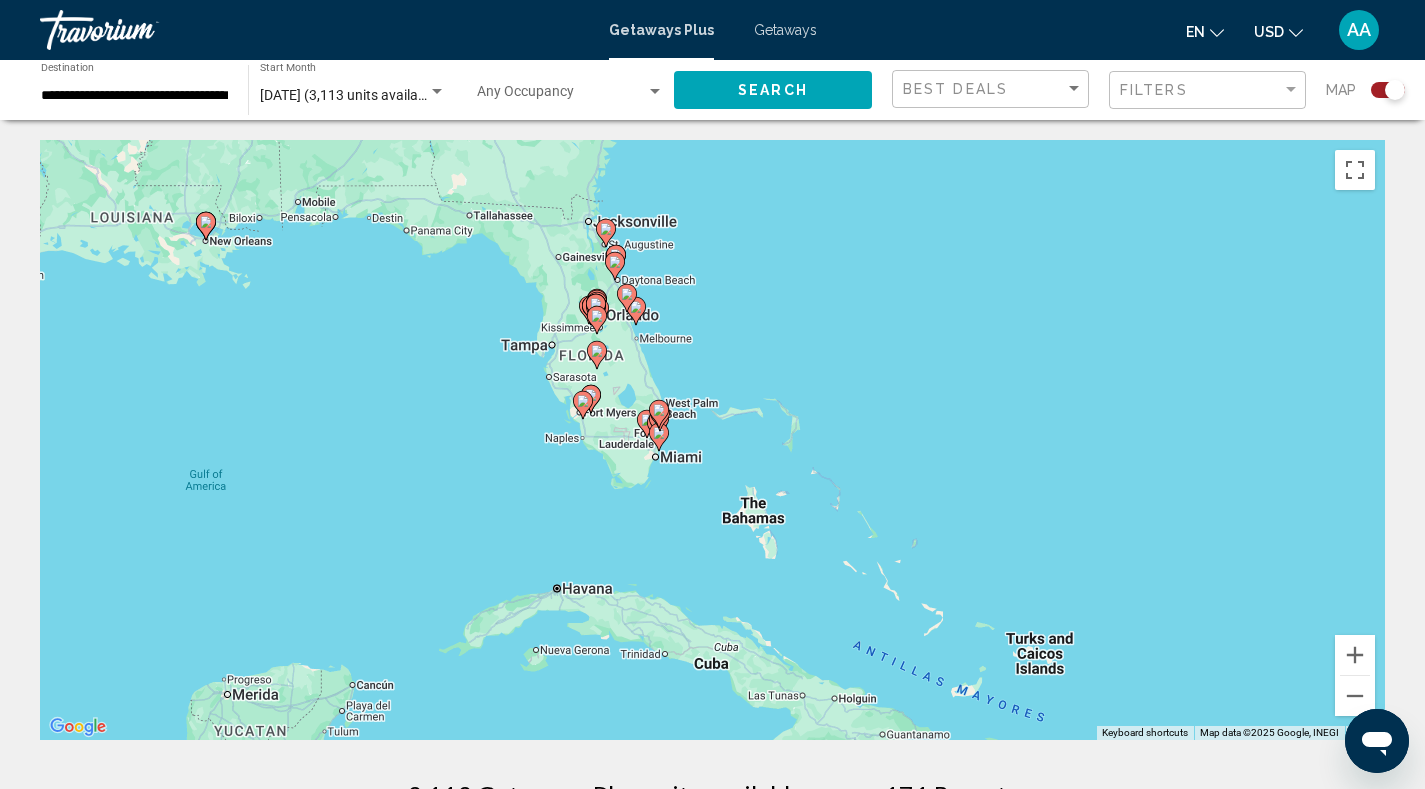 click on "To navigate, press the arrow keys. To activate drag with keyboard, press Alt + Enter. Once in keyboard drag state, use the arrow keys to move the marker. To complete the drag, press the Enter key. To cancel, press Escape." at bounding box center (712, 440) 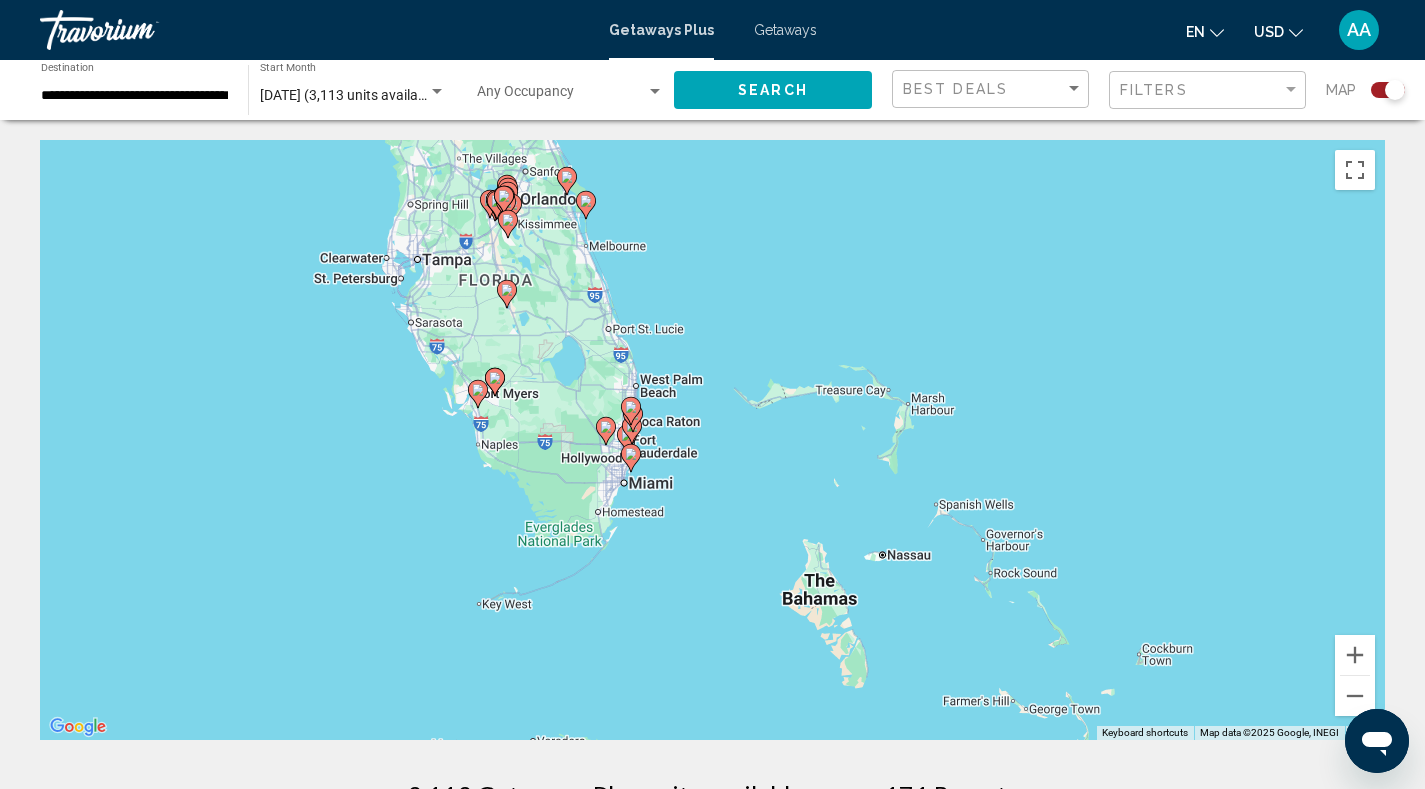 click on "To navigate, press the arrow keys. To activate drag with keyboard, press Alt + Enter. Once in keyboard drag state, use the arrow keys to move the marker. To complete the drag, press the Enter key. To cancel, press Escape." at bounding box center [712, 440] 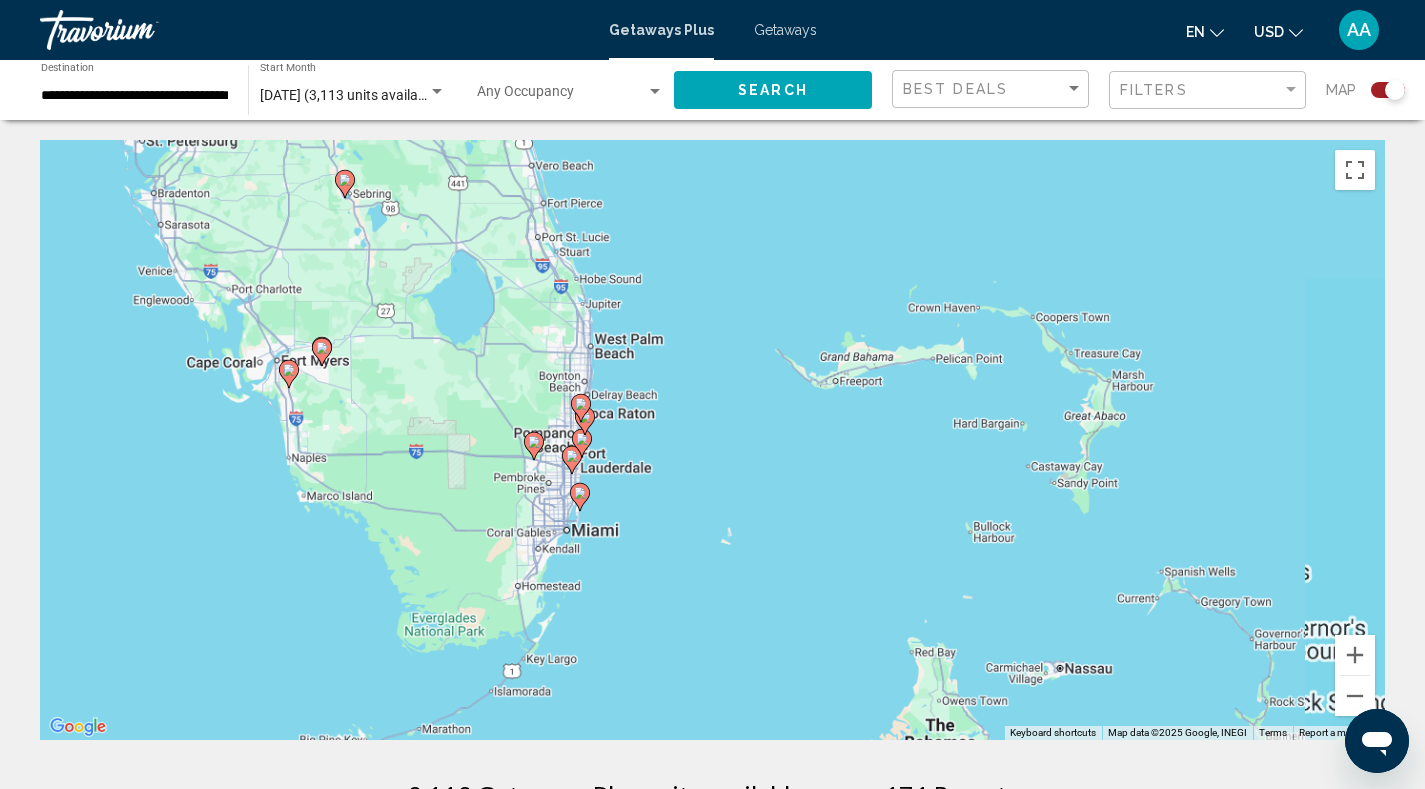 click on "To navigate, press the arrow keys. To activate drag with keyboard, press Alt + Enter. Once in keyboard drag state, use the arrow keys to move the marker. To complete the drag, press the Enter key. To cancel, press Escape." at bounding box center (712, 440) 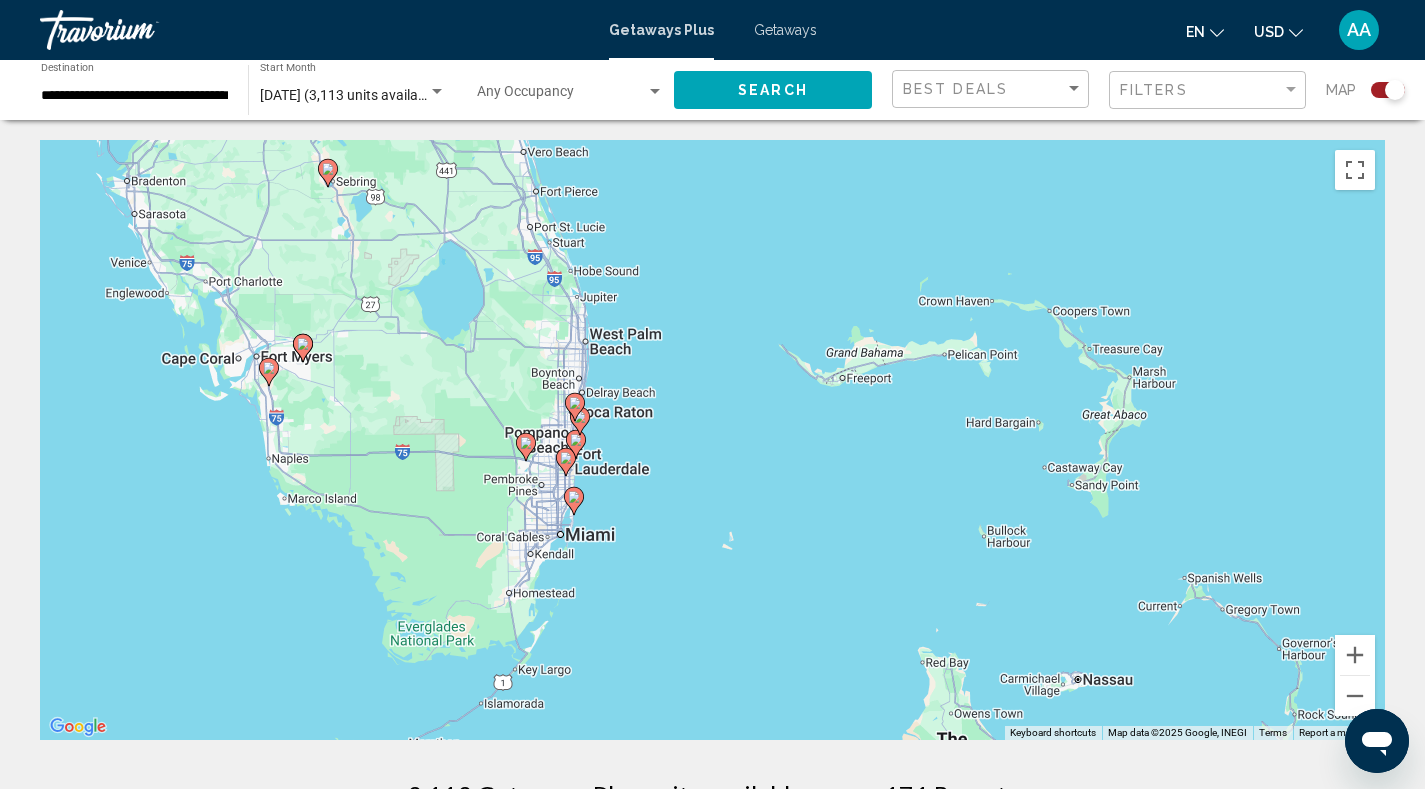 click on "To navigate, press the arrow keys. To activate drag with keyboard, press Alt + Enter. Once in keyboard drag state, use the arrow keys to move the marker. To complete the drag, press the Enter key. To cancel, press Escape." at bounding box center [712, 440] 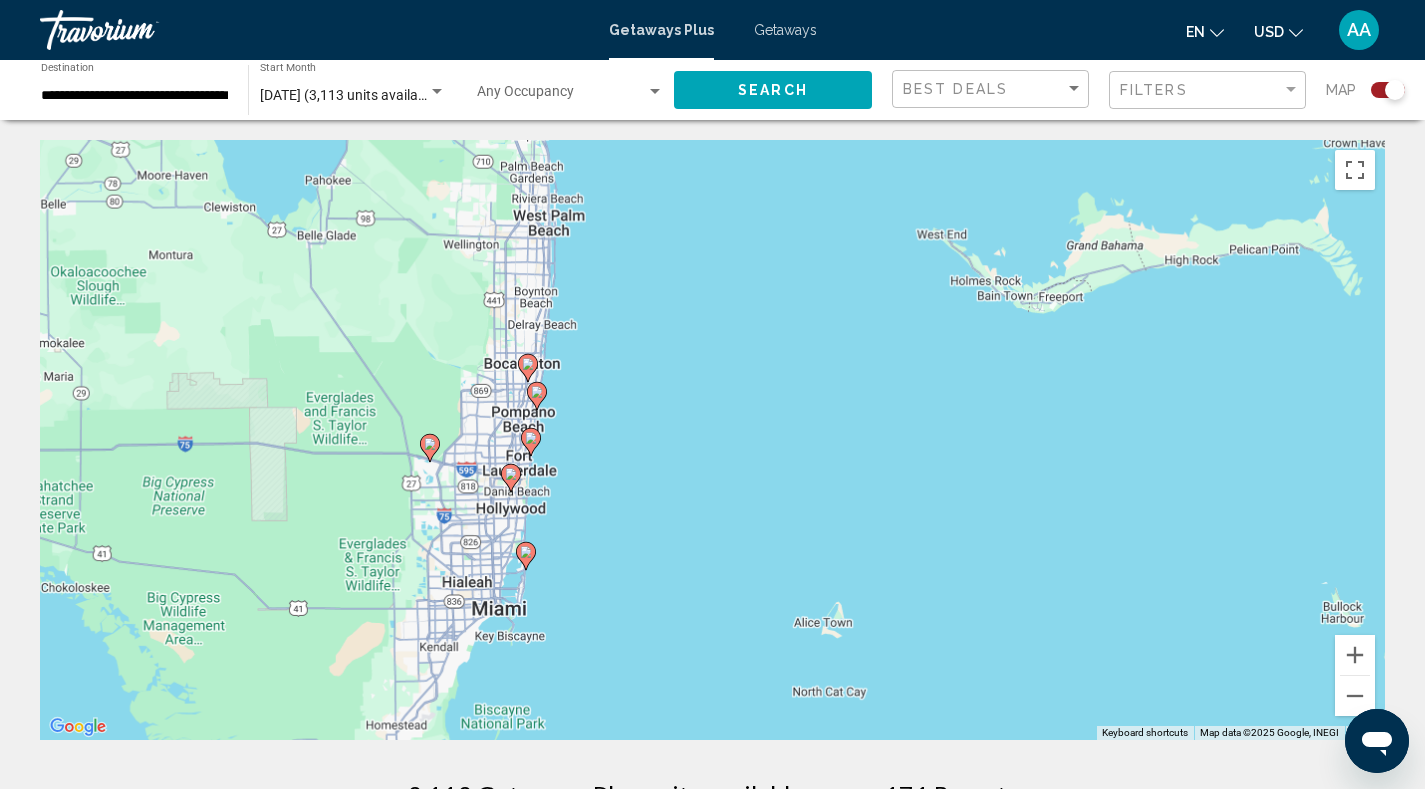 click on "To navigate, press the arrow keys. To activate drag with keyboard, press Alt + Enter. Once in keyboard drag state, use the arrow keys to move the marker. To complete the drag, press the Enter key. To cancel, press Escape." at bounding box center [712, 440] 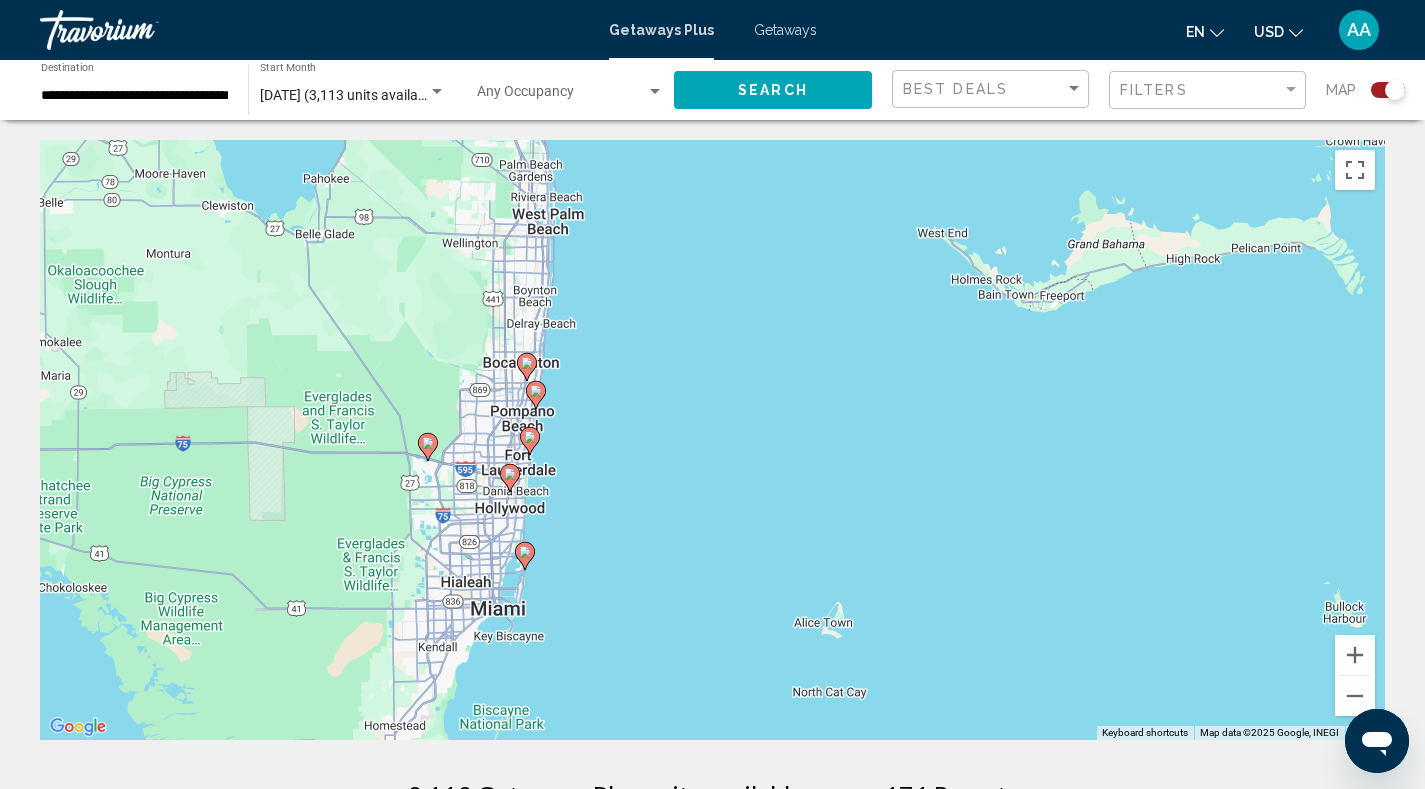 click on "To navigate, press the arrow keys. To activate drag with keyboard, press Alt + Enter. Once in keyboard drag state, use the arrow keys to move the marker. To complete the drag, press the Enter key. To cancel, press Escape." at bounding box center (712, 440) 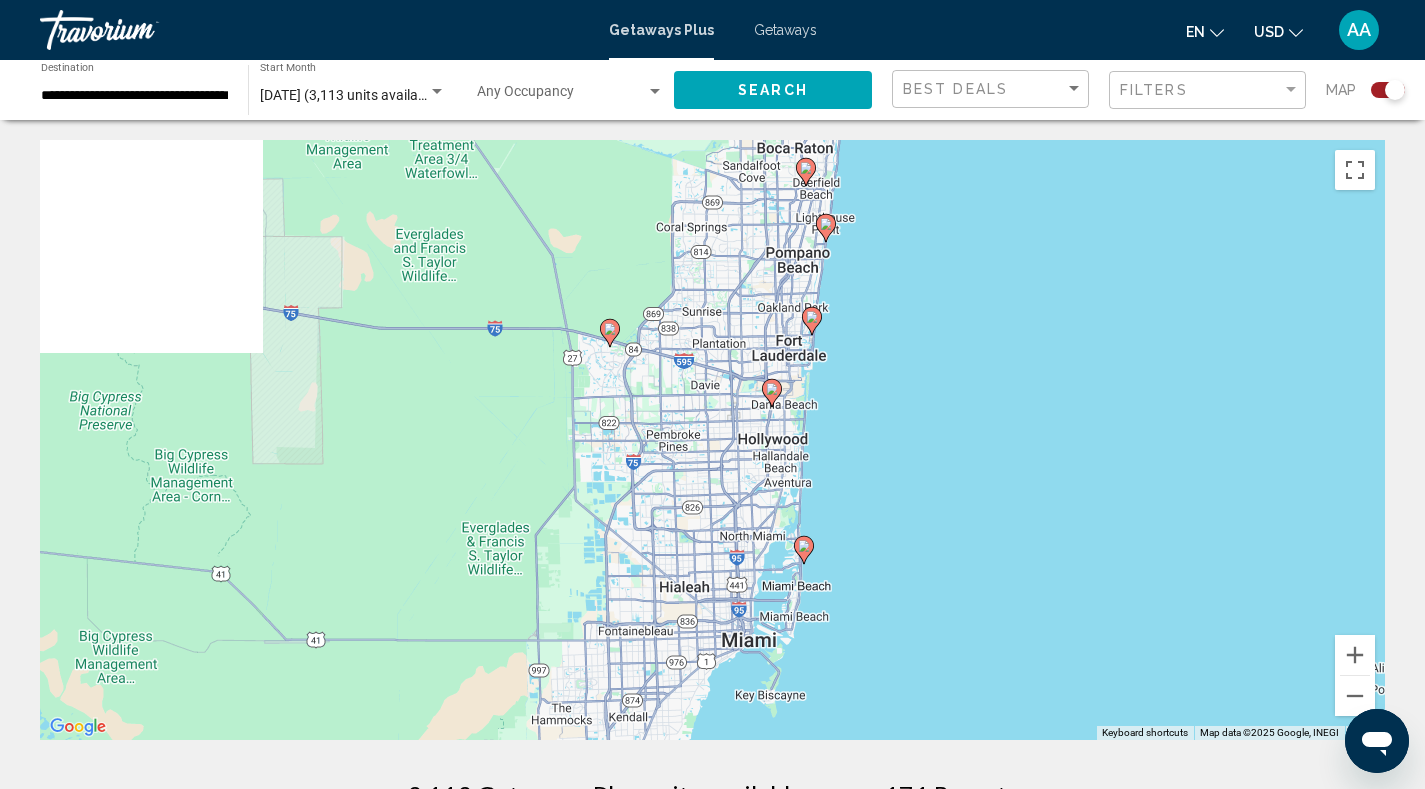 drag, startPoint x: 613, startPoint y: 467, endPoint x: 956, endPoint y: 352, distance: 361.7651 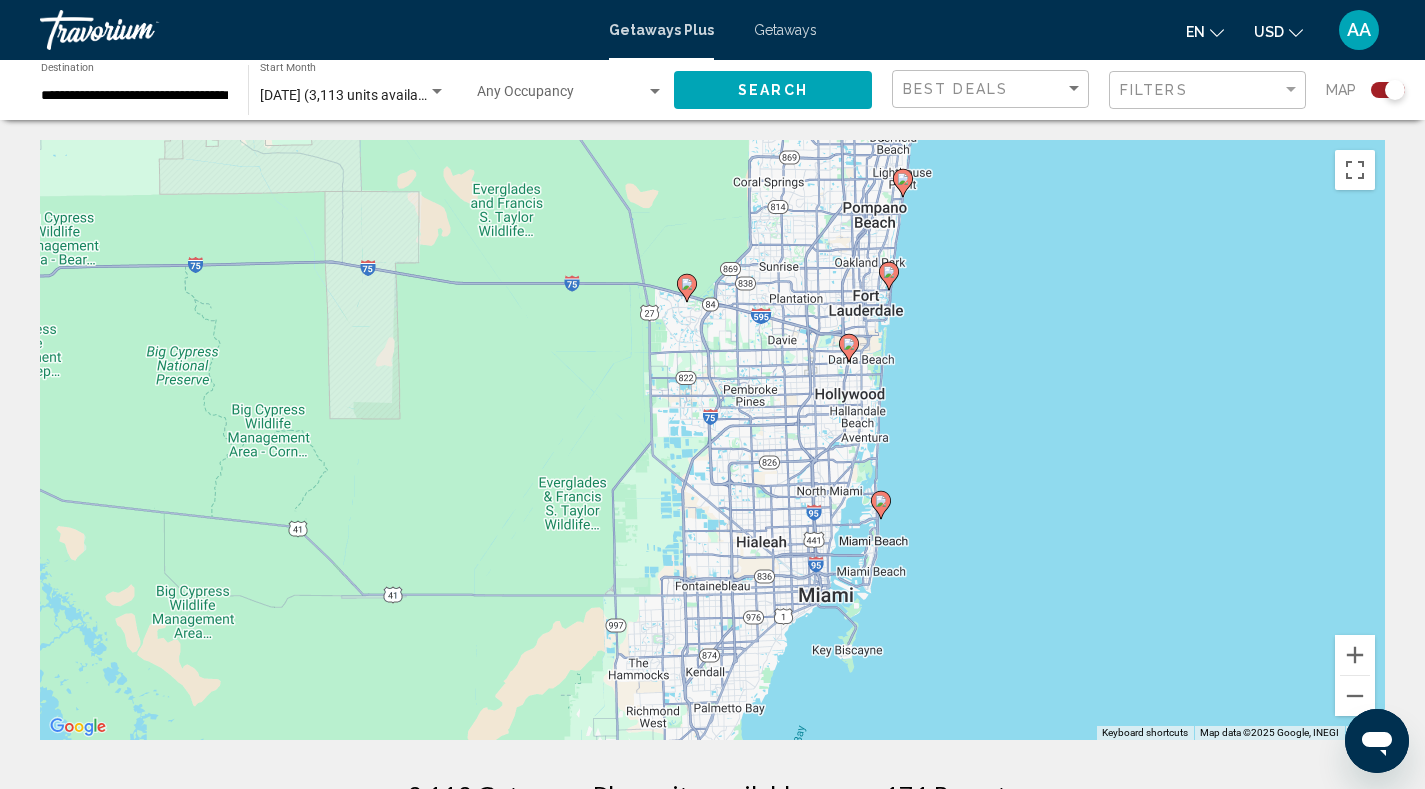 click 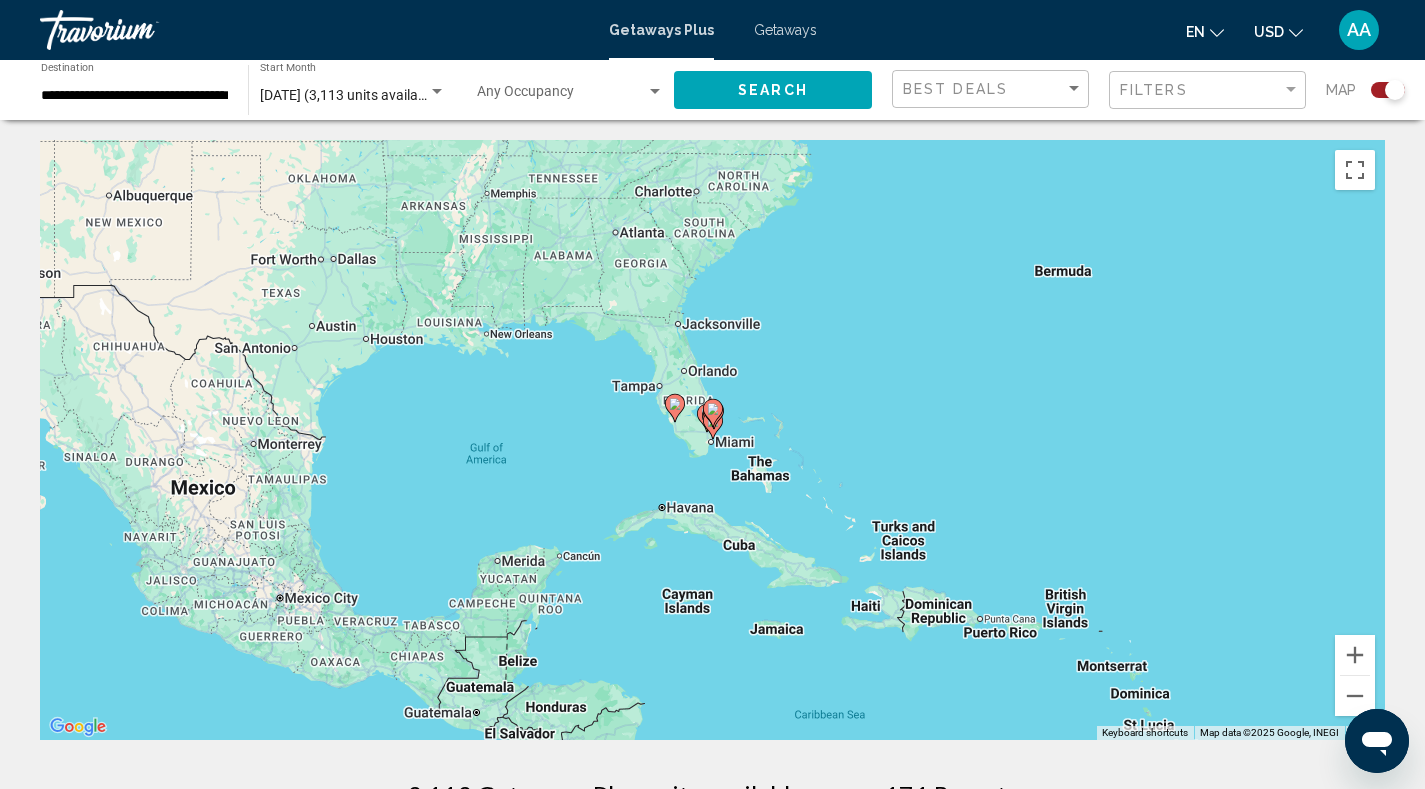 click at bounding box center (714, 415) 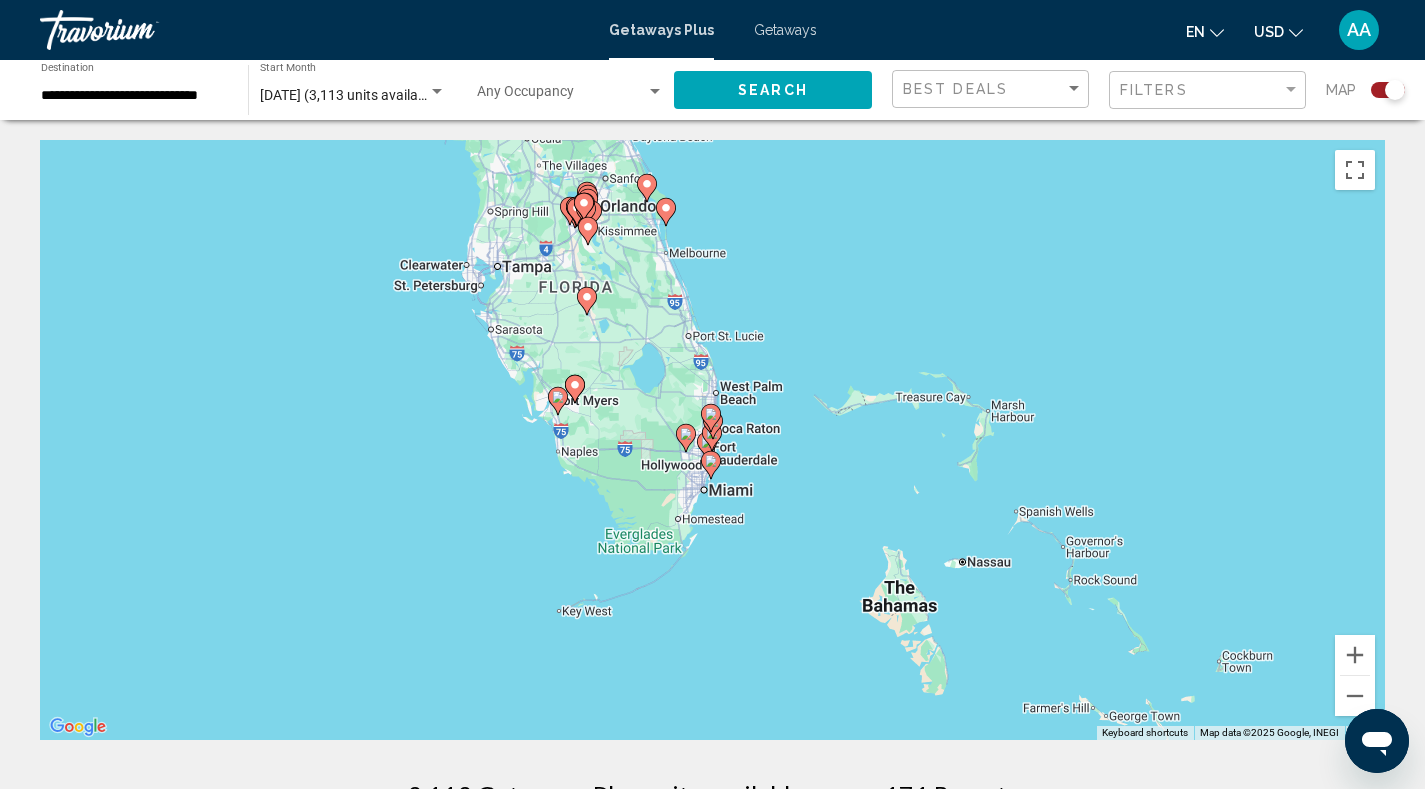 click 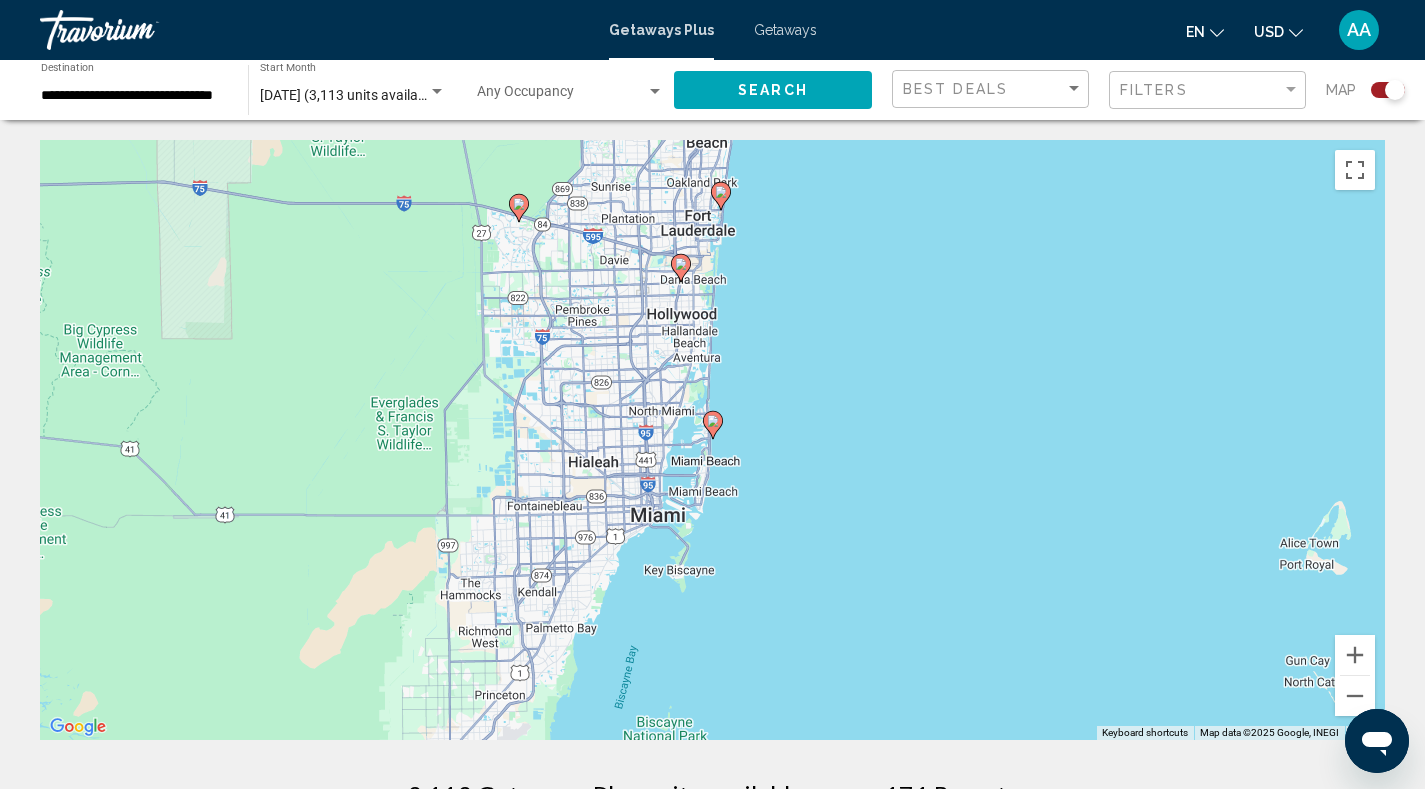 click at bounding box center (713, 425) 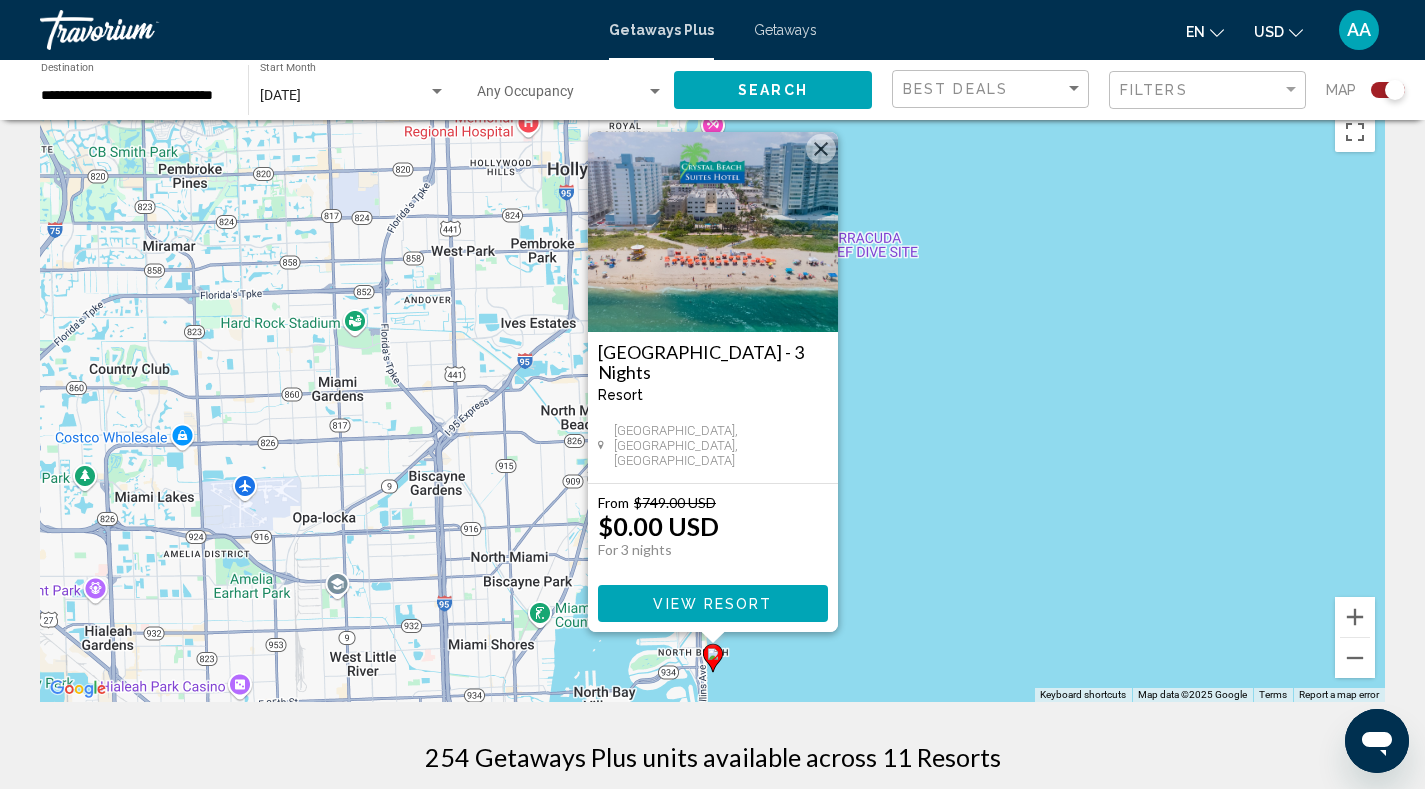 scroll, scrollTop: 12, scrollLeft: 0, axis: vertical 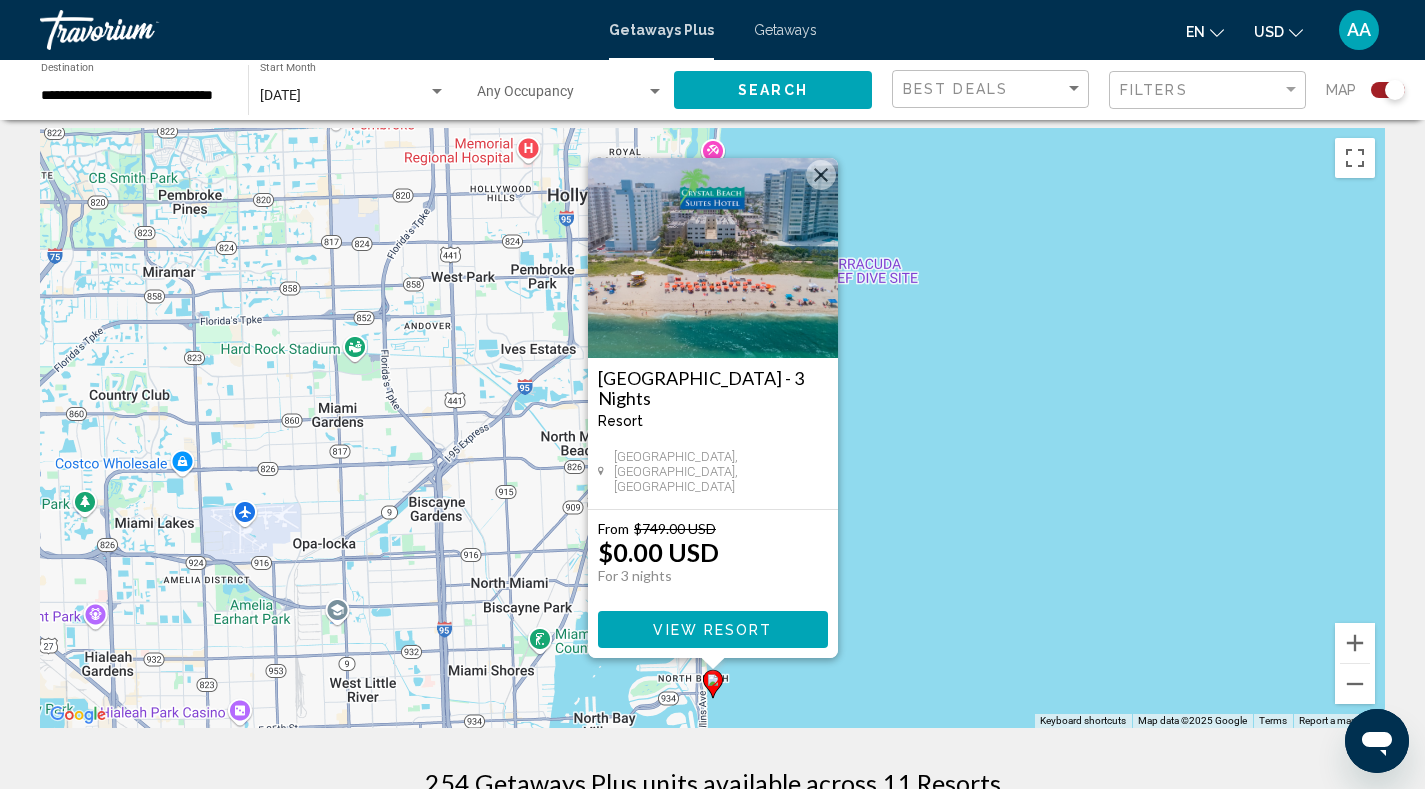 click on "To navigate, press the arrow keys. To activate drag with keyboard, press Alt + Enter. Once in keyboard drag state, use the arrow keys to move the marker. To complete the drag, press the Enter key. To cancel, press Escape.  [GEOGRAPHIC_DATA] - 3 Nights  Resort  -  This is an adults only resort
[GEOGRAPHIC_DATA], [GEOGRAPHIC_DATA], [GEOGRAPHIC_DATA] From $749.00 USD $0.00 USD For 3 nights You save  $749.00 USD  View Resort" at bounding box center (712, 428) 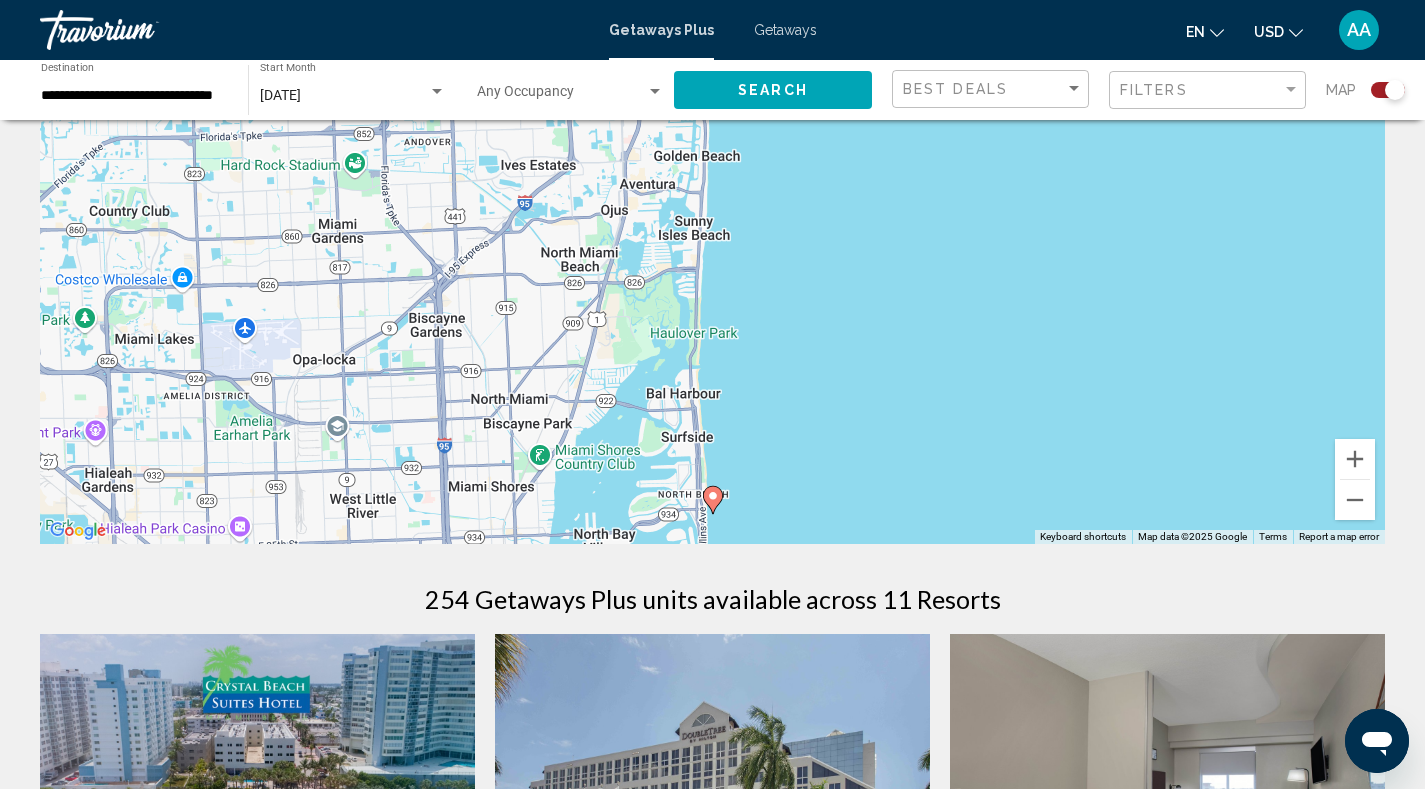scroll, scrollTop: 47, scrollLeft: 0, axis: vertical 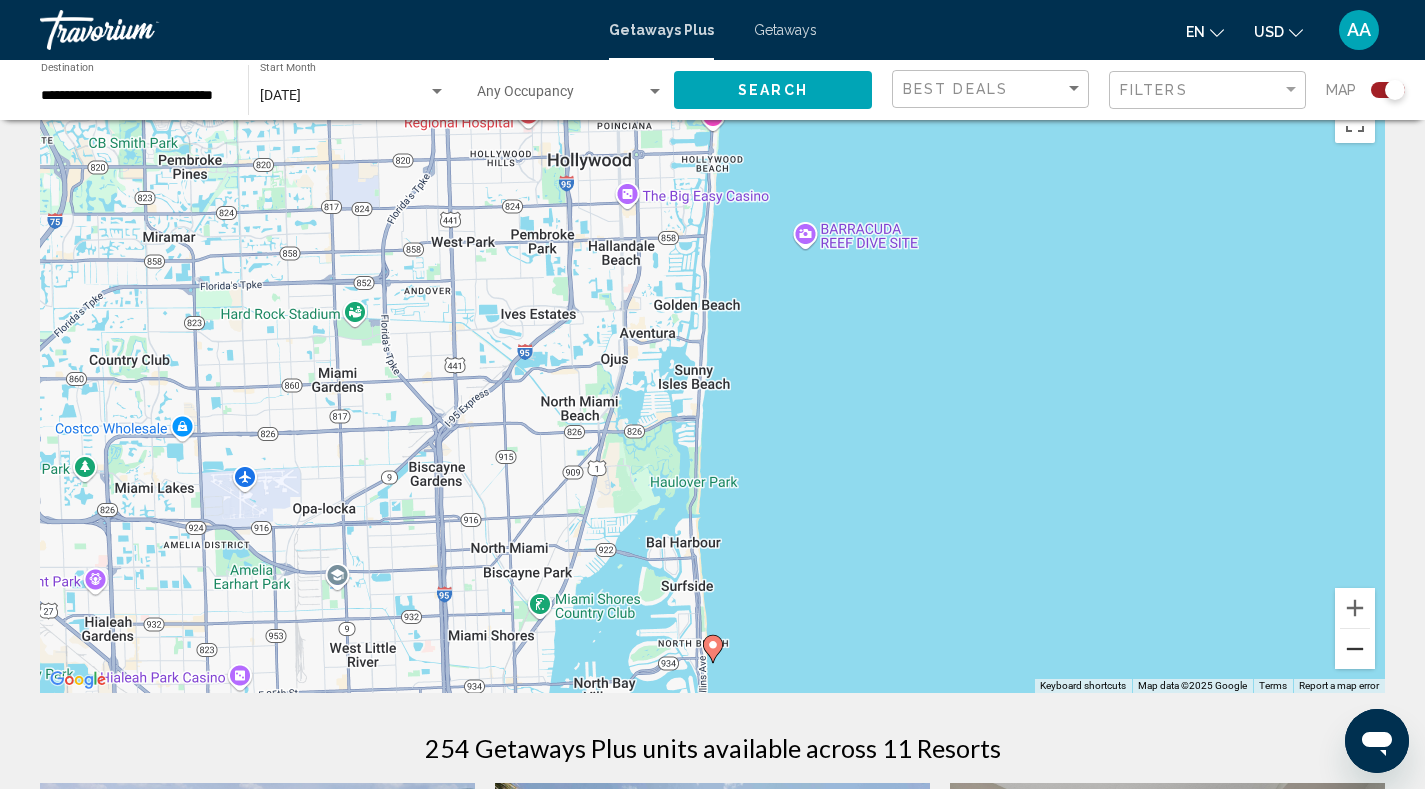 click at bounding box center [1355, 649] 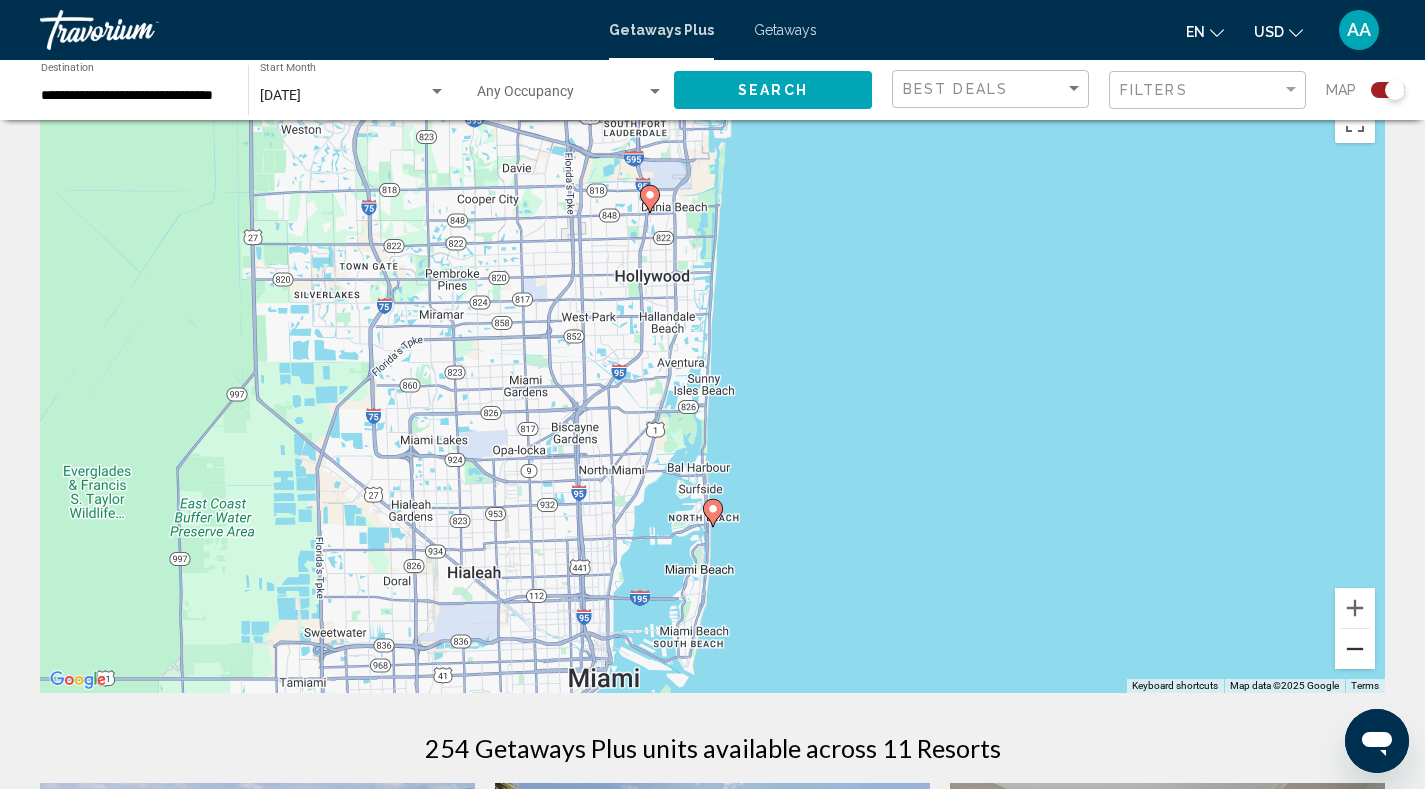 click at bounding box center (1355, 649) 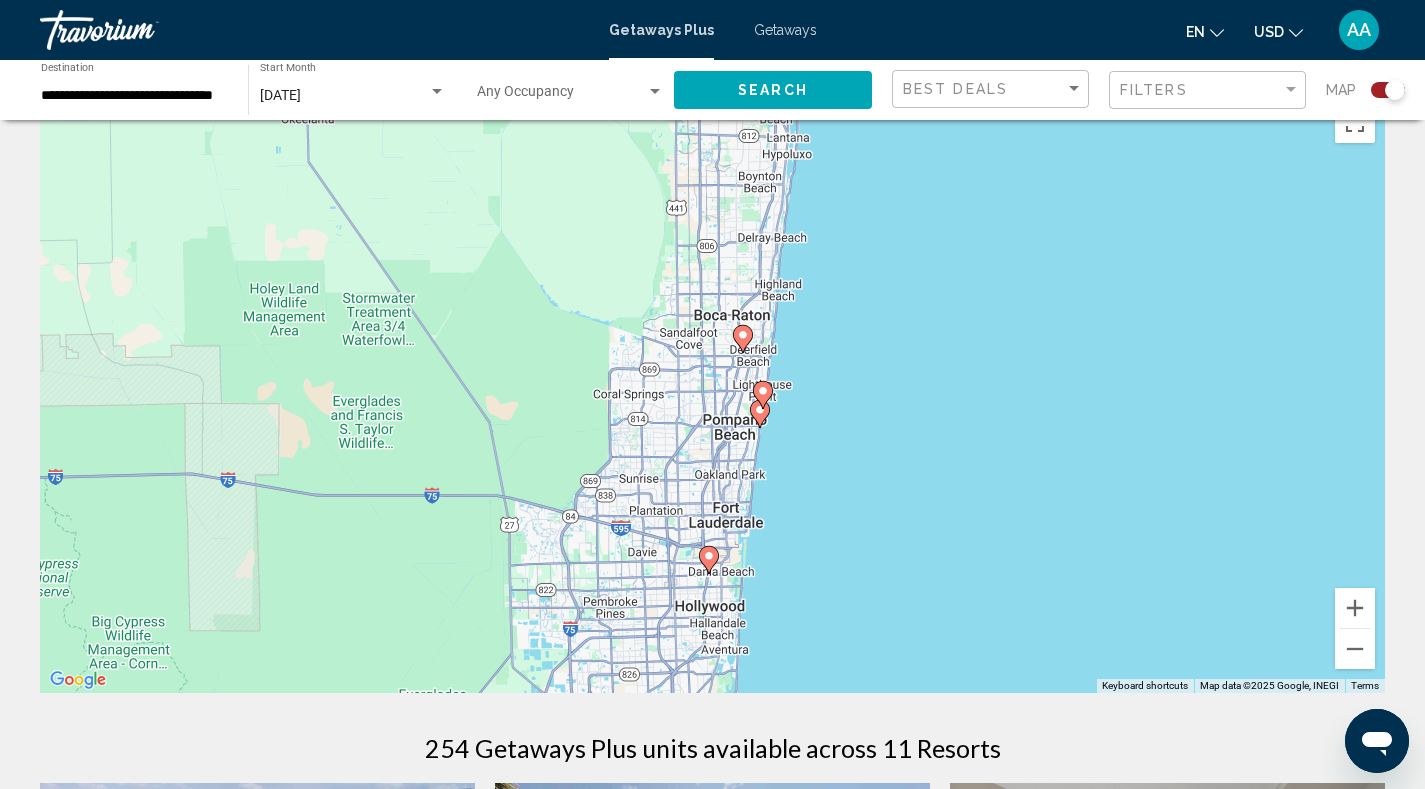 drag, startPoint x: 977, startPoint y: 354, endPoint x: 996, endPoint y: 590, distance: 236.7636 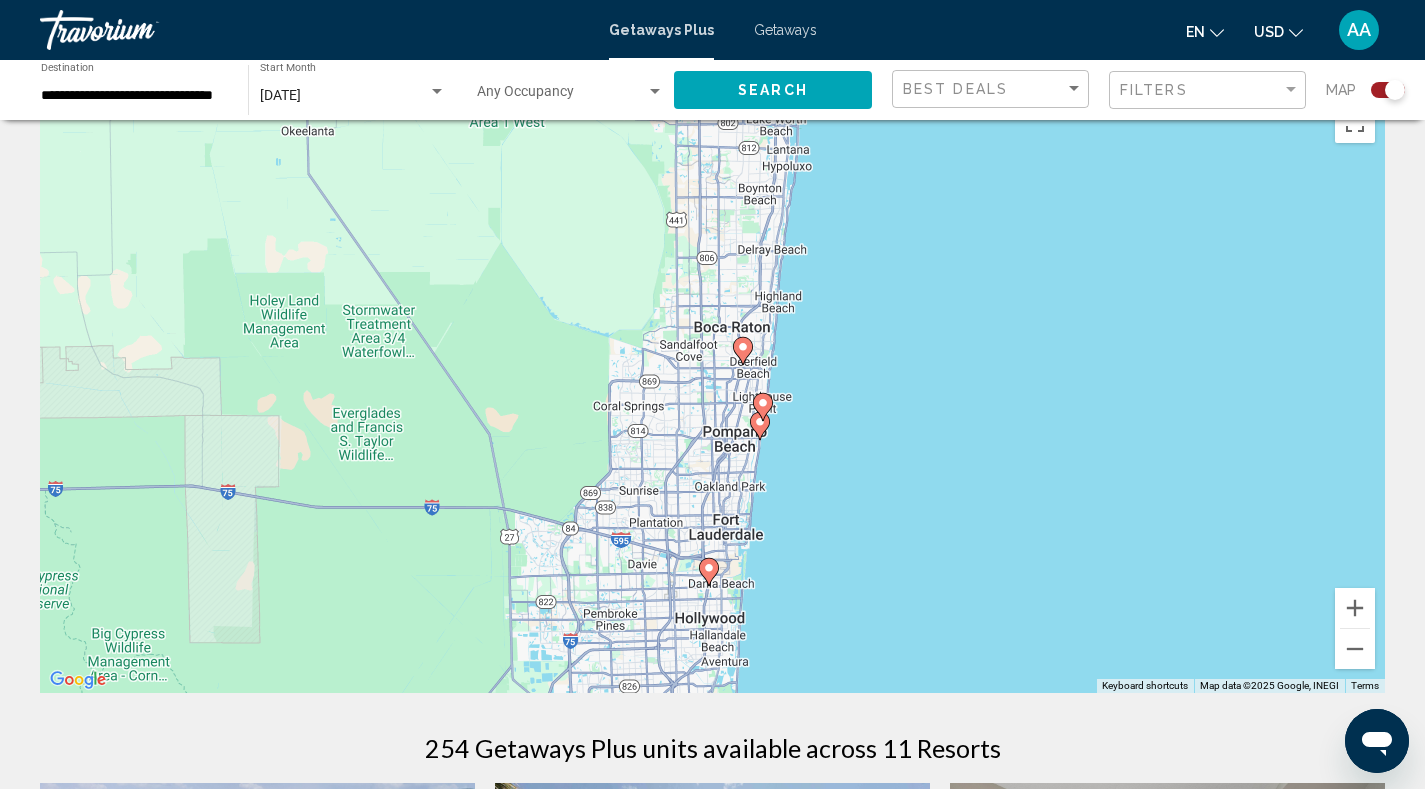 click 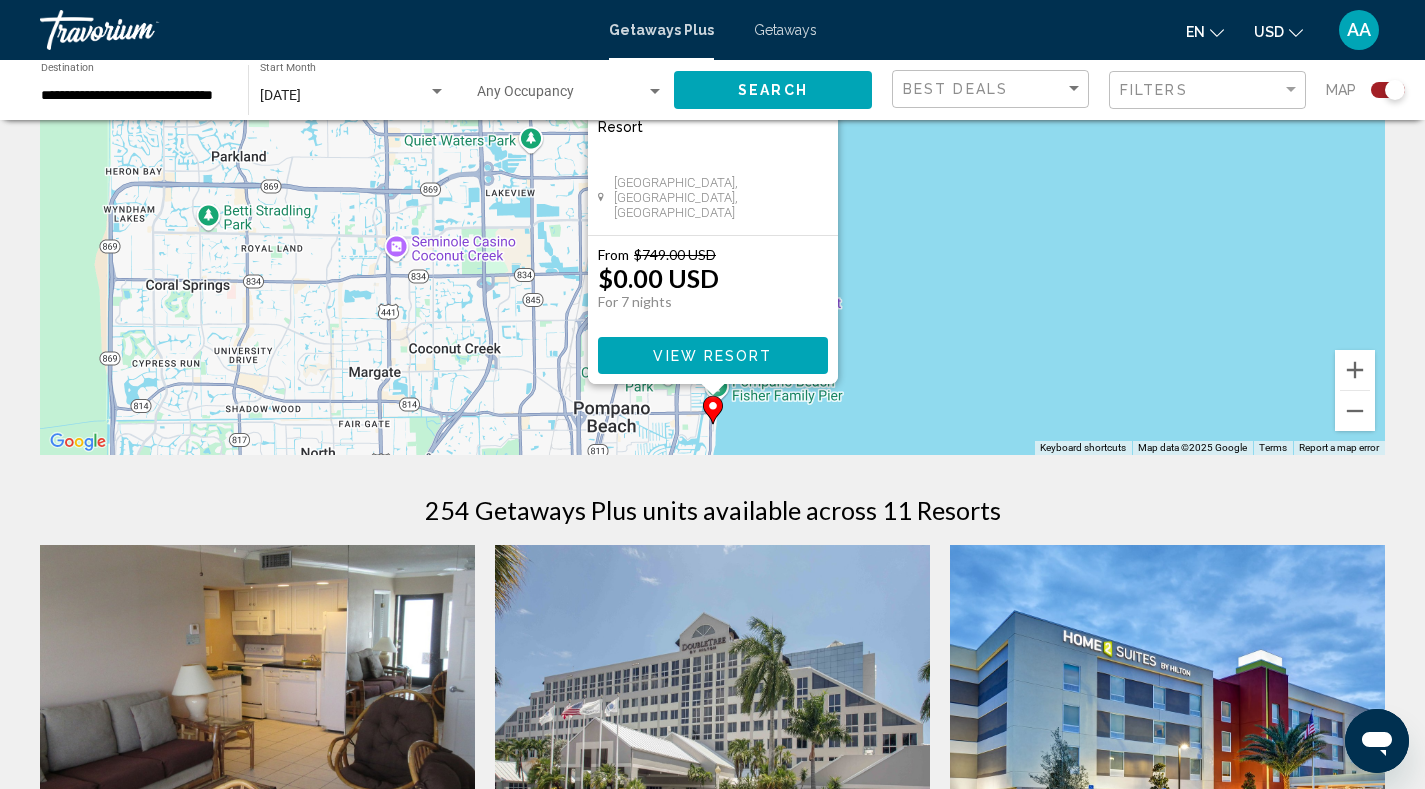 scroll, scrollTop: 102, scrollLeft: 0, axis: vertical 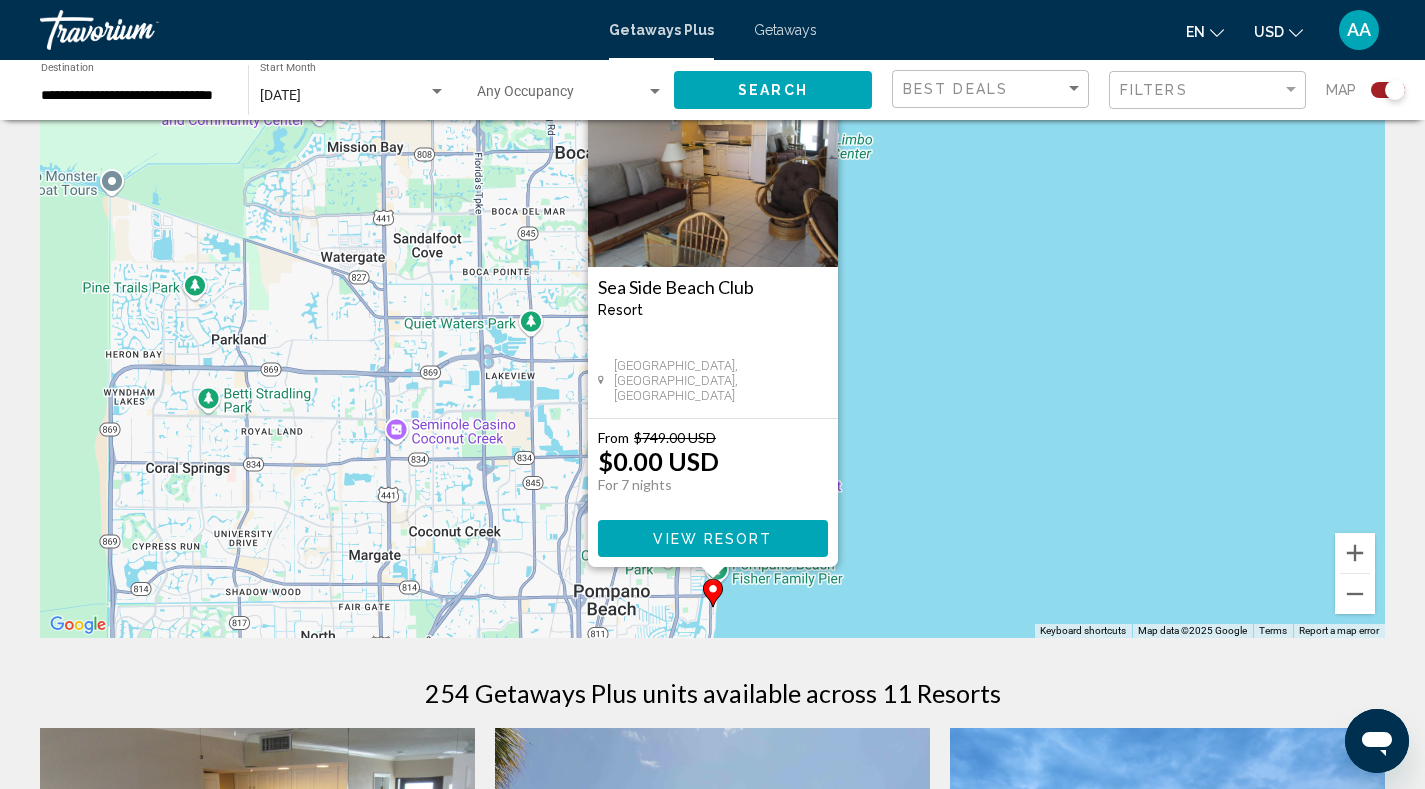 click on "View Resort" at bounding box center [712, 539] 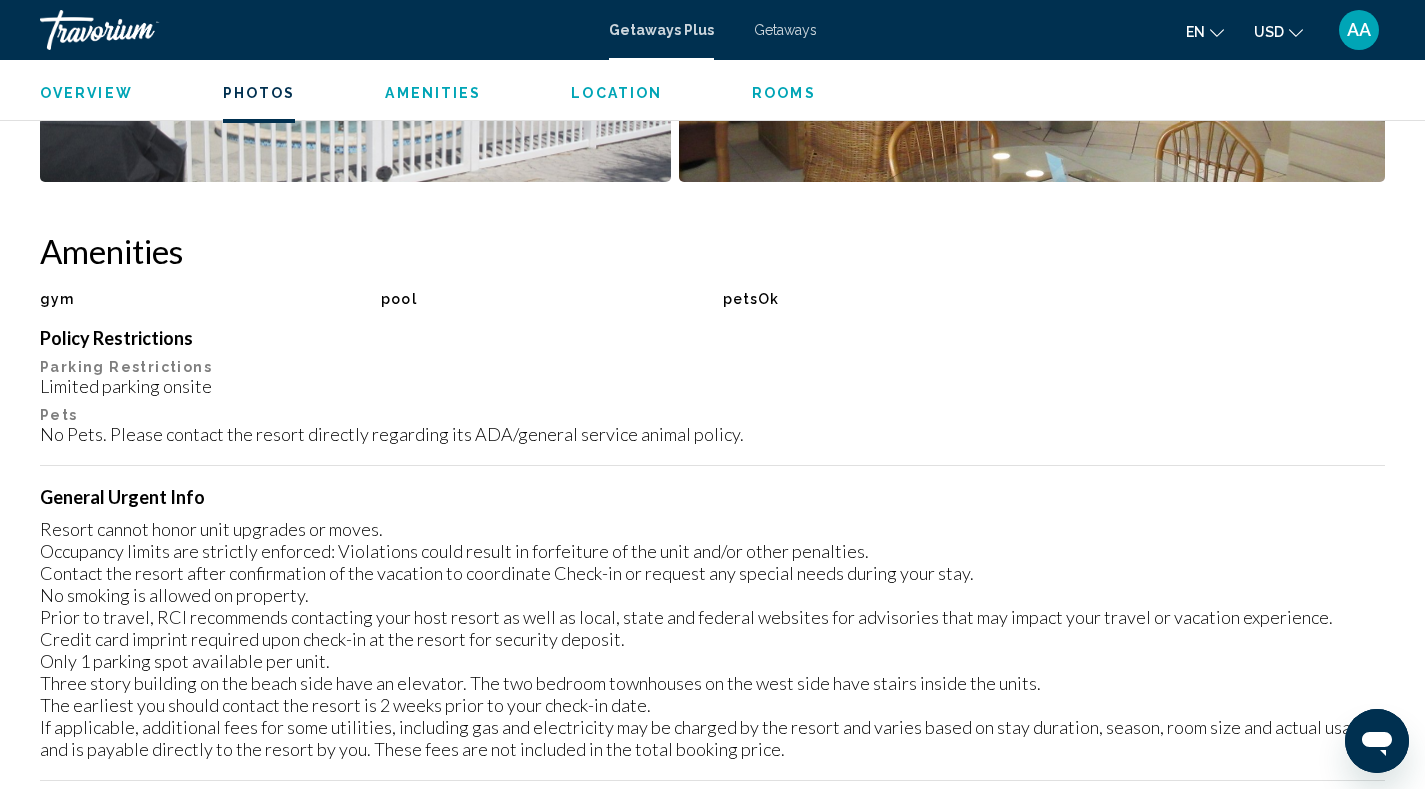 scroll, scrollTop: 1655, scrollLeft: 0, axis: vertical 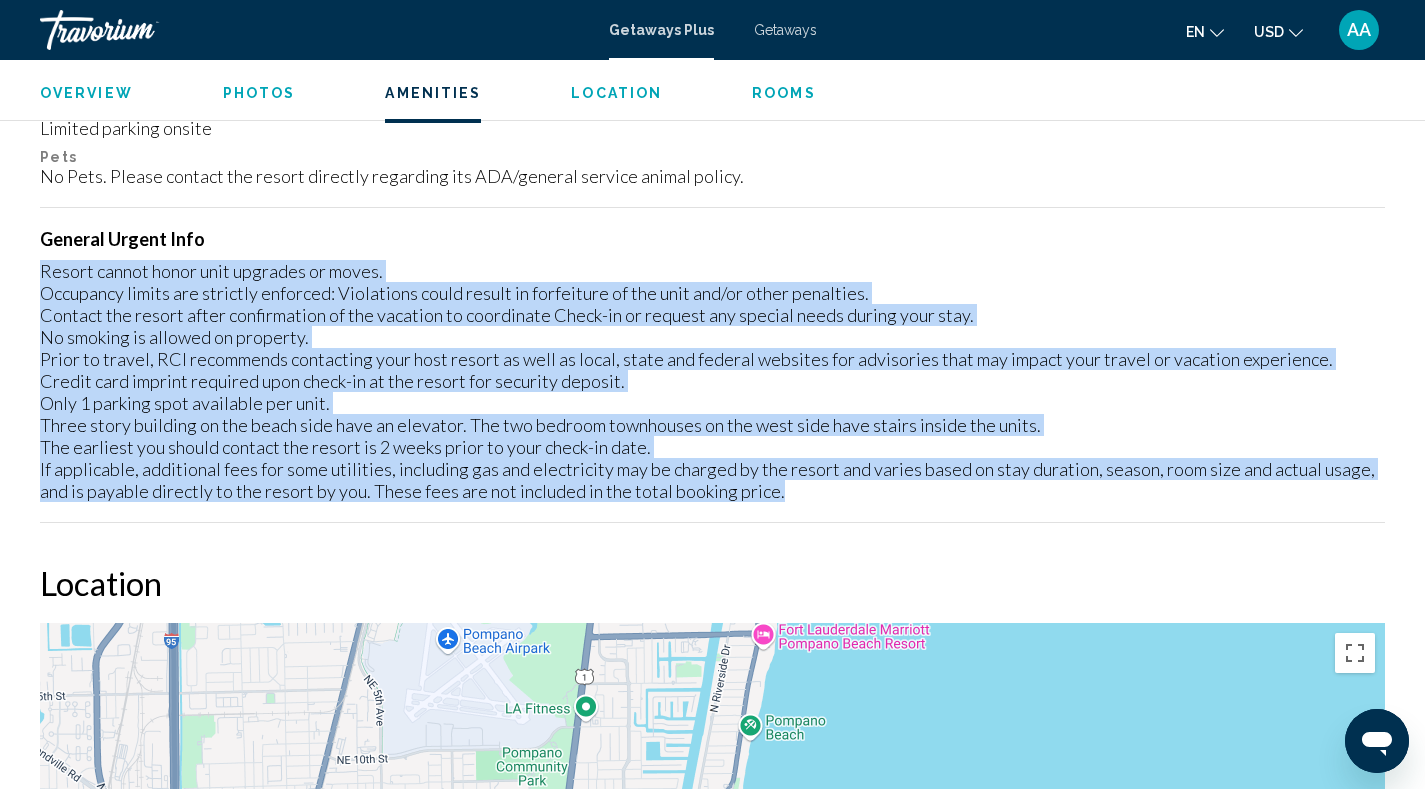 drag, startPoint x: 760, startPoint y: 488, endPoint x: 39, endPoint y: 255, distance: 757.7137 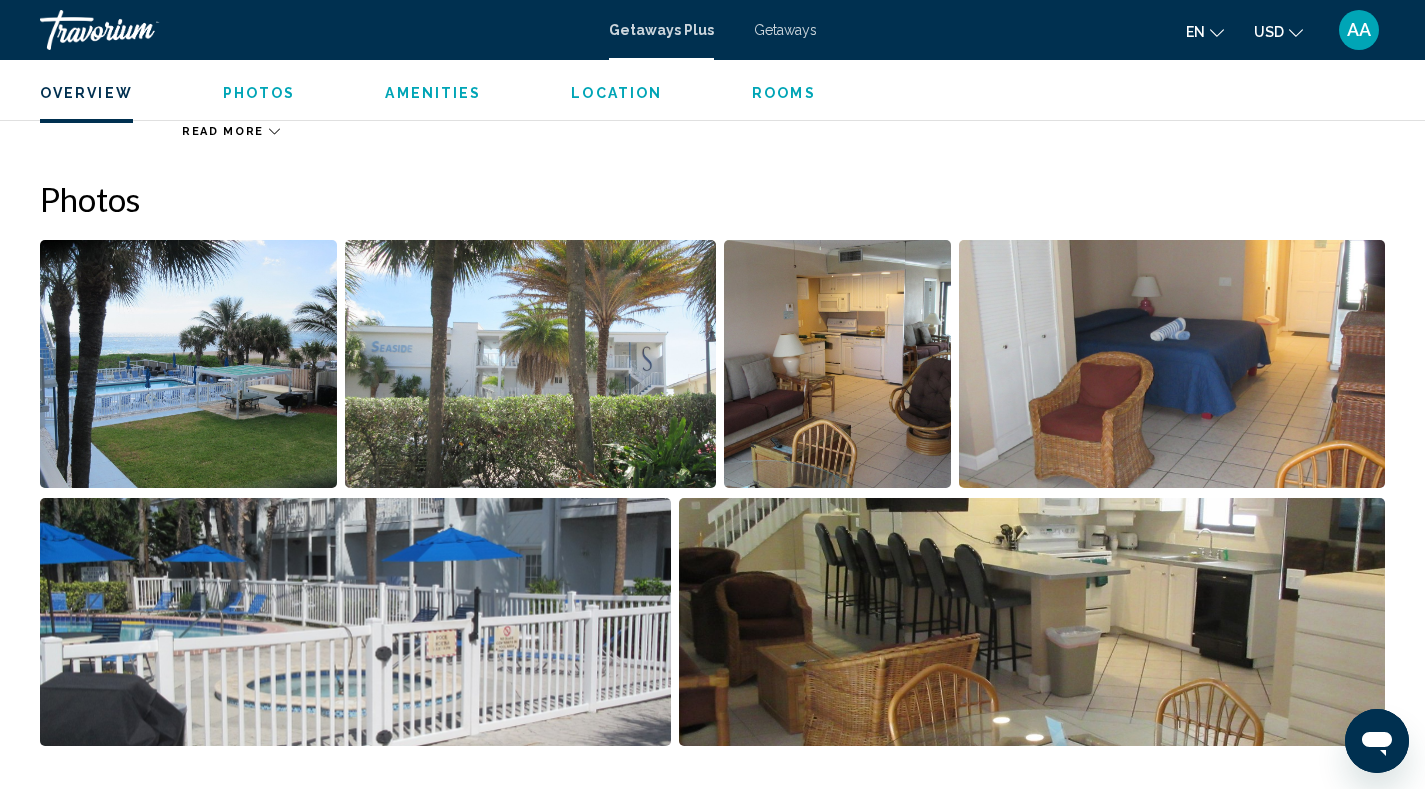 scroll, scrollTop: 829, scrollLeft: 0, axis: vertical 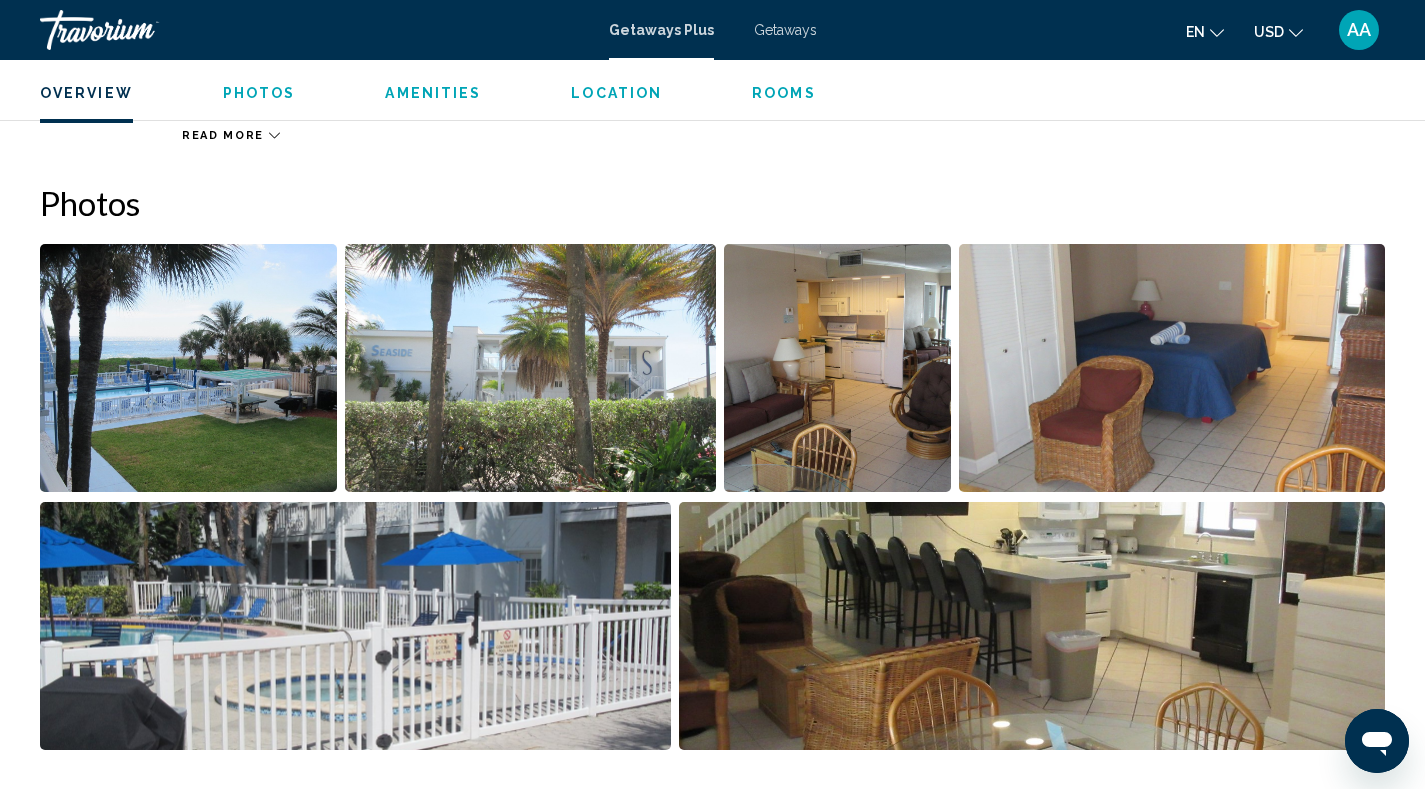 click at bounding box center (188, 368) 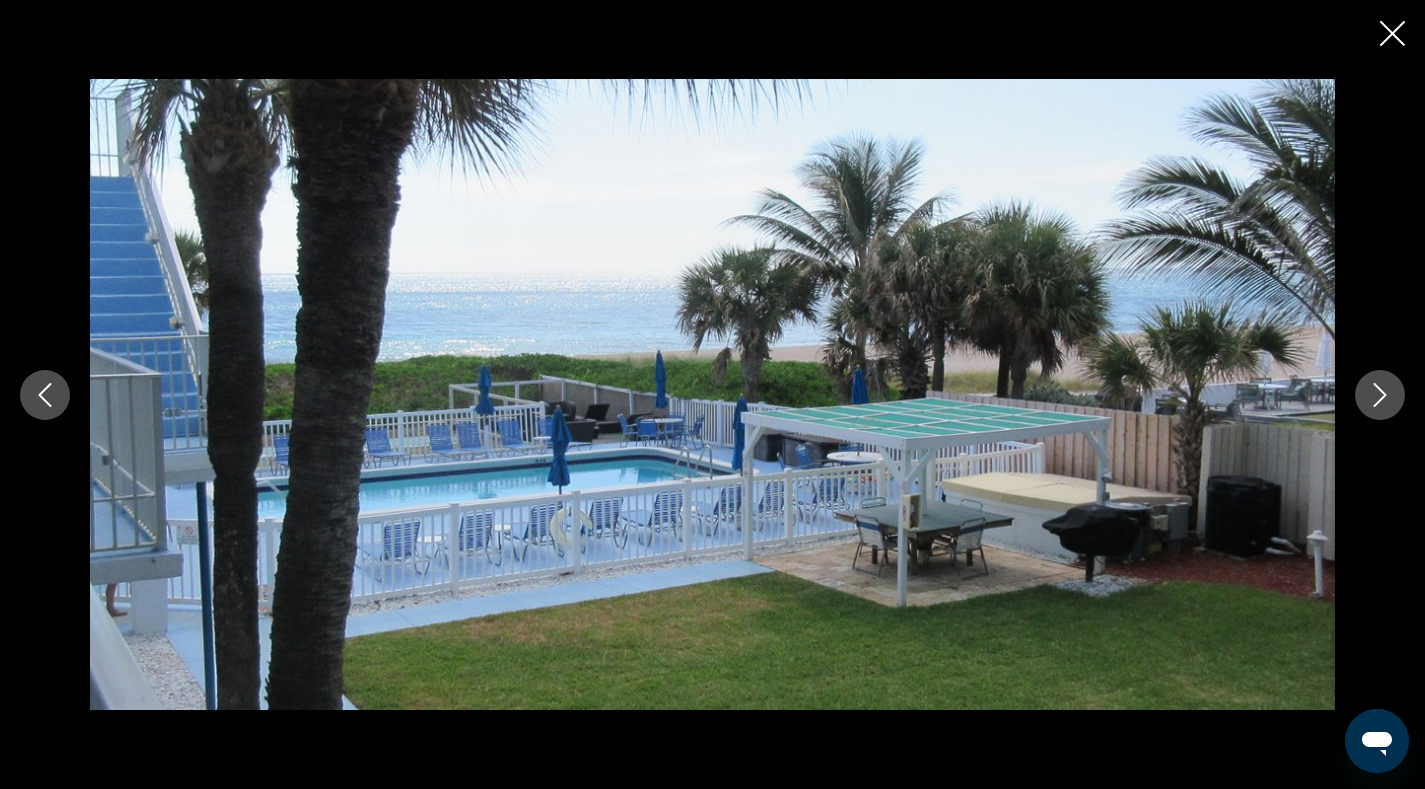 click 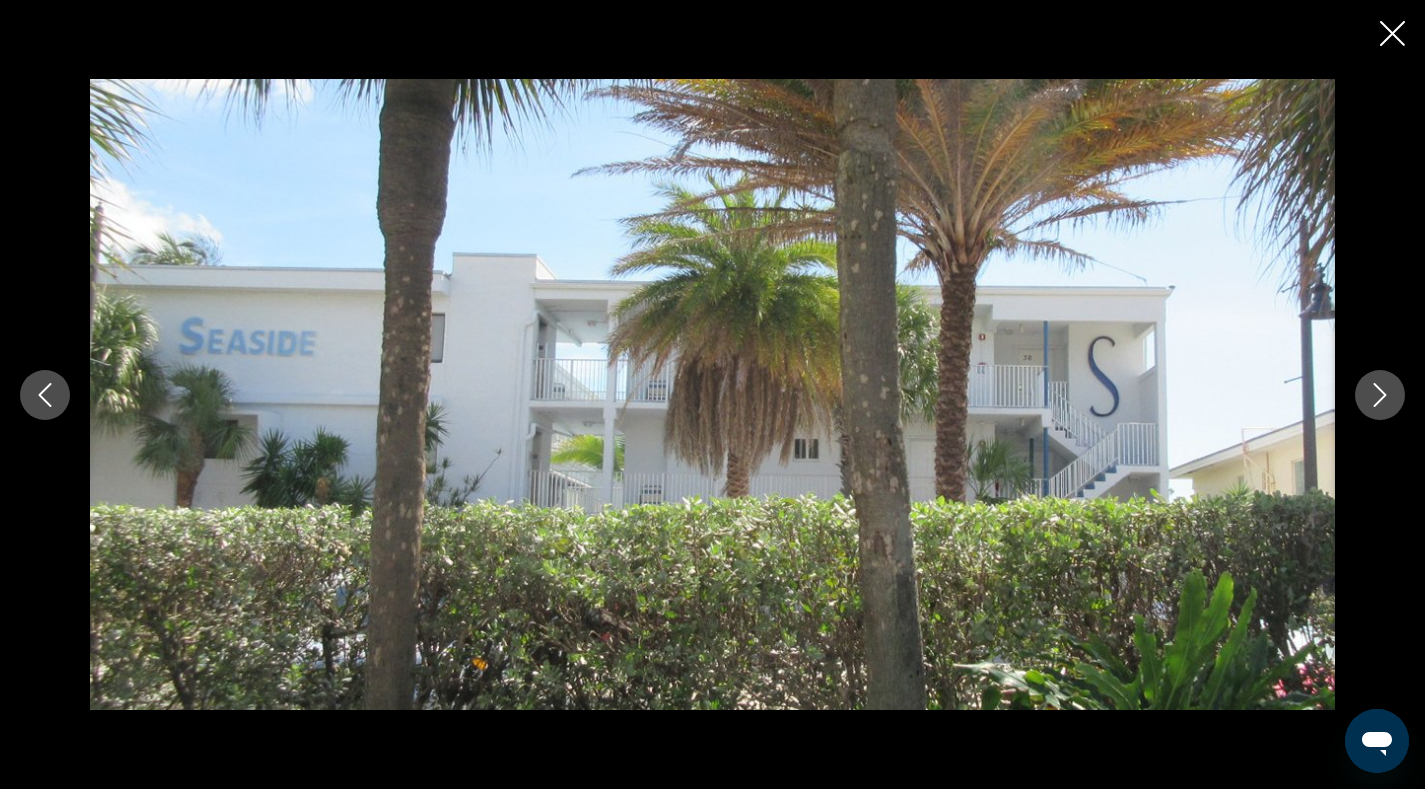 click 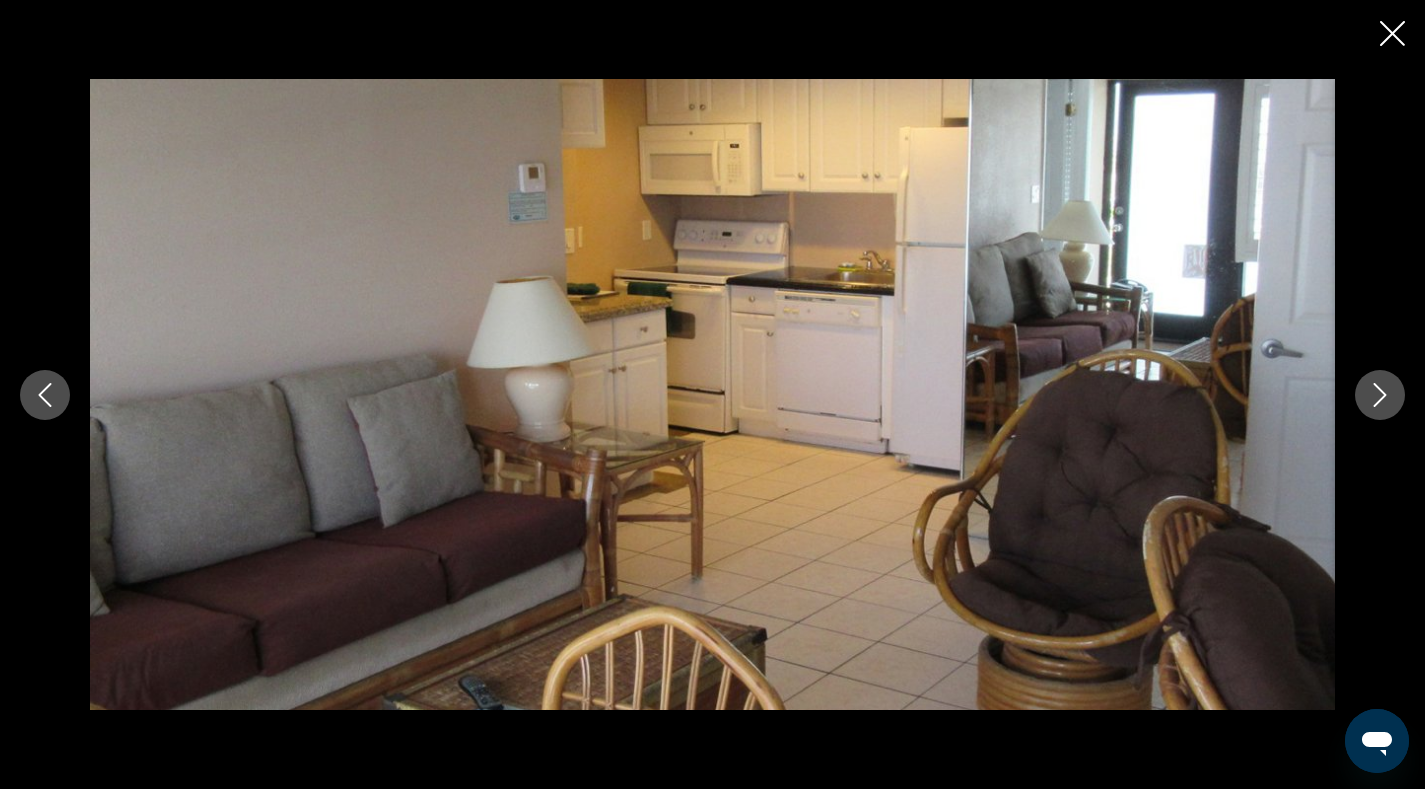 click 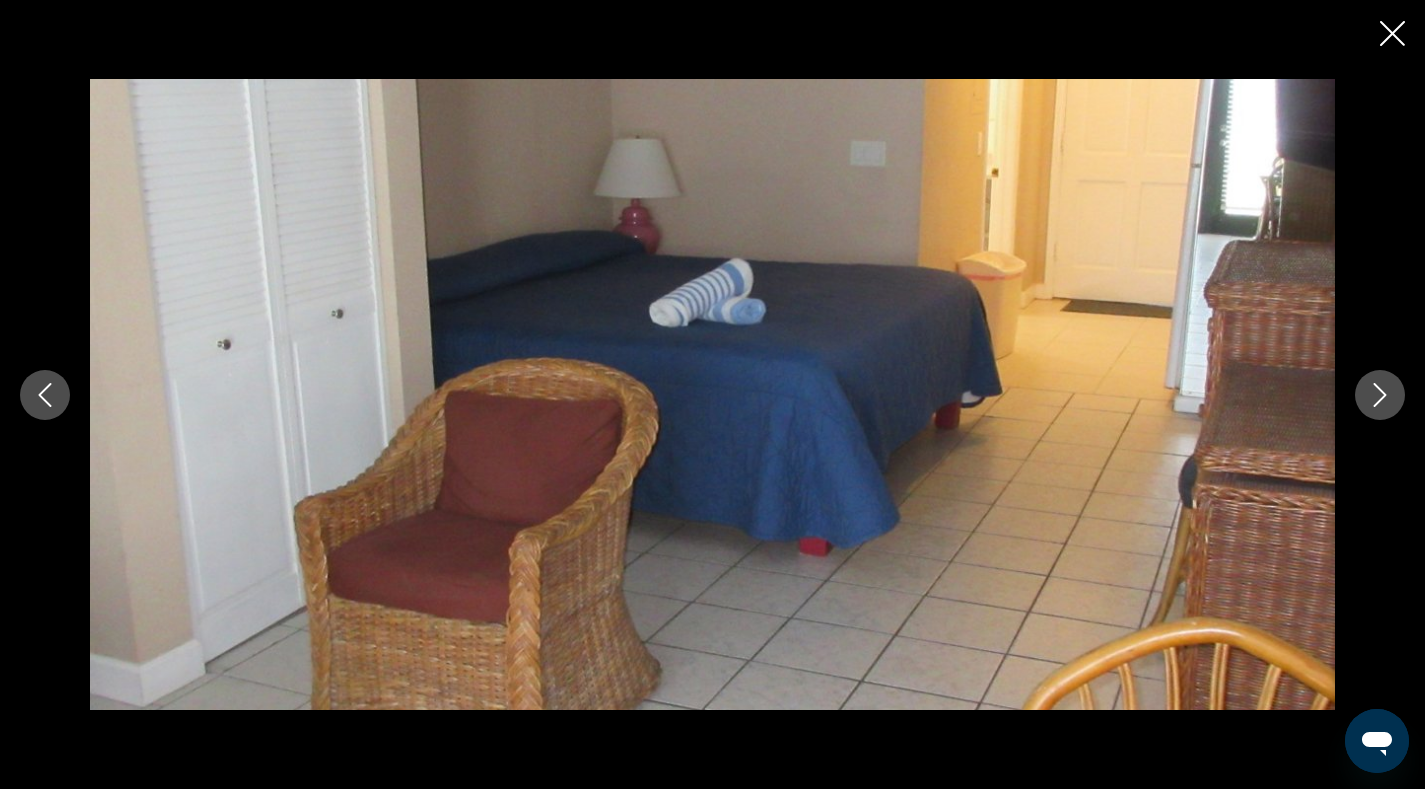 click 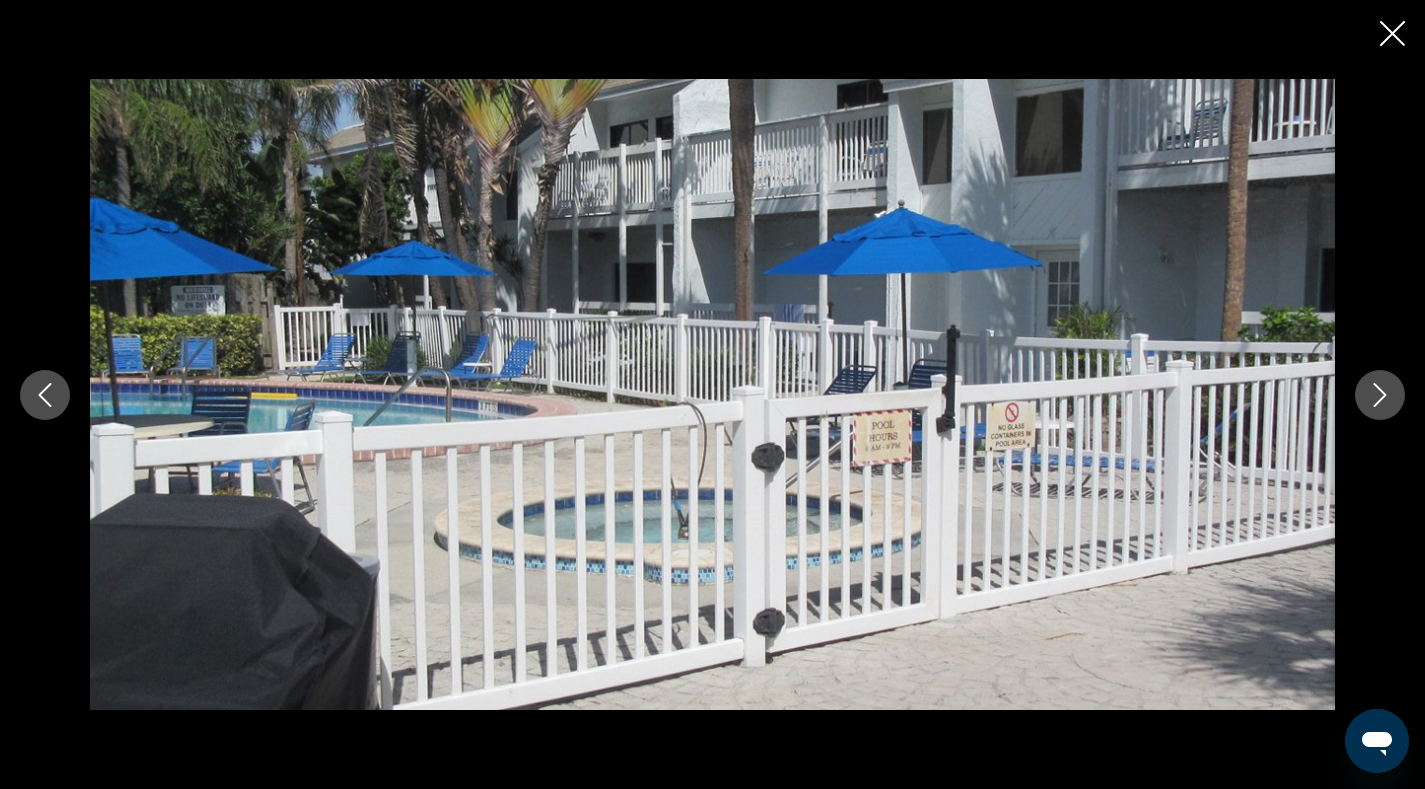click 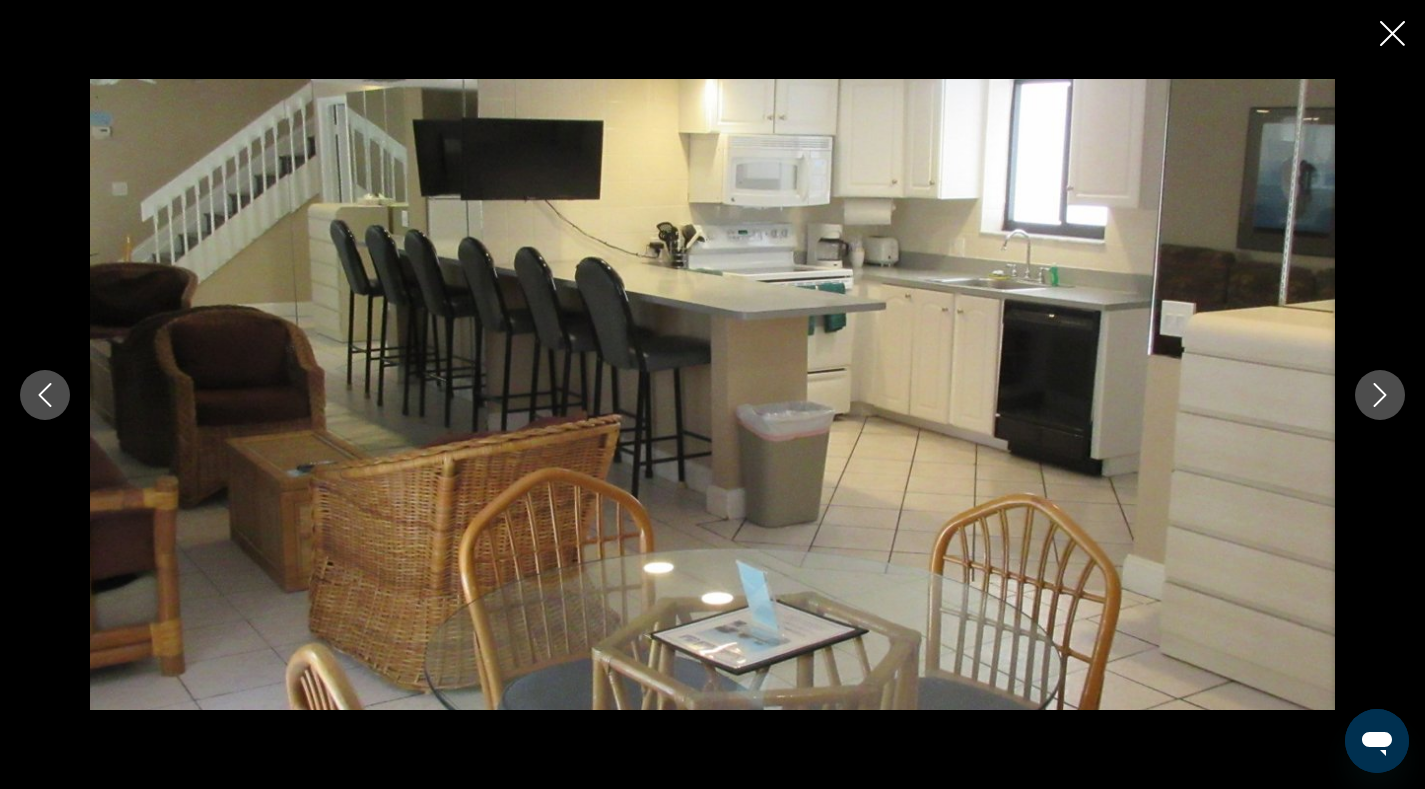 click 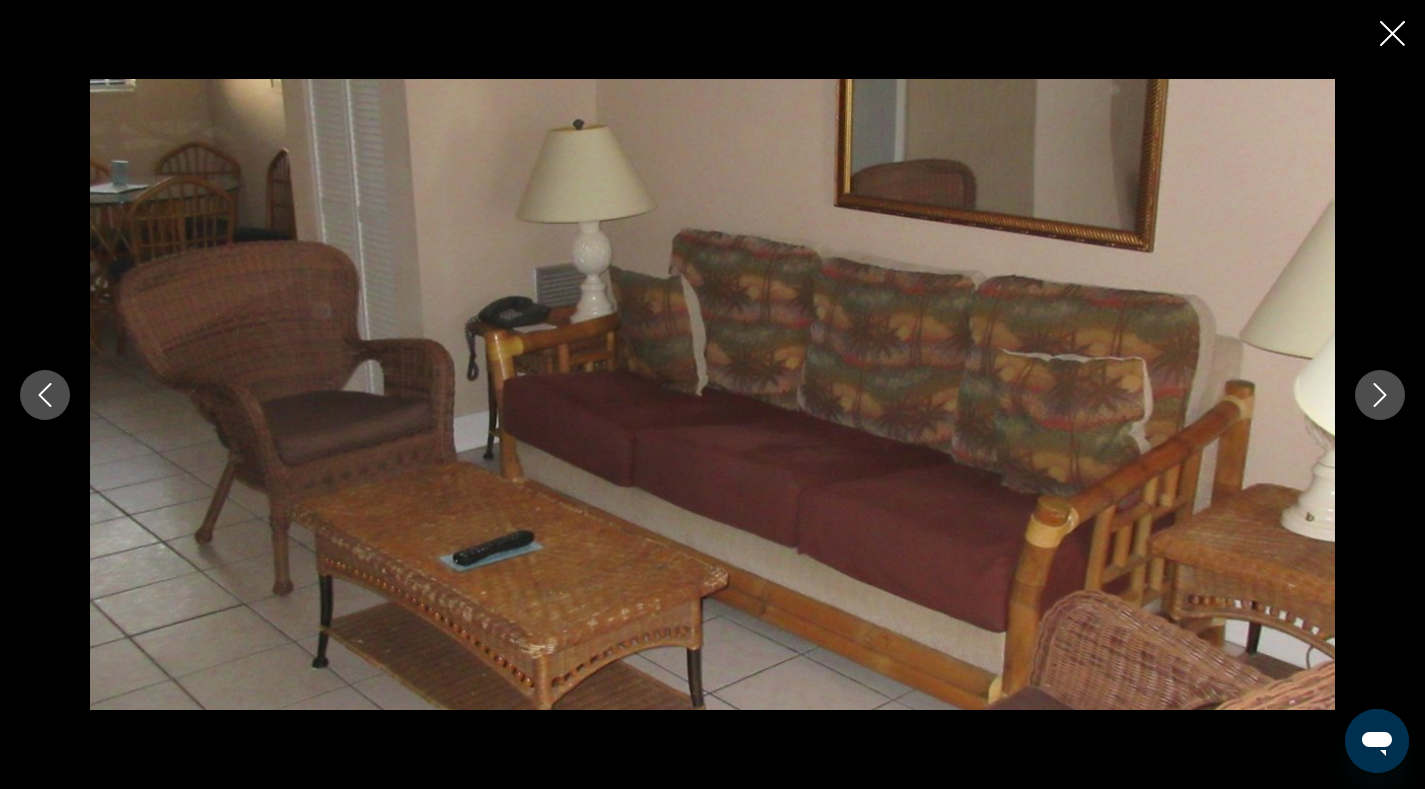 click 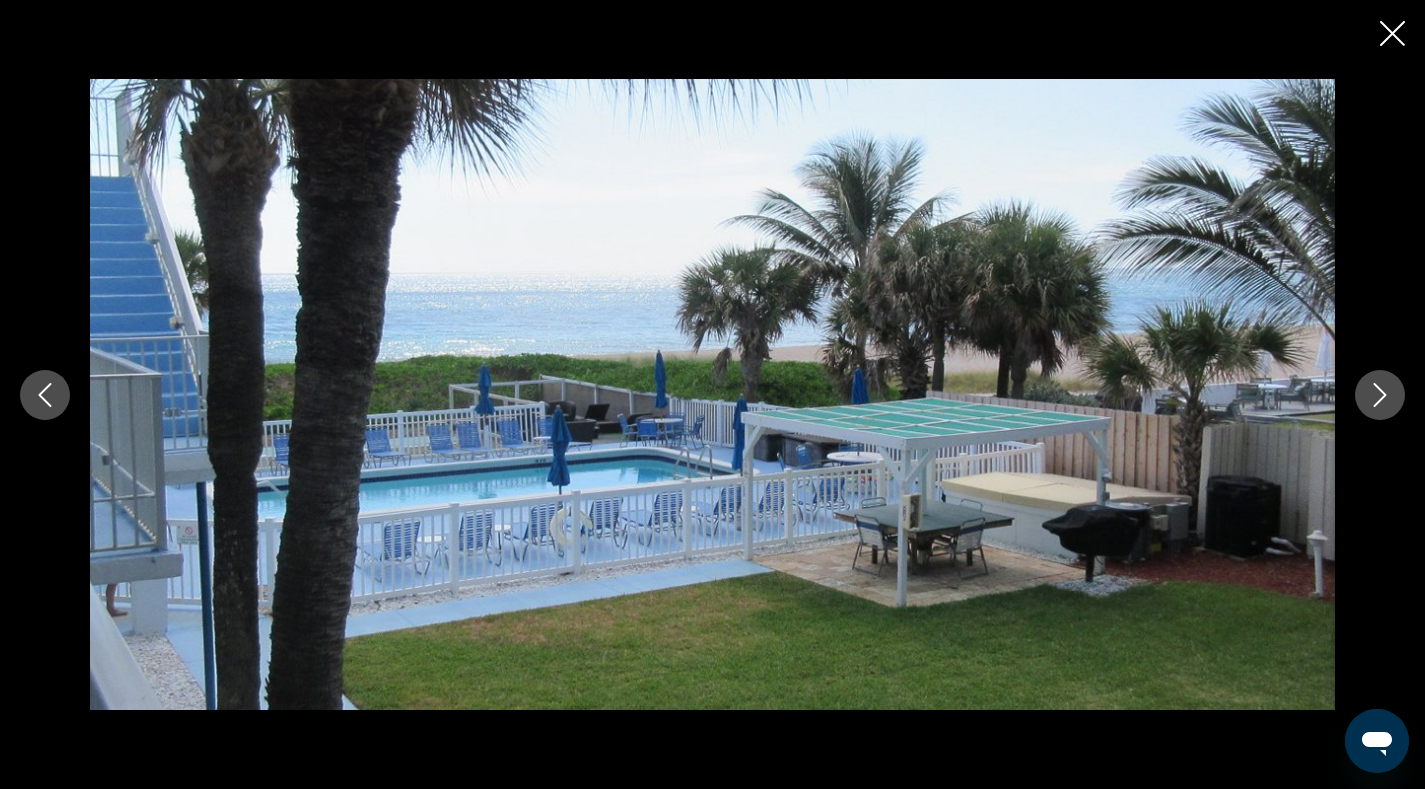 click 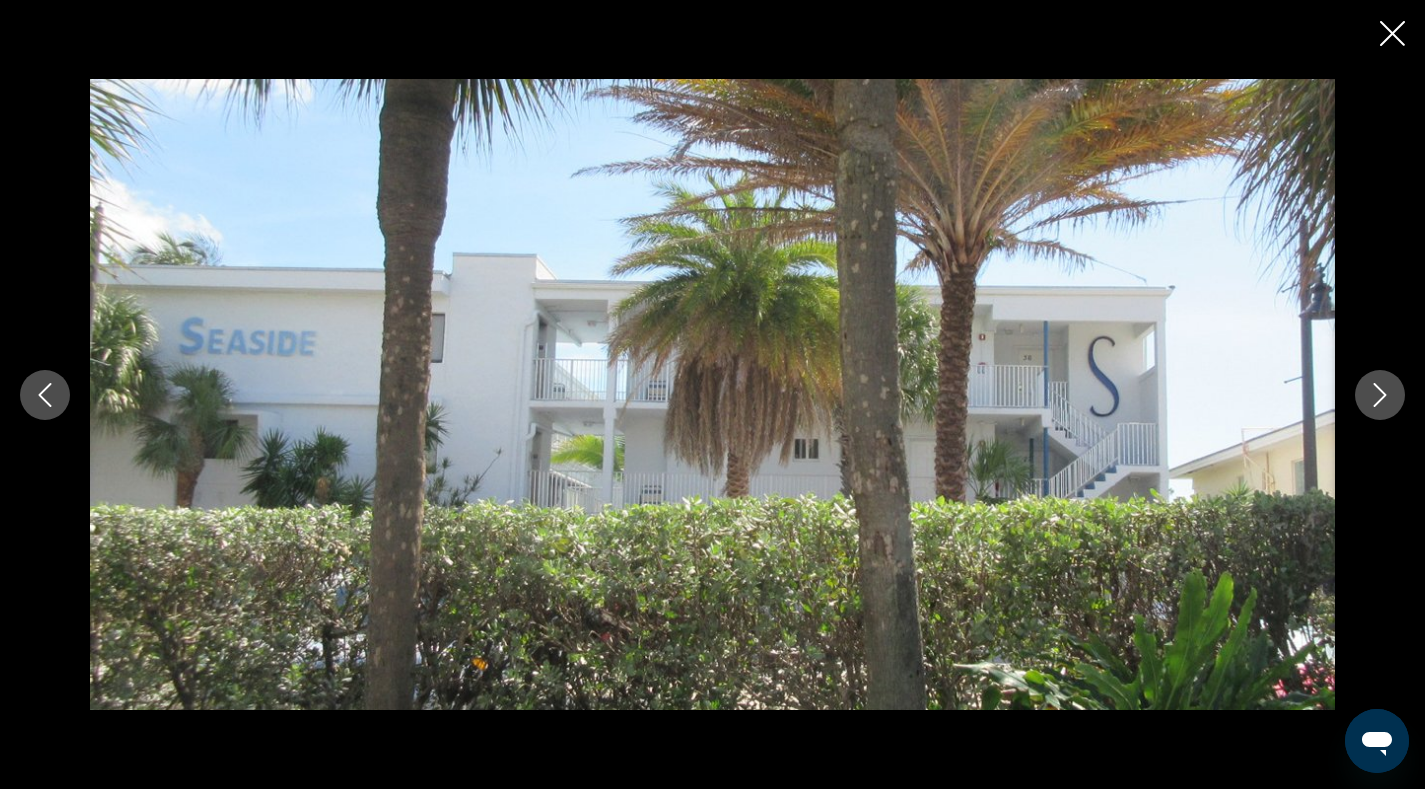 click 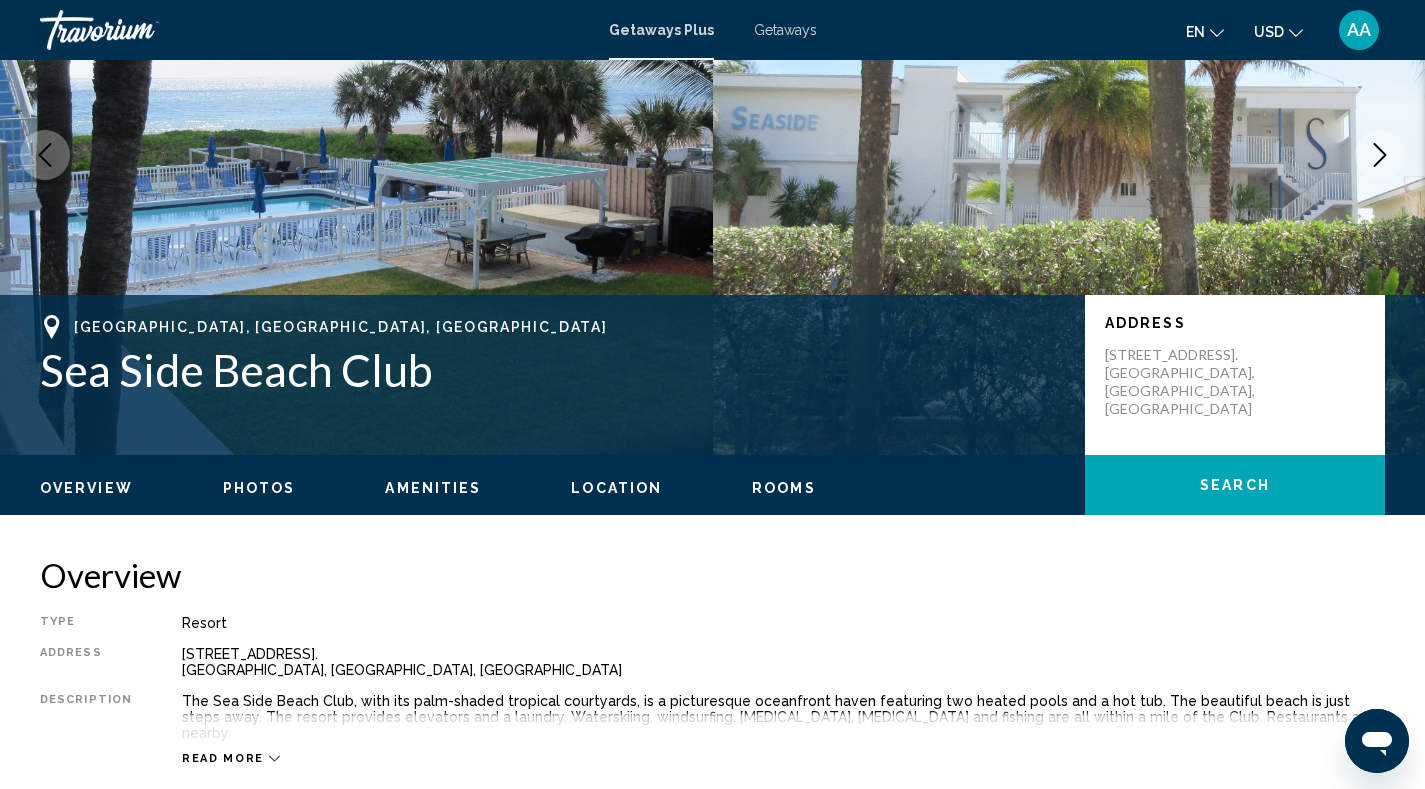 scroll, scrollTop: 0, scrollLeft: 0, axis: both 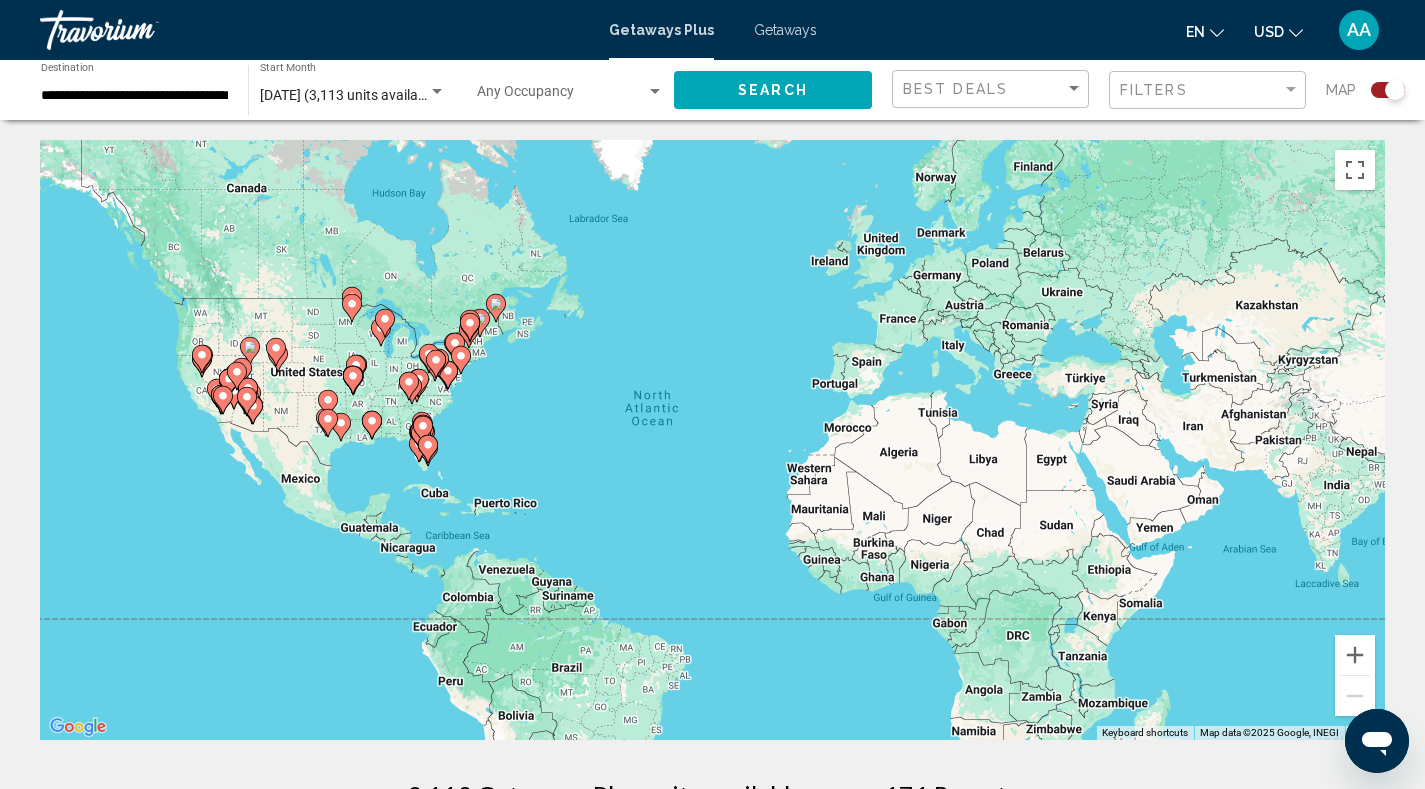 click on "To navigate, press the arrow keys. To activate drag with keyboard, press Alt + Enter. Once in keyboard drag state, use the arrow keys to move the marker. To complete the drag, press the Enter key. To cancel, press Escape." at bounding box center [712, 440] 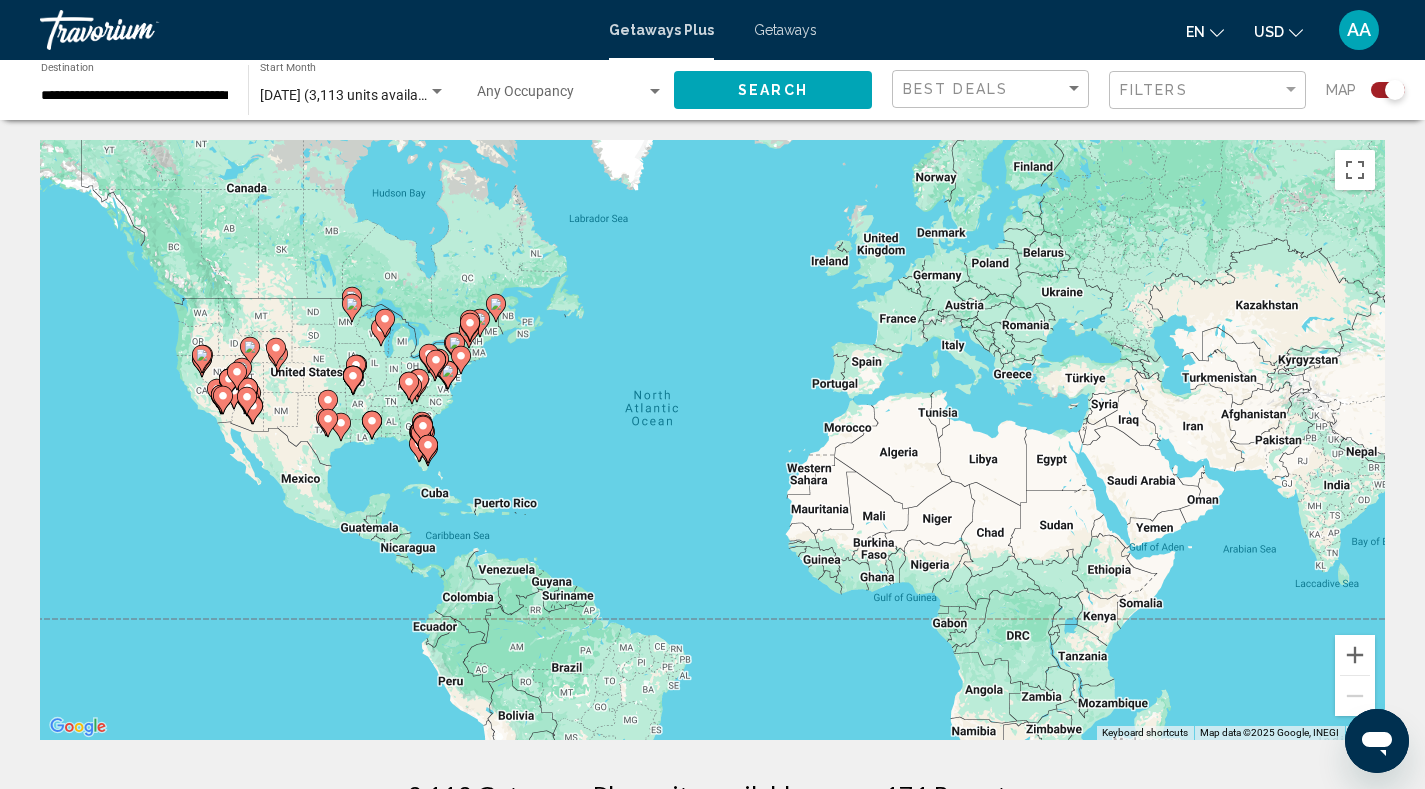 click 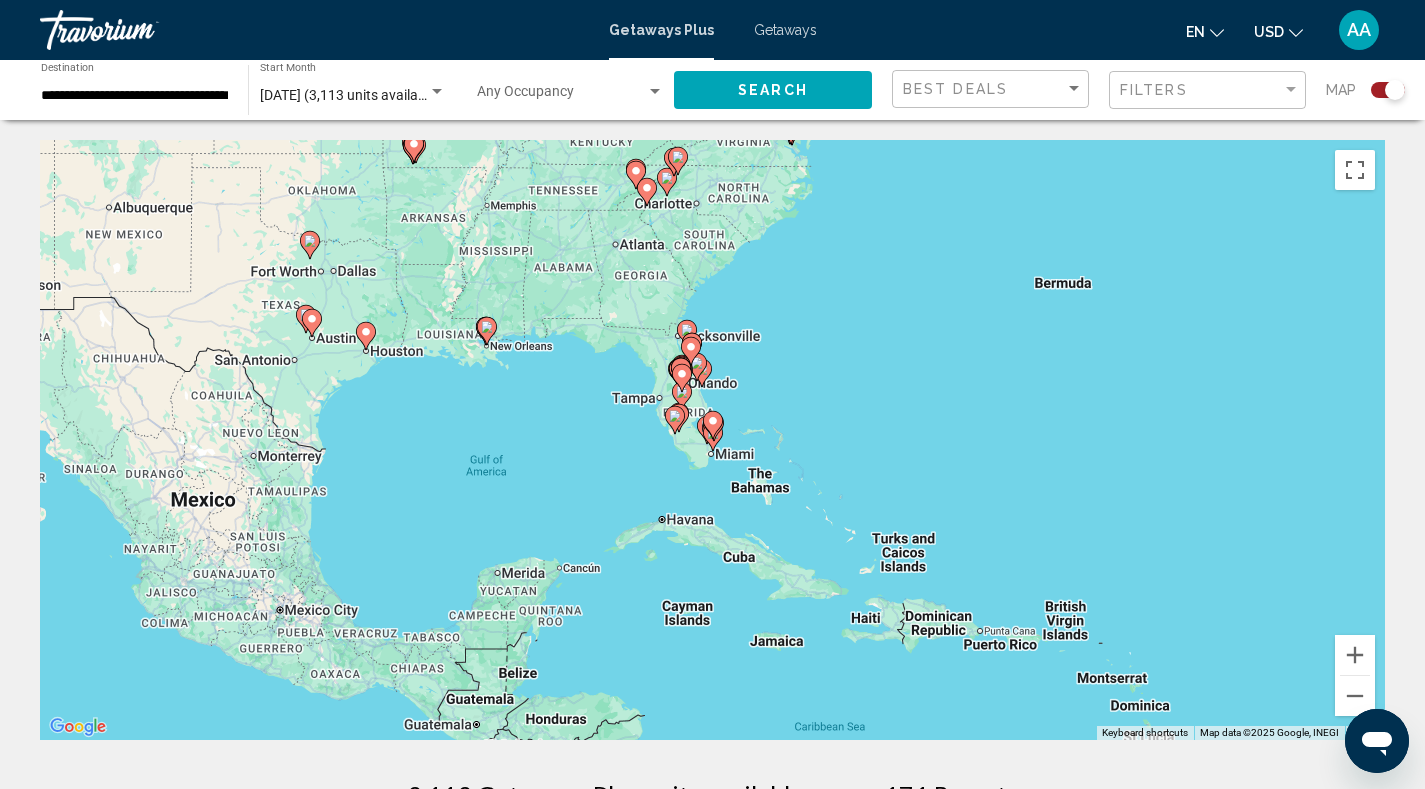 click on "To navigate, press the arrow keys. To activate drag with keyboard, press Alt + Enter. Once in keyboard drag state, use the arrow keys to move the marker. To complete the drag, press the Enter key. To cancel, press Escape." at bounding box center [712, 440] 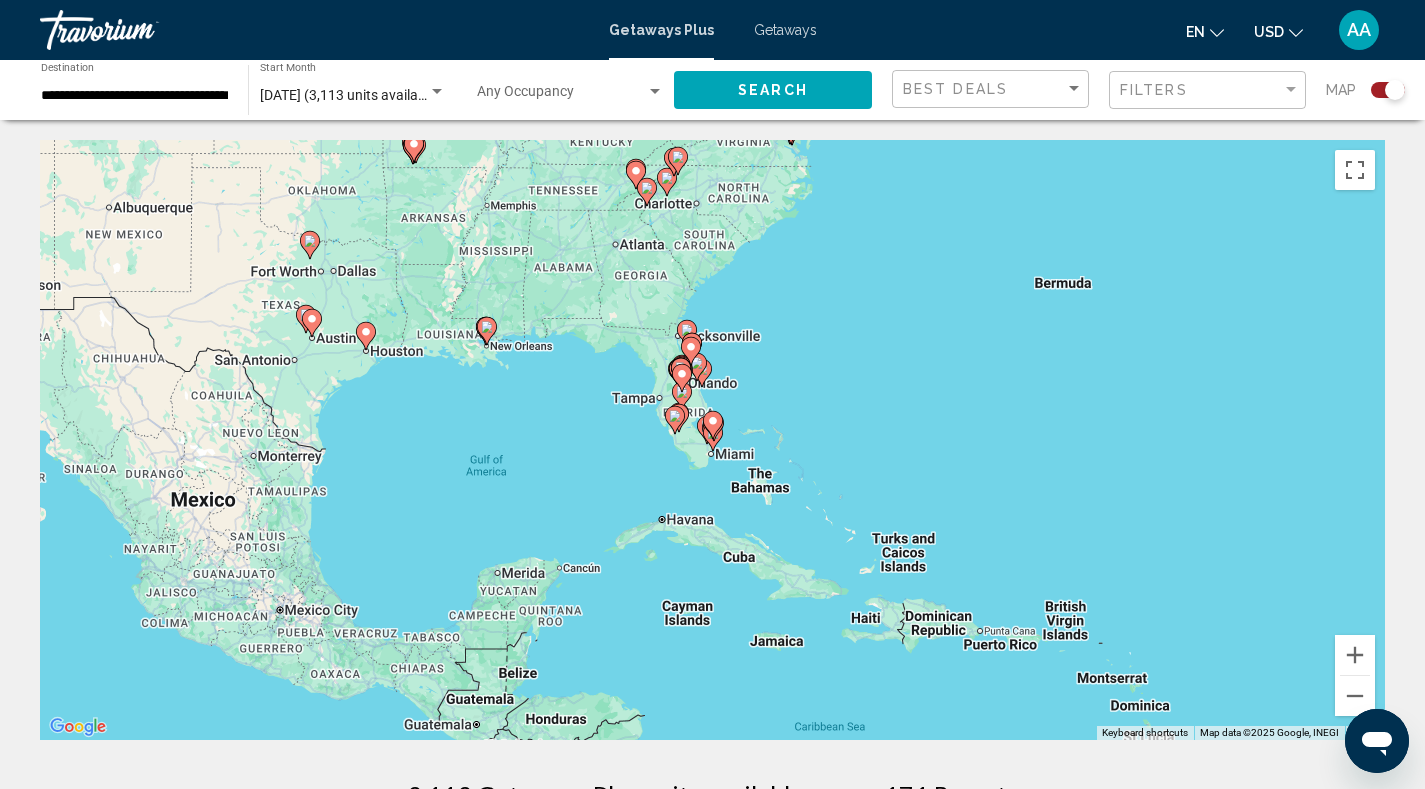 click at bounding box center [713, 425] 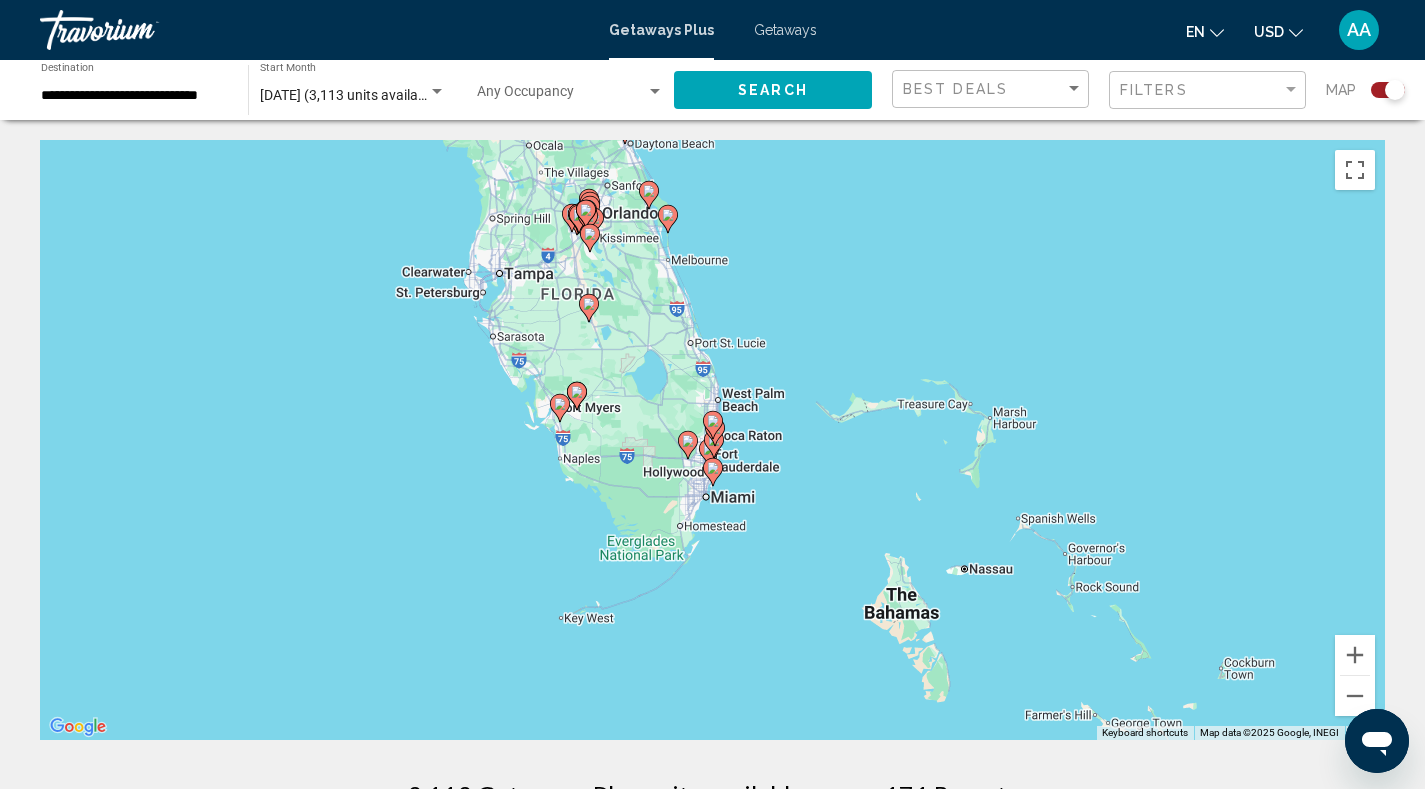 click on "To navigate, press the arrow keys. To activate drag with keyboard, press Alt + Enter. Once in keyboard drag state, use the arrow keys to move the marker. To complete the drag, press the Enter key. To cancel, press Escape." at bounding box center [712, 440] 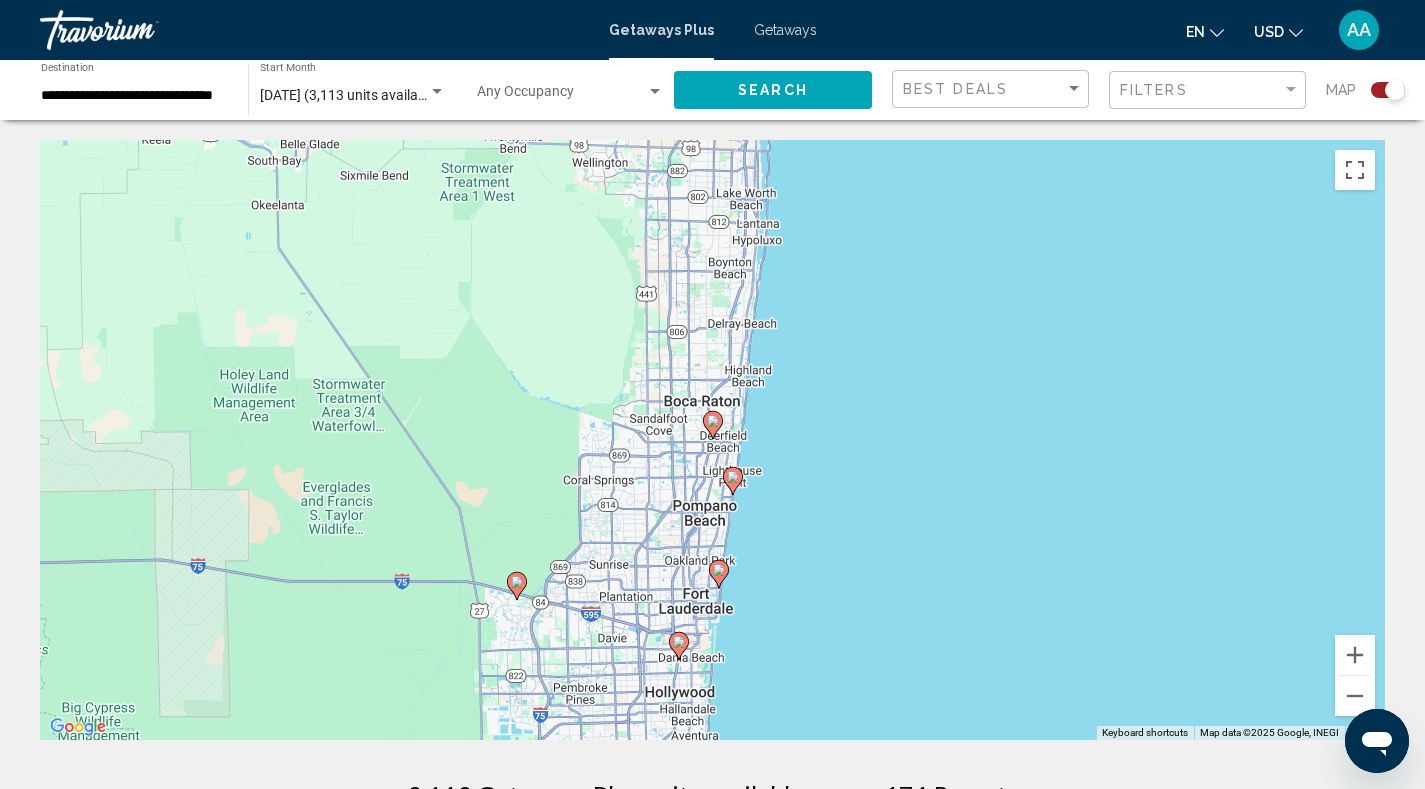 click 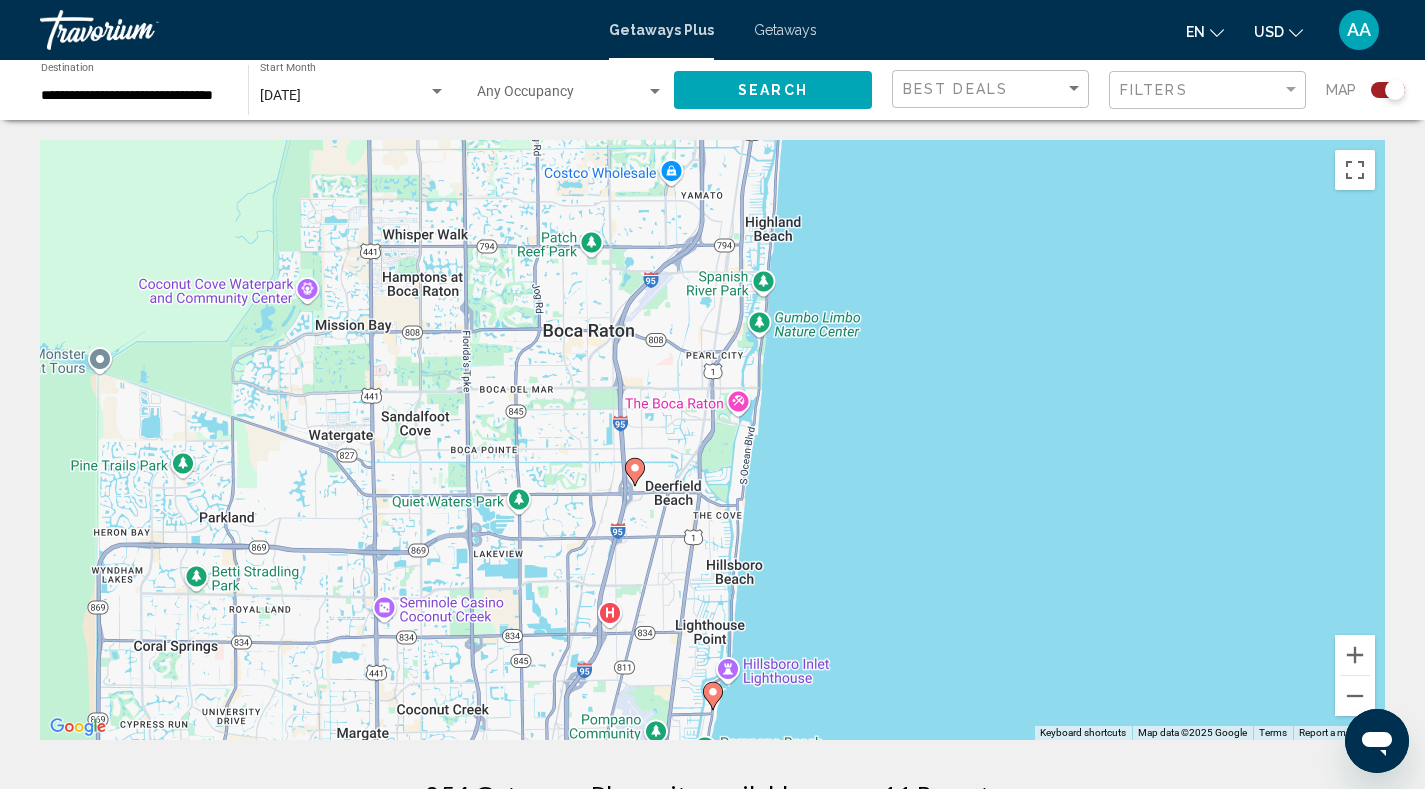 click 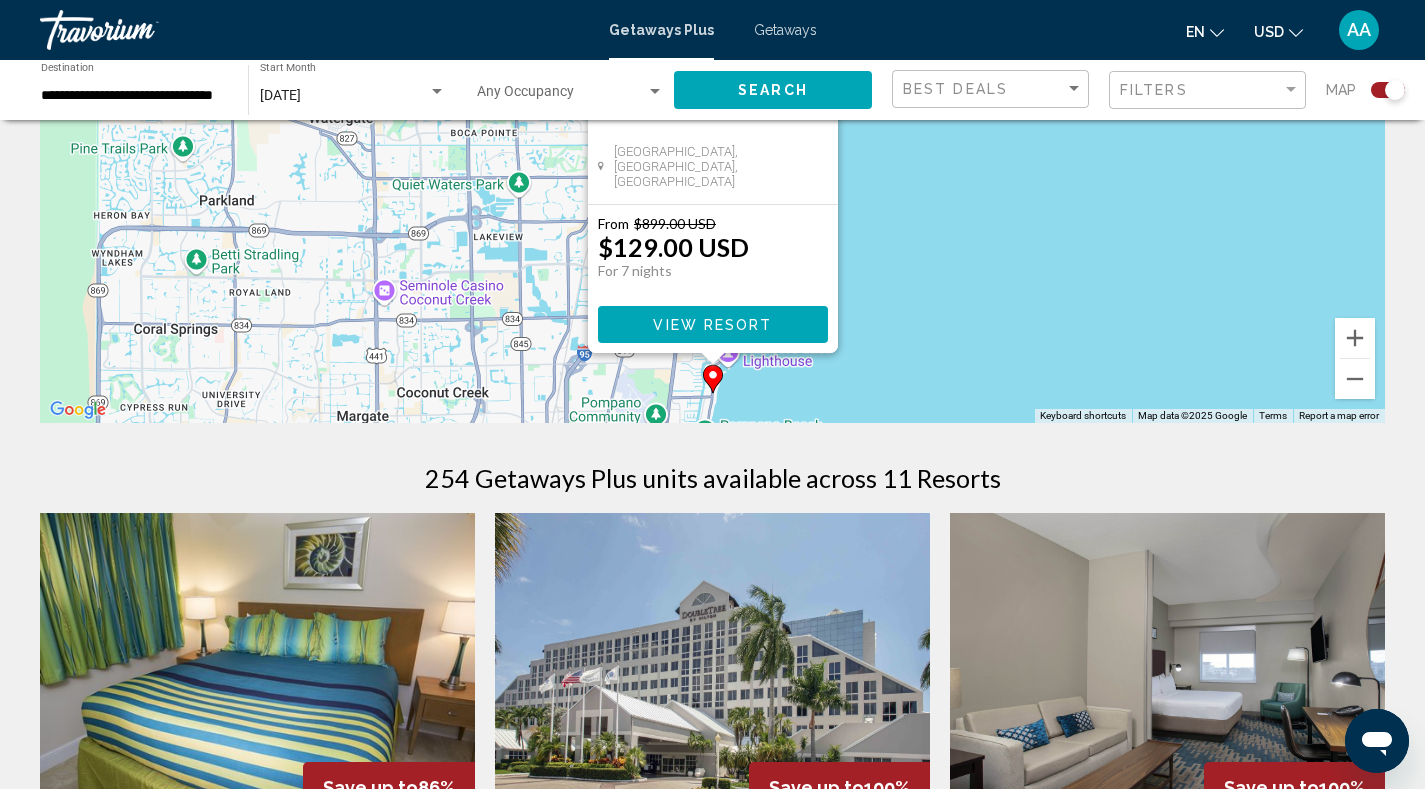 scroll, scrollTop: 307, scrollLeft: 0, axis: vertical 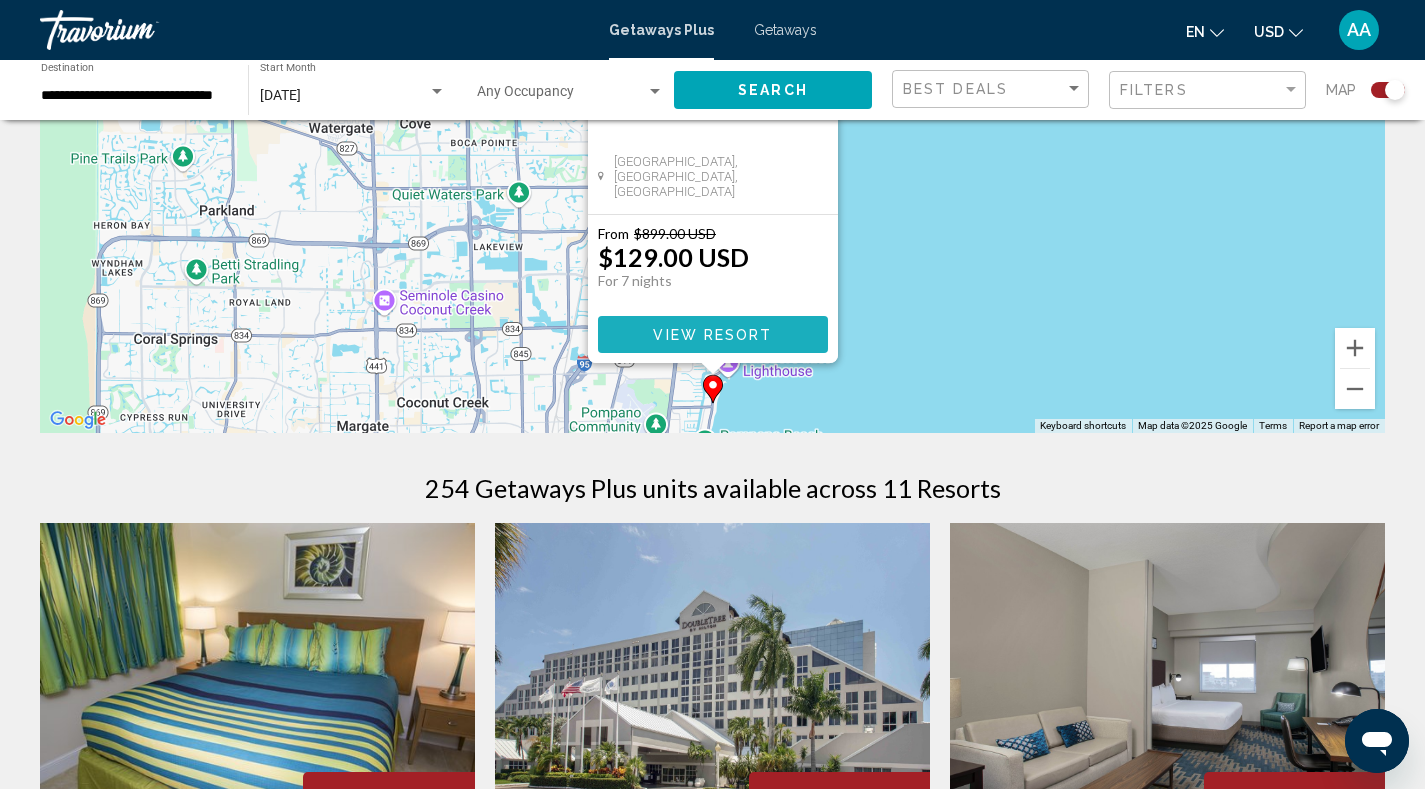 click on "View Resort" at bounding box center [712, 334] 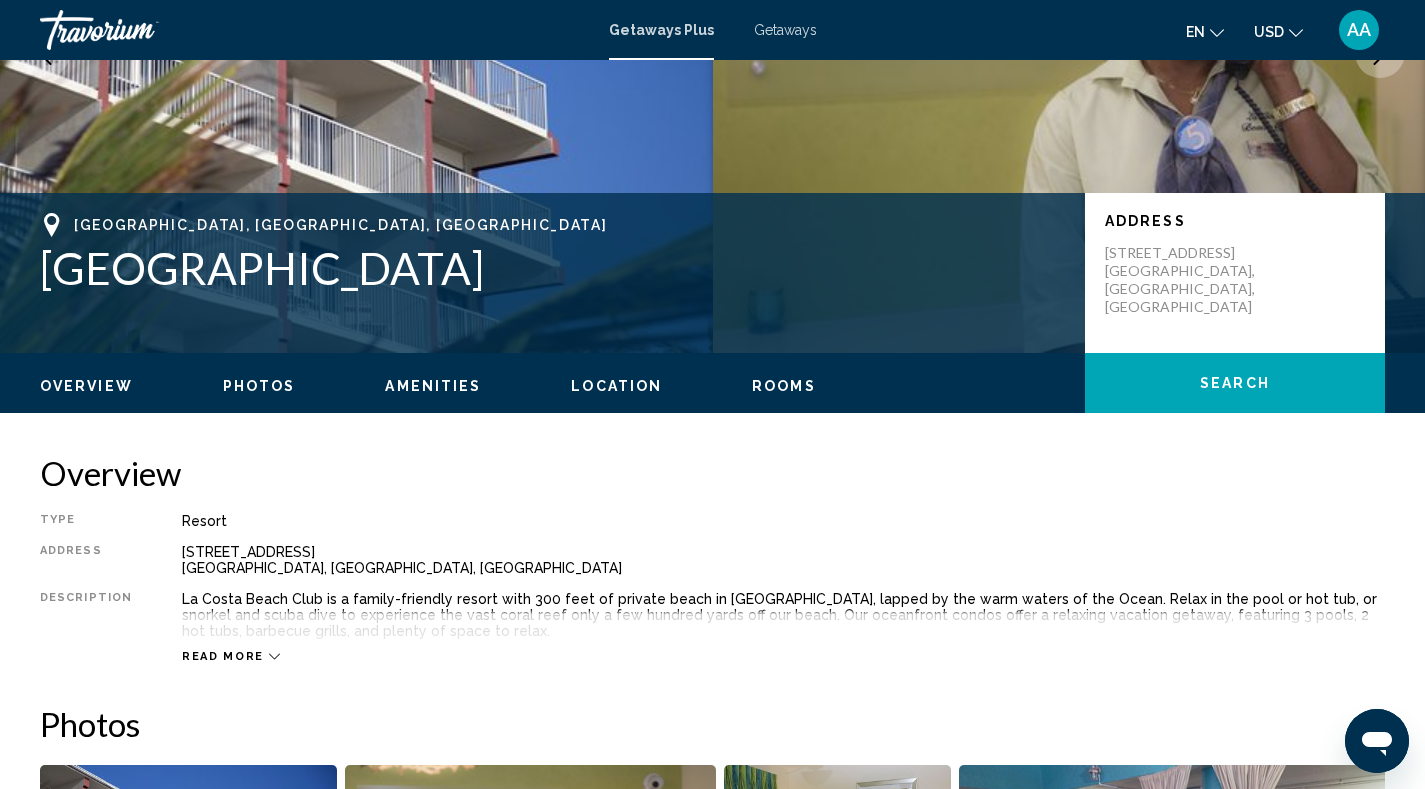 scroll, scrollTop: 0, scrollLeft: 0, axis: both 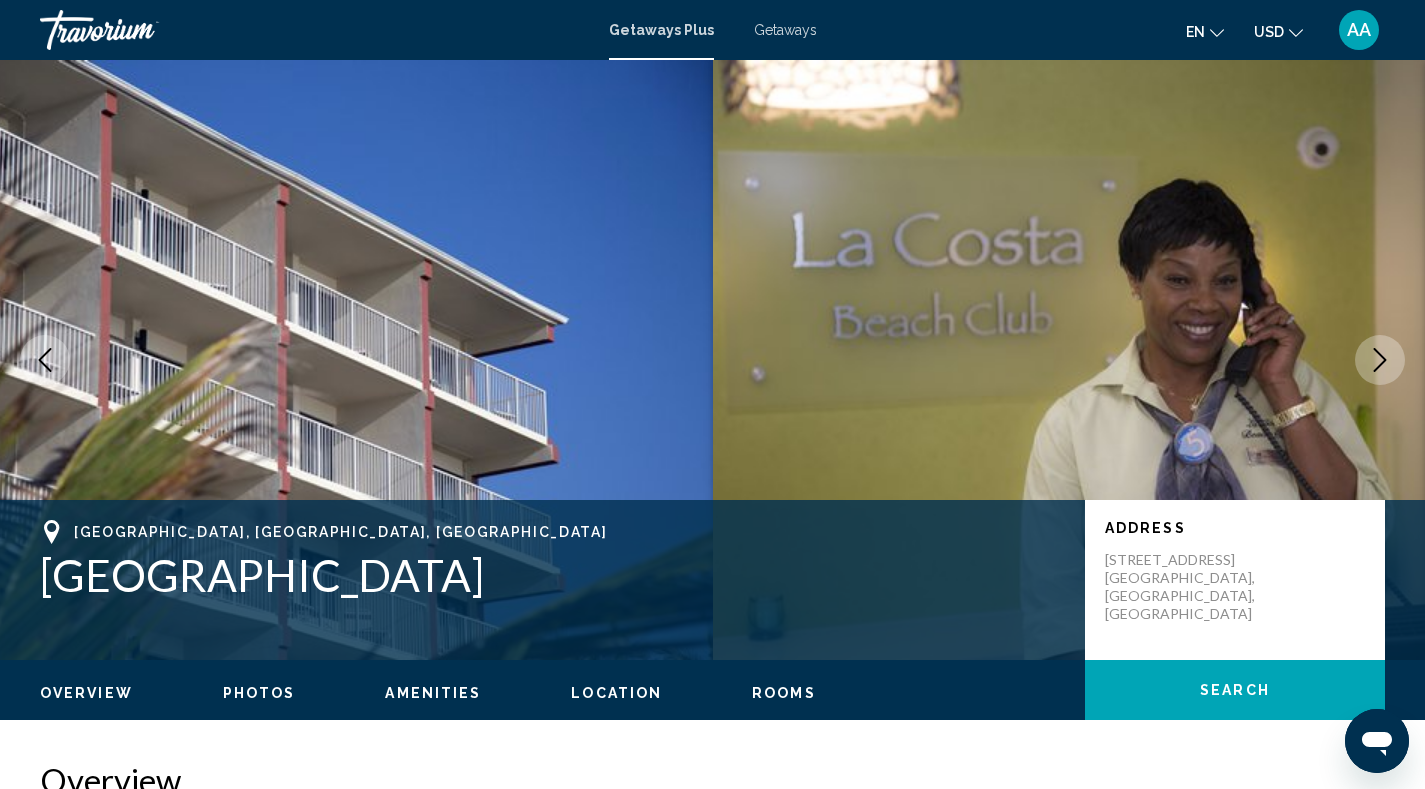 click 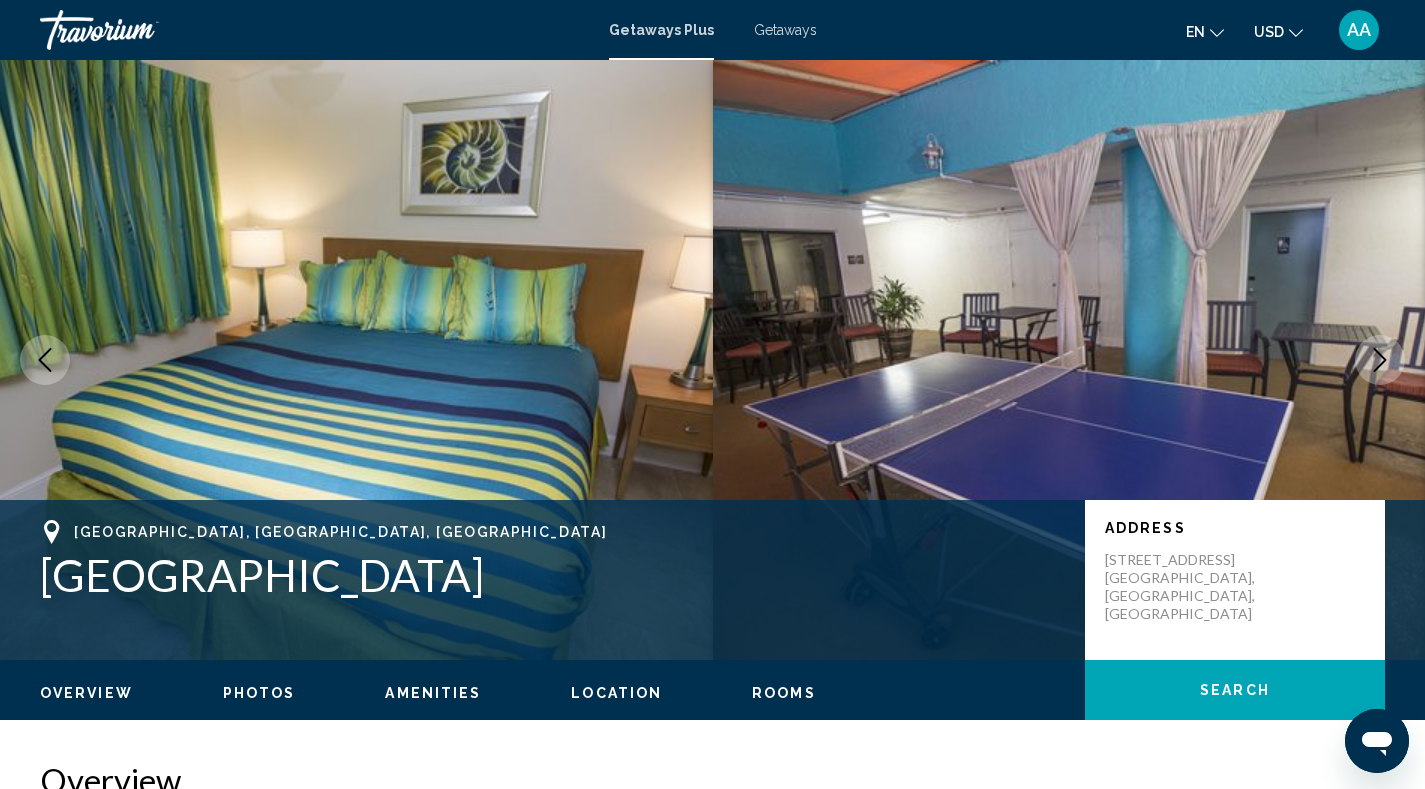 click 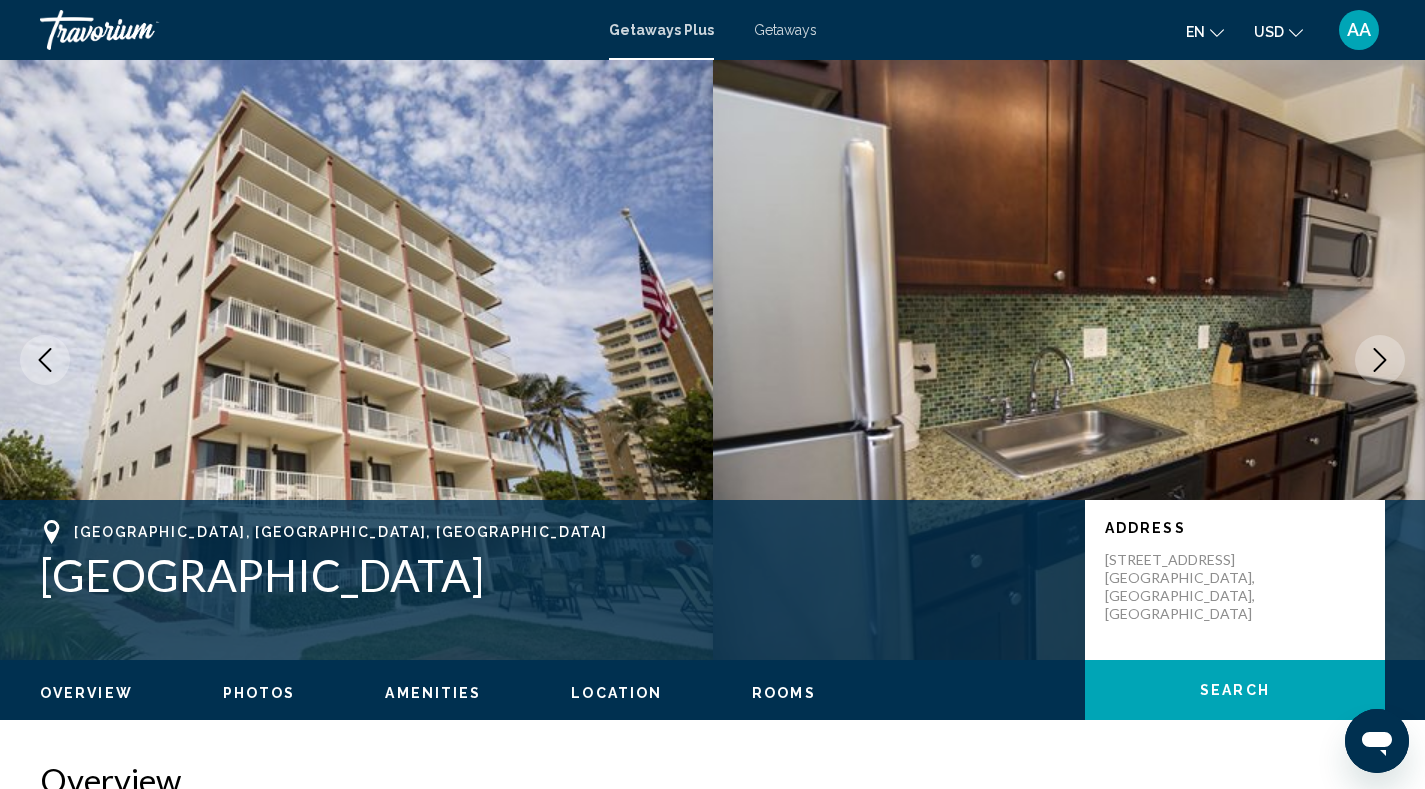 click 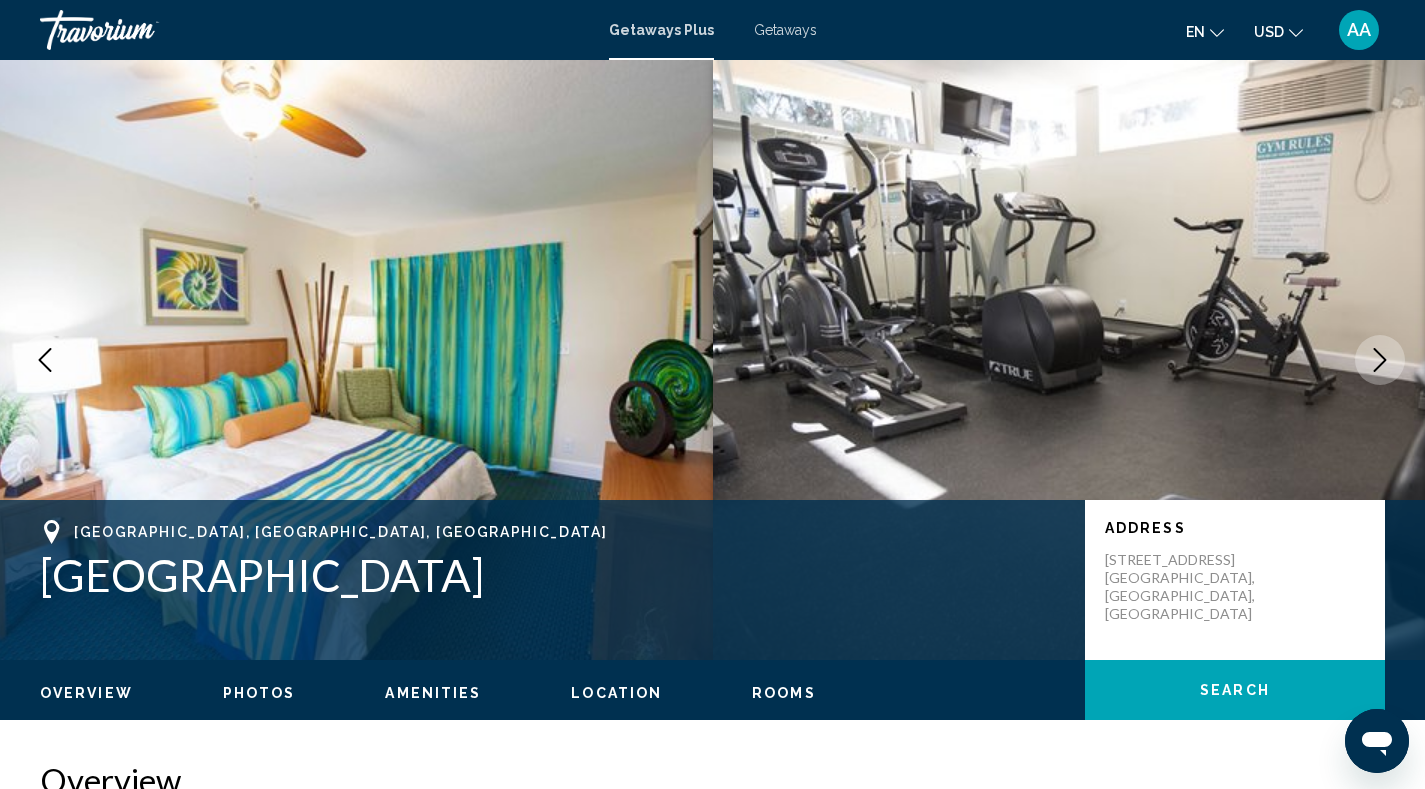 click 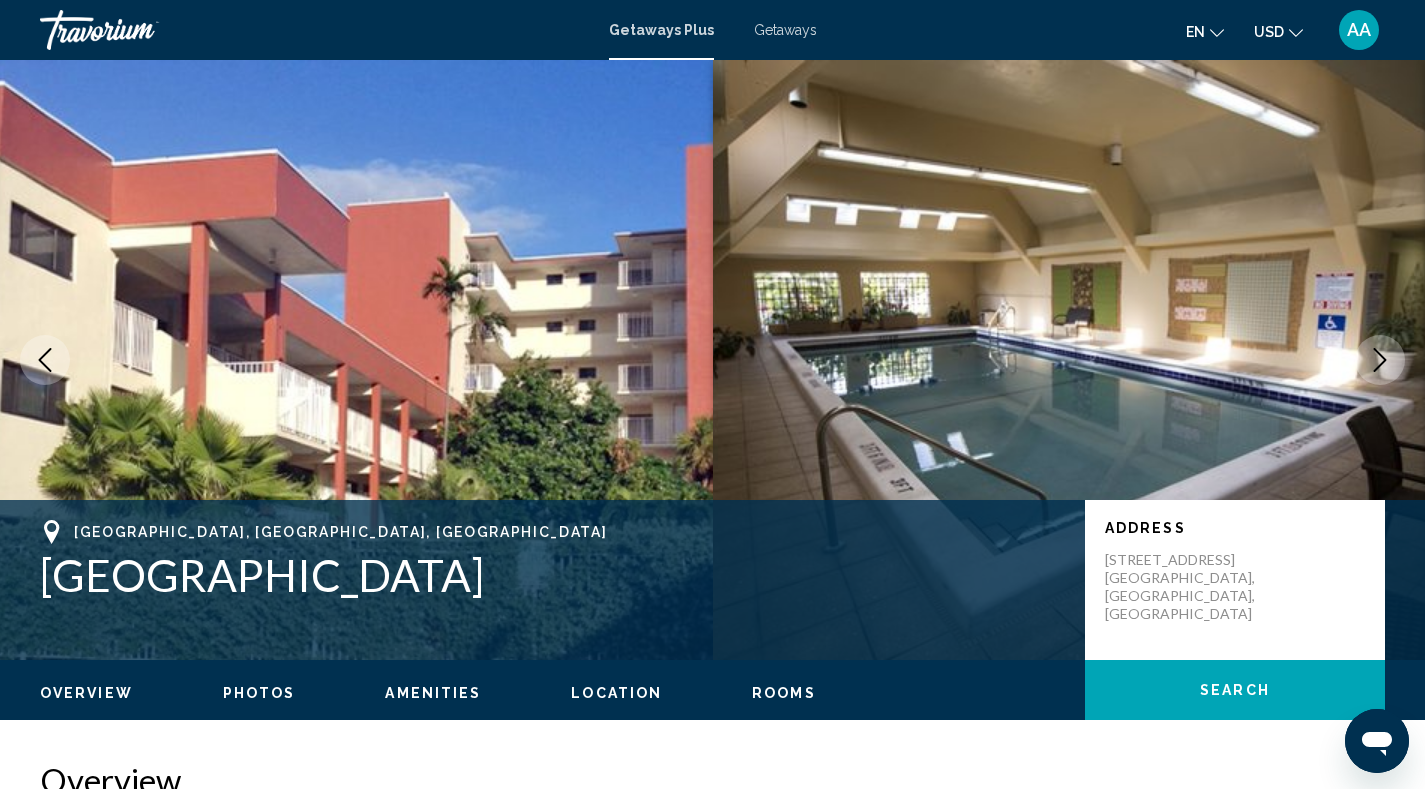 click 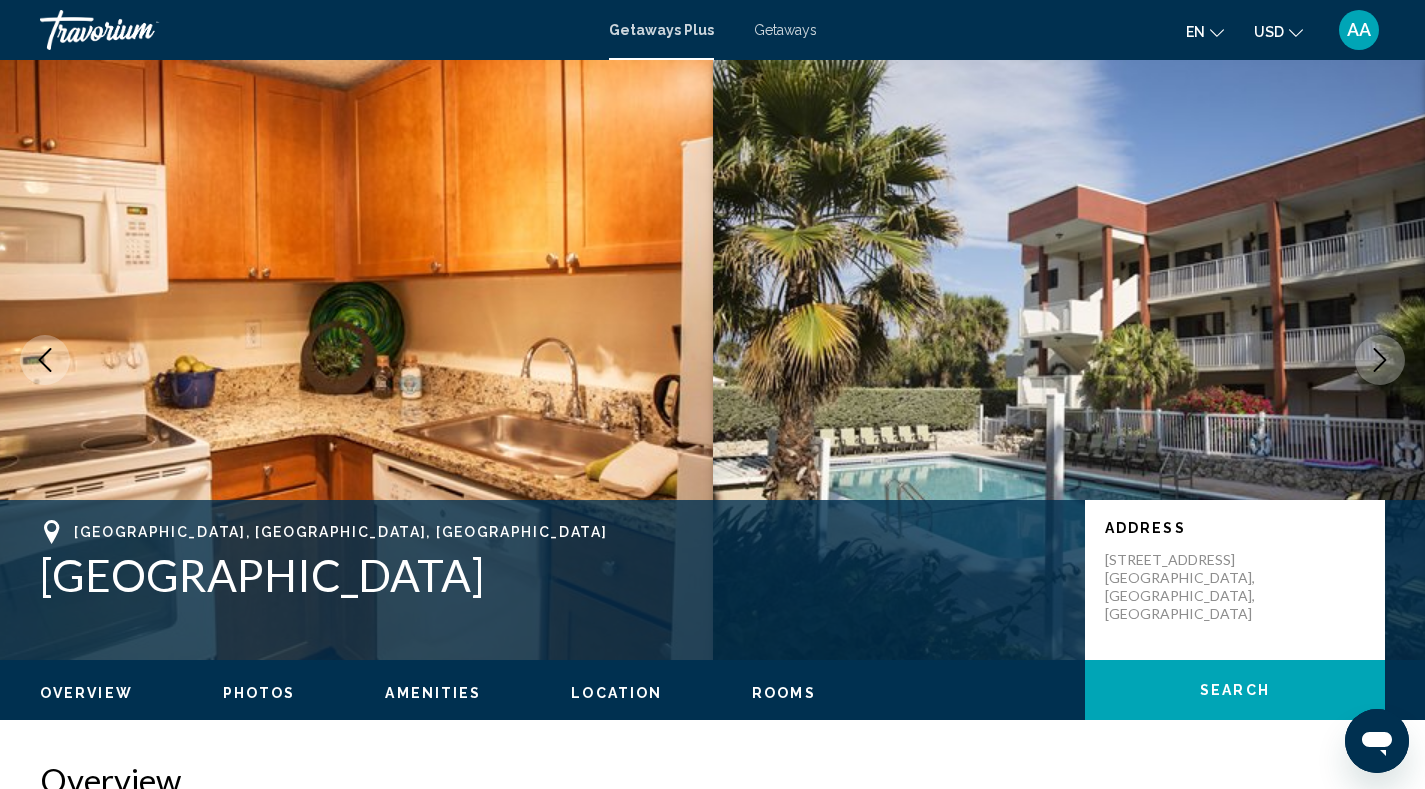 click 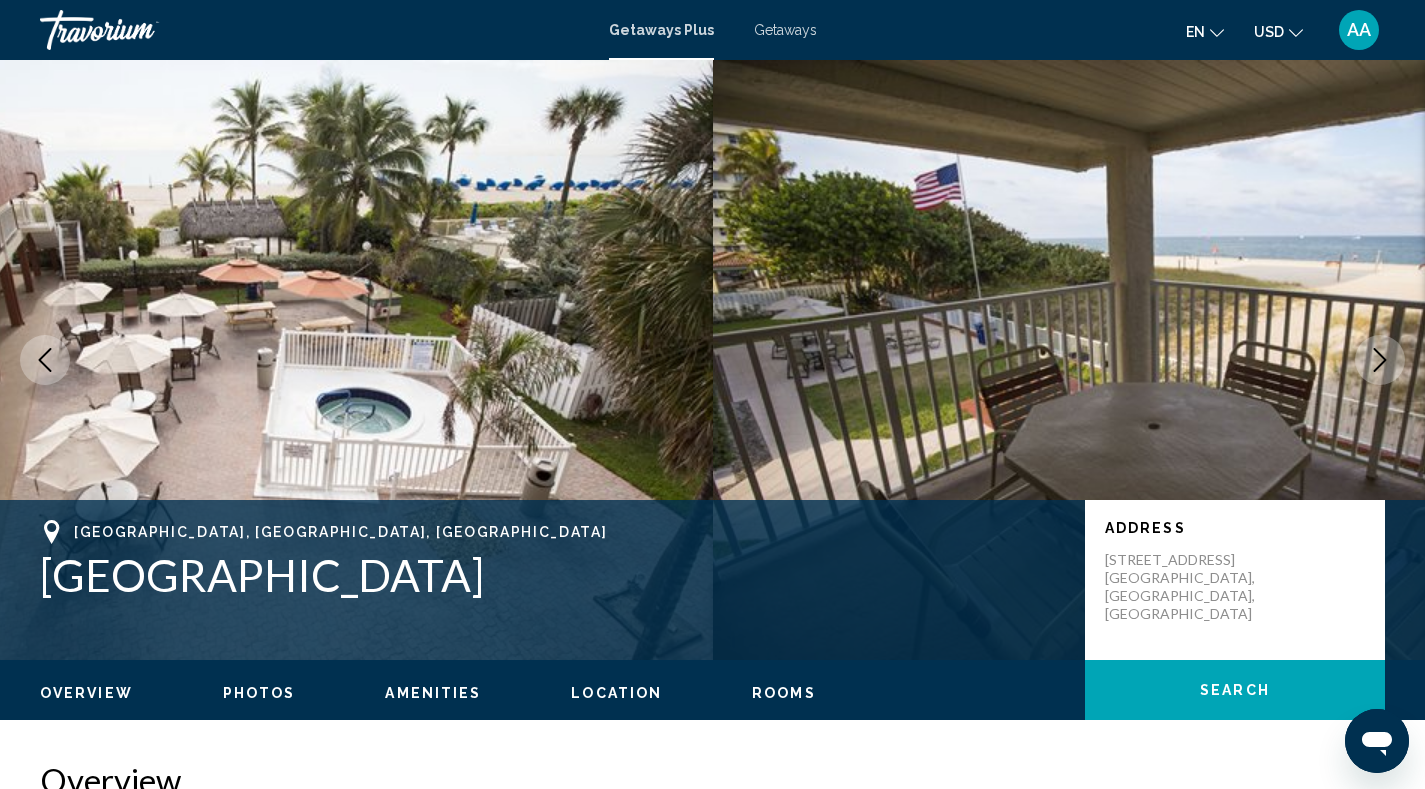 click 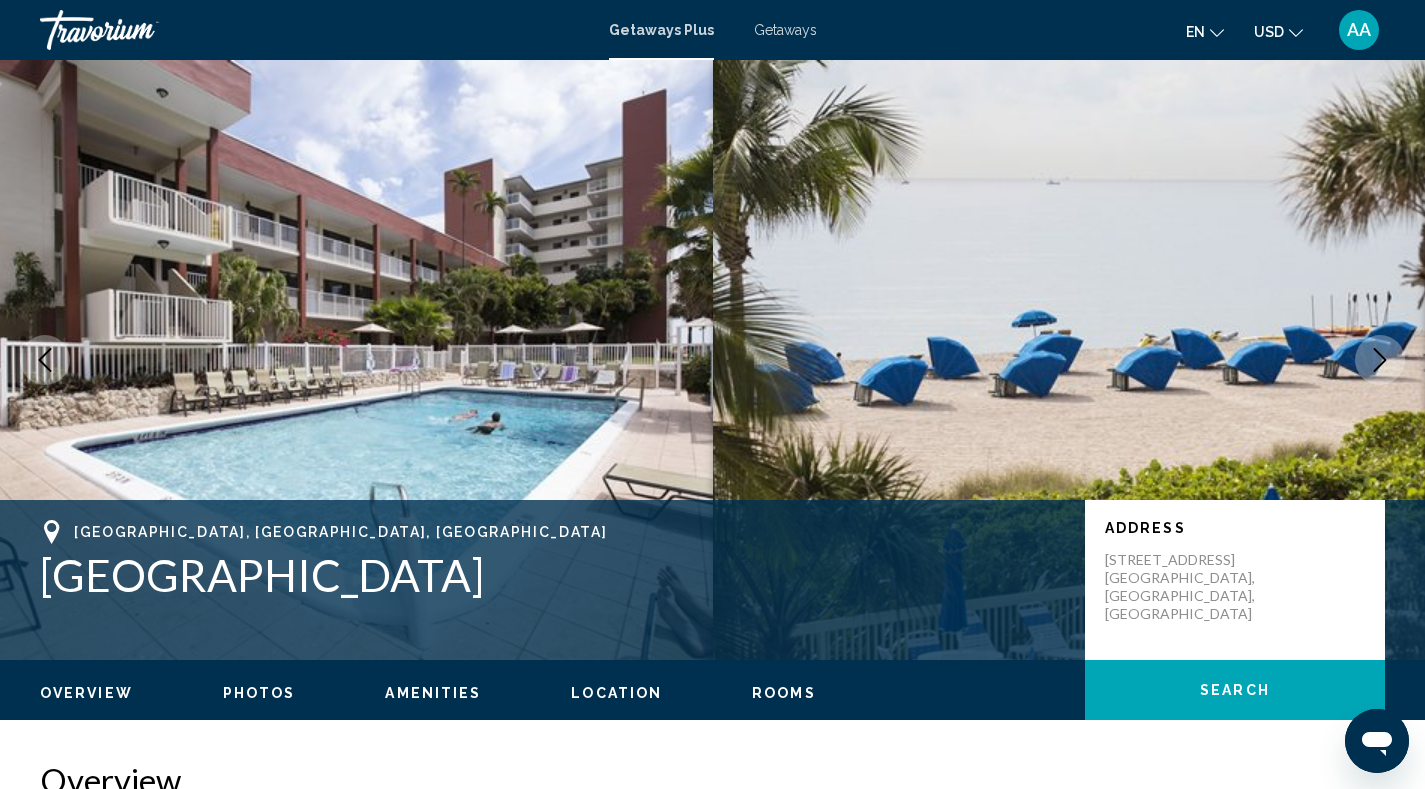 click 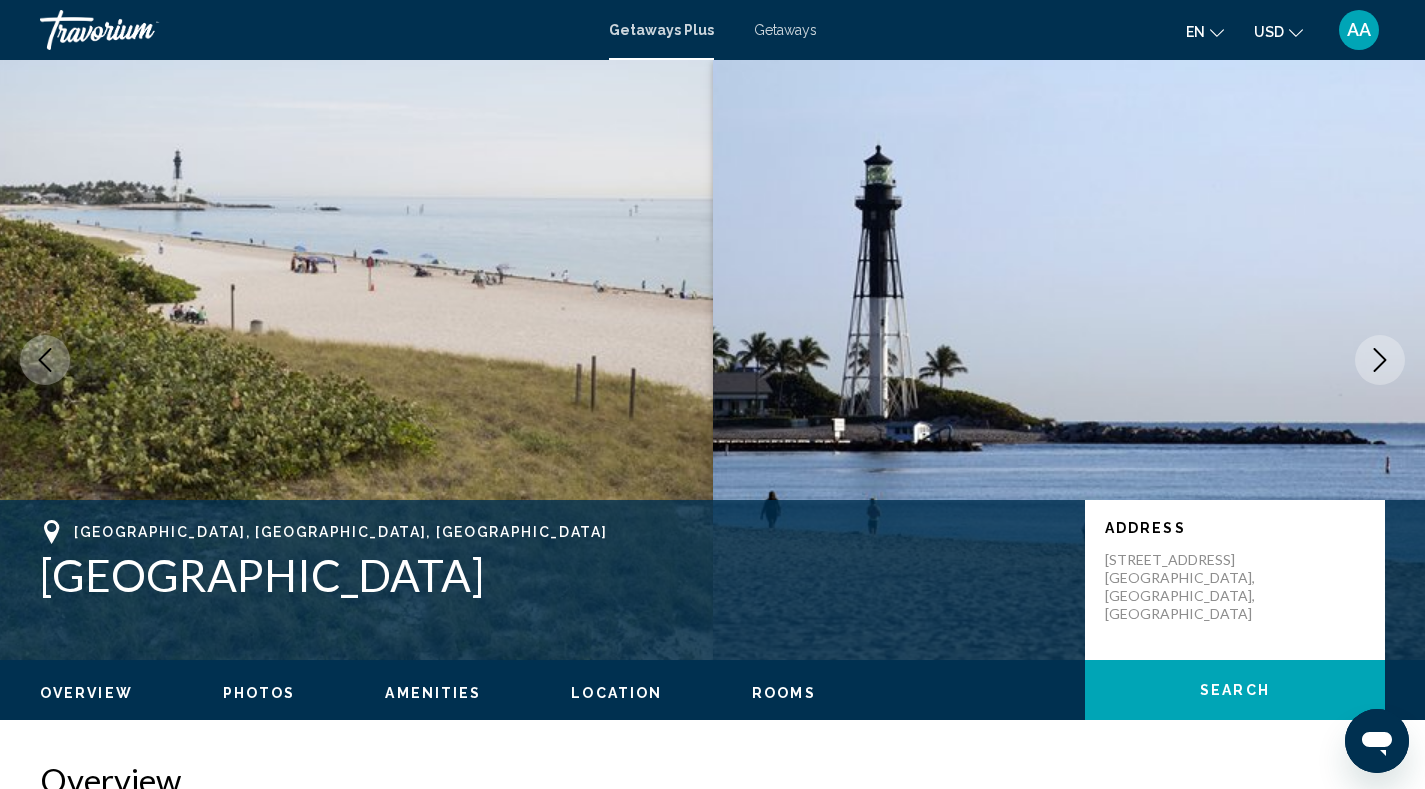 click 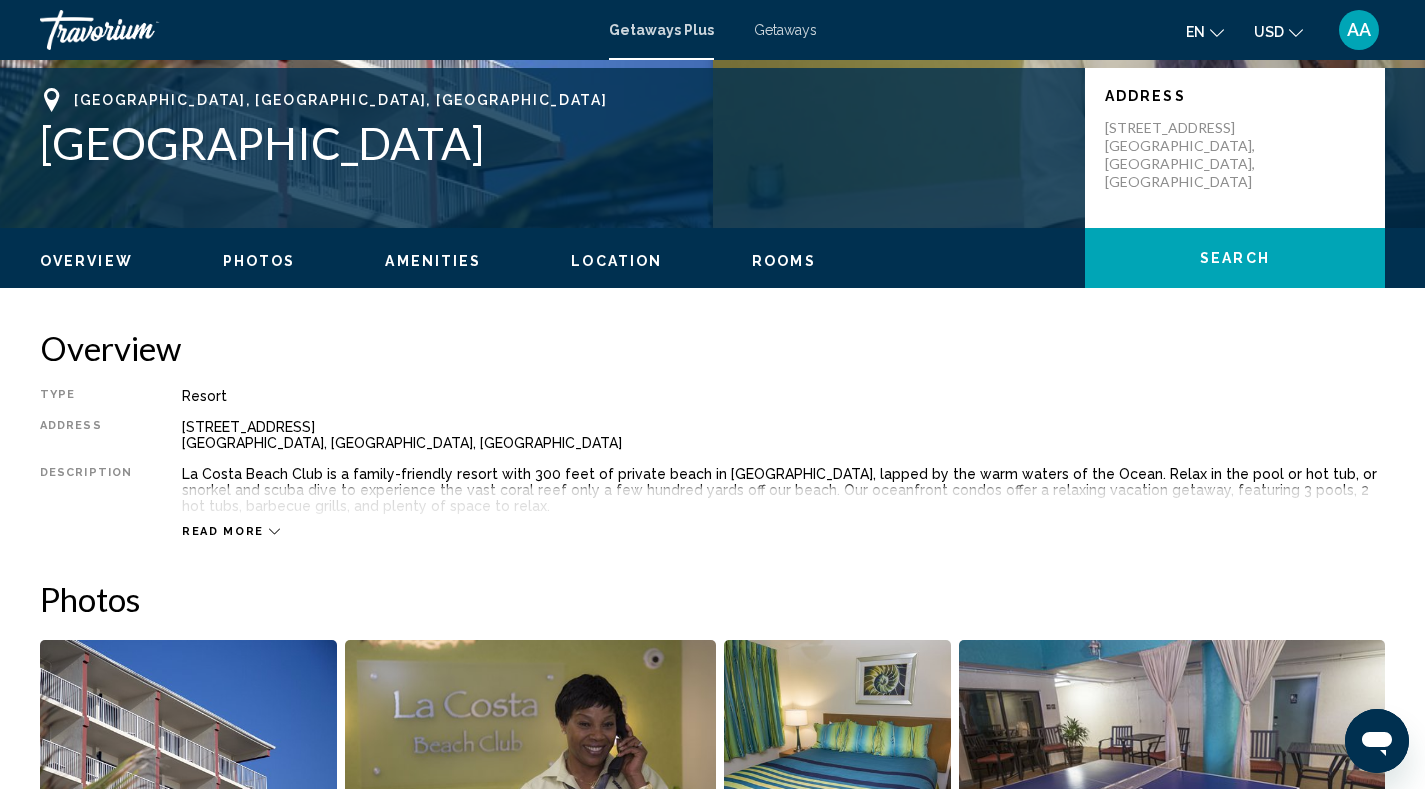 scroll, scrollTop: 0, scrollLeft: 0, axis: both 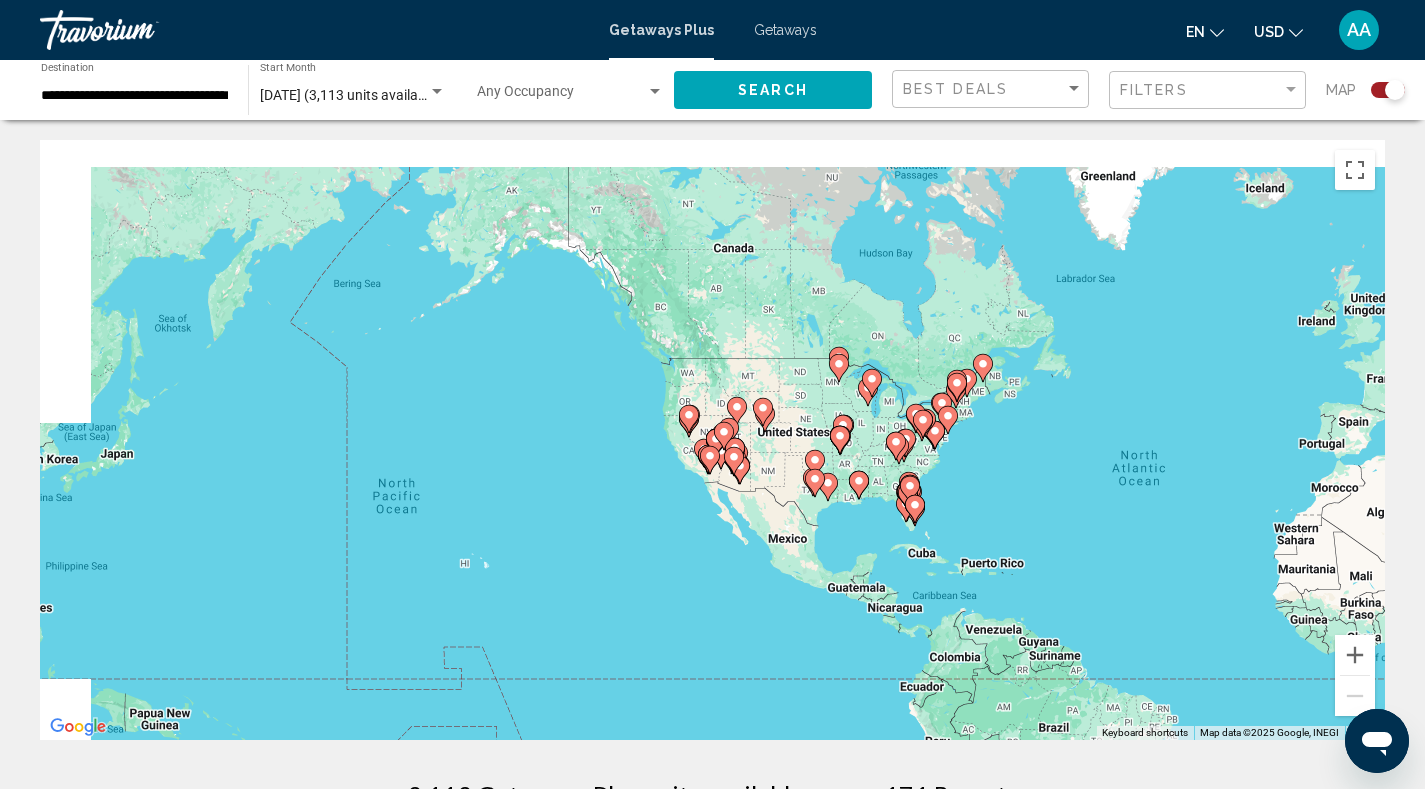 drag, startPoint x: 569, startPoint y: 491, endPoint x: 967, endPoint y: 546, distance: 401.7823 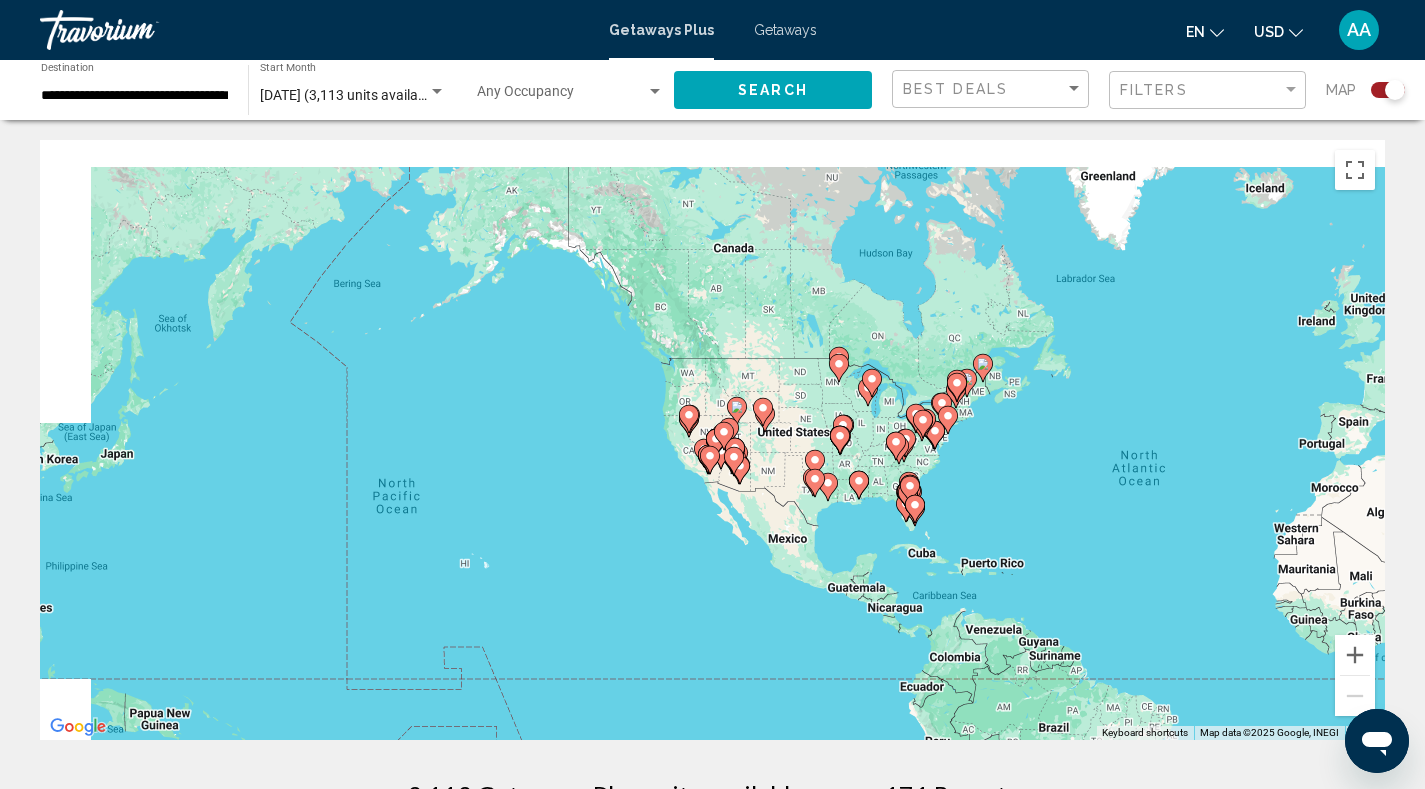 click on "To navigate, press the arrow keys. To activate drag with keyboard, press Alt + Enter. Once in keyboard drag state, use the arrow keys to move the marker. To complete the drag, press the Enter key. To cancel, press Escape." at bounding box center [712, 440] 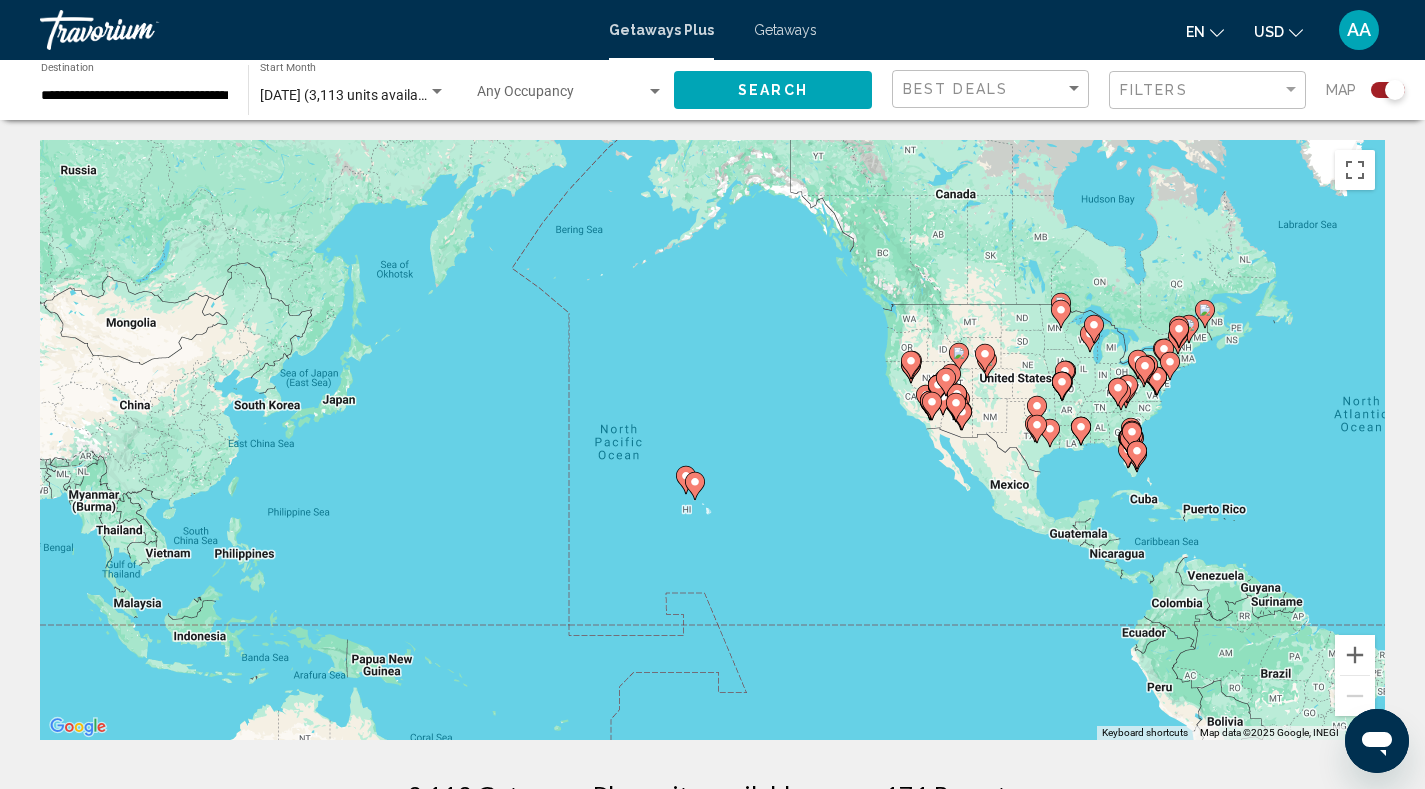 drag, startPoint x: 622, startPoint y: 520, endPoint x: 846, endPoint y: 464, distance: 230.89392 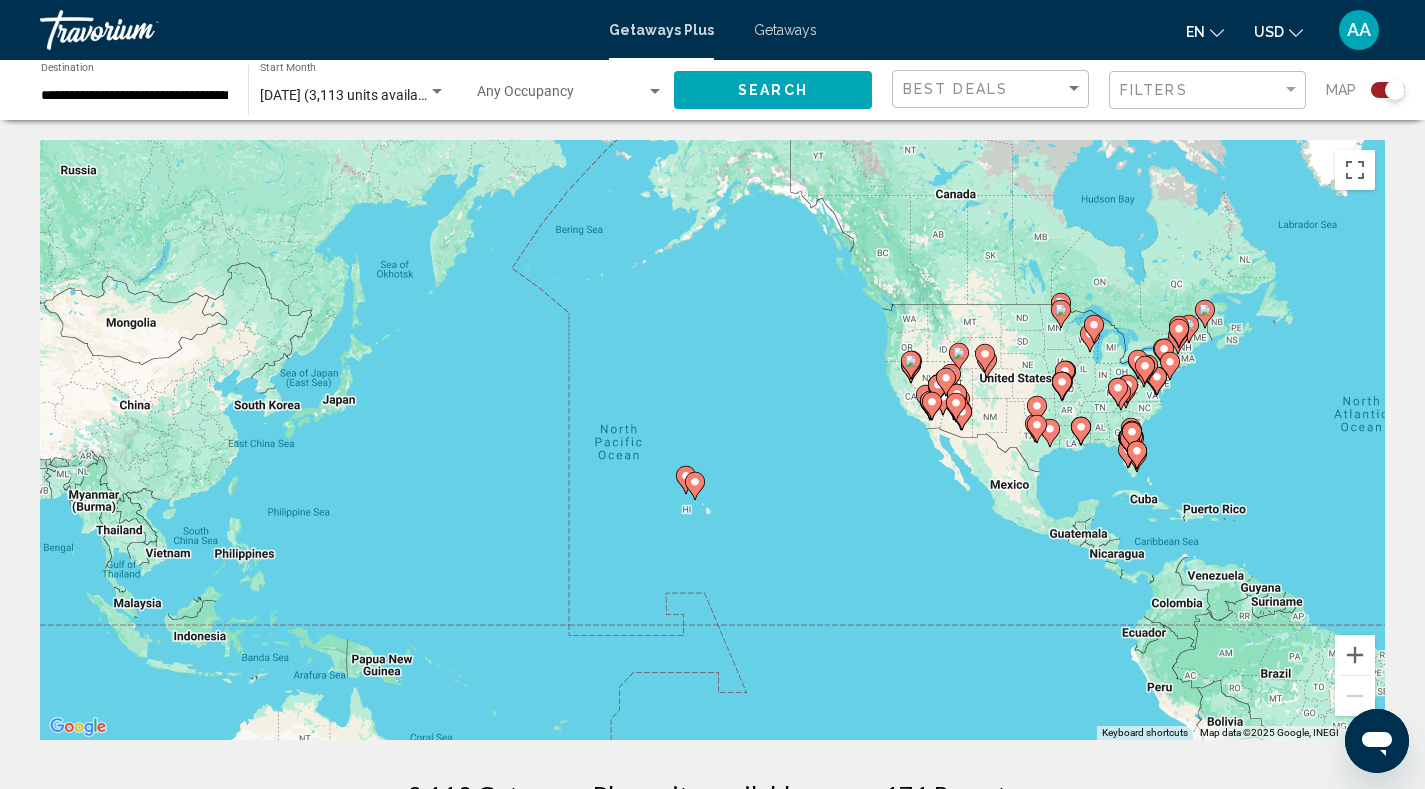 click on "To navigate, press the arrow keys. To activate drag with keyboard, press Alt + Enter. Once in keyboard drag state, use the arrow keys to move the marker. To complete the drag, press the Enter key. To cancel, press Escape." at bounding box center (712, 440) 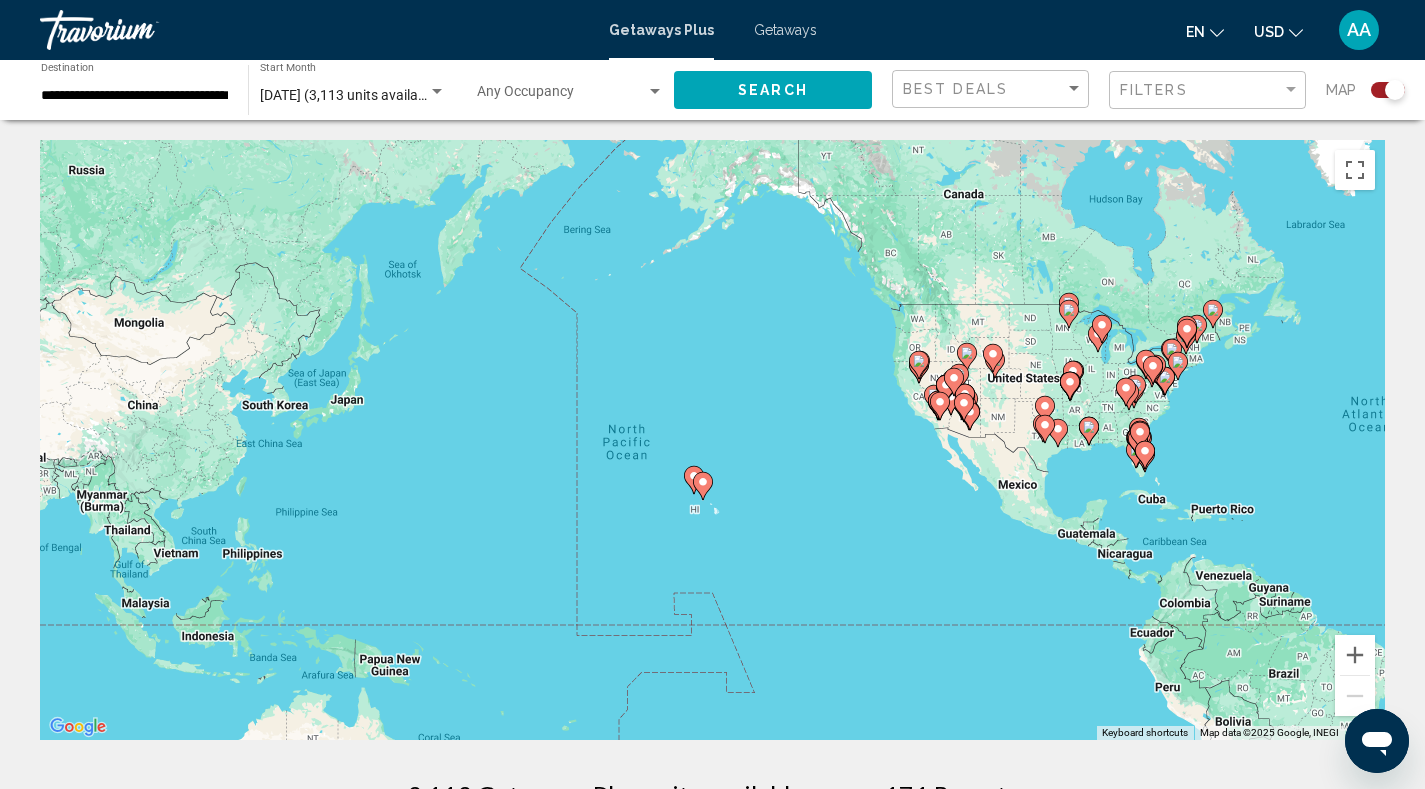 click 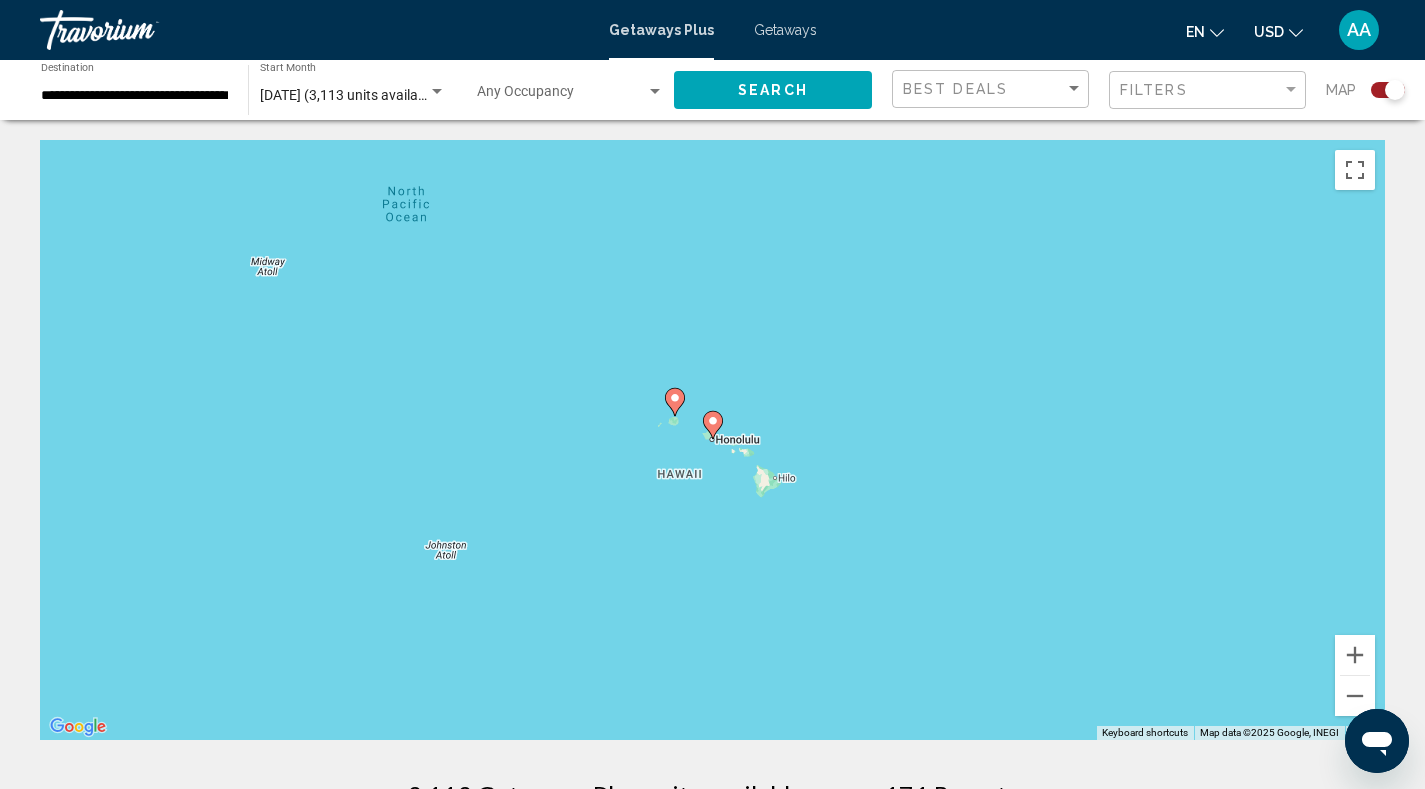 click at bounding box center [713, 425] 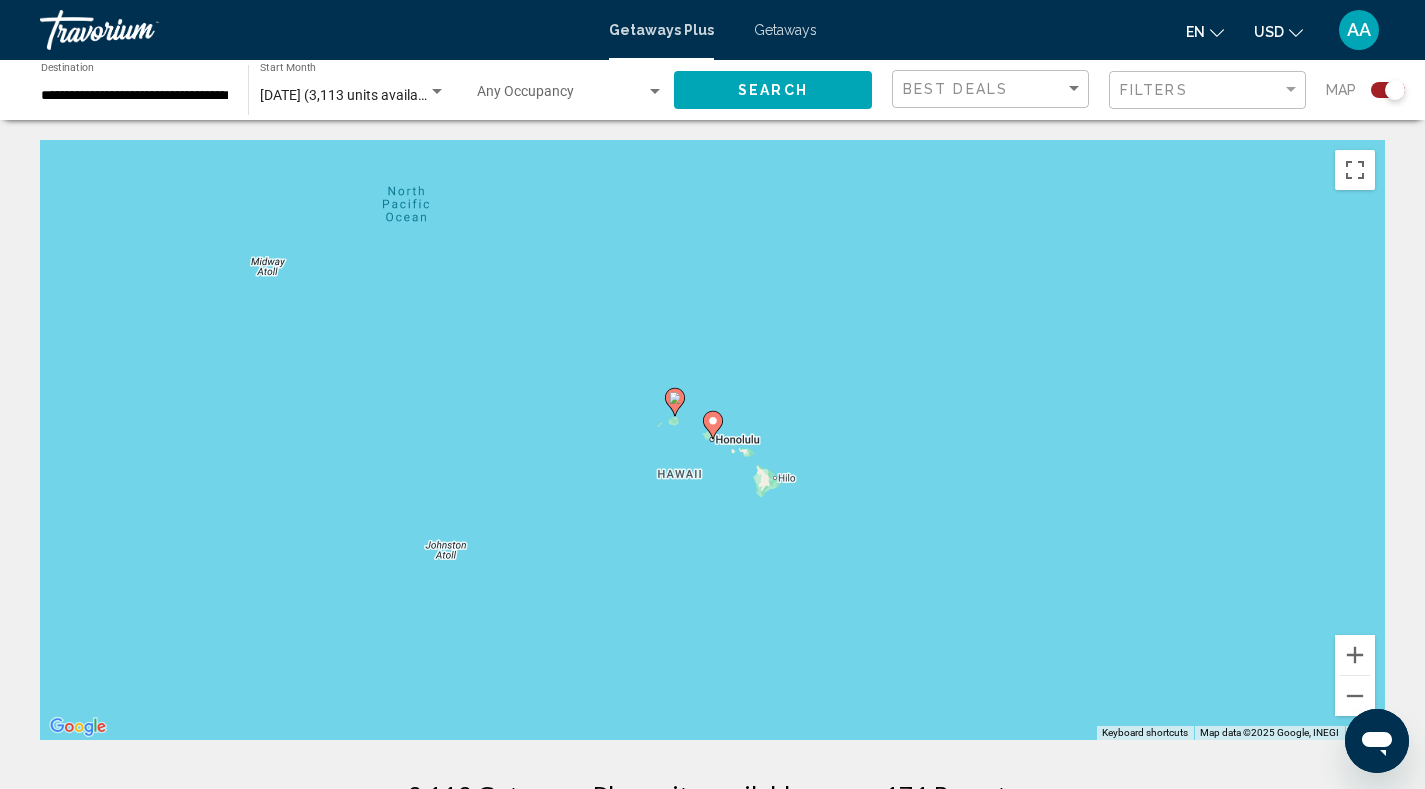 type on "**********" 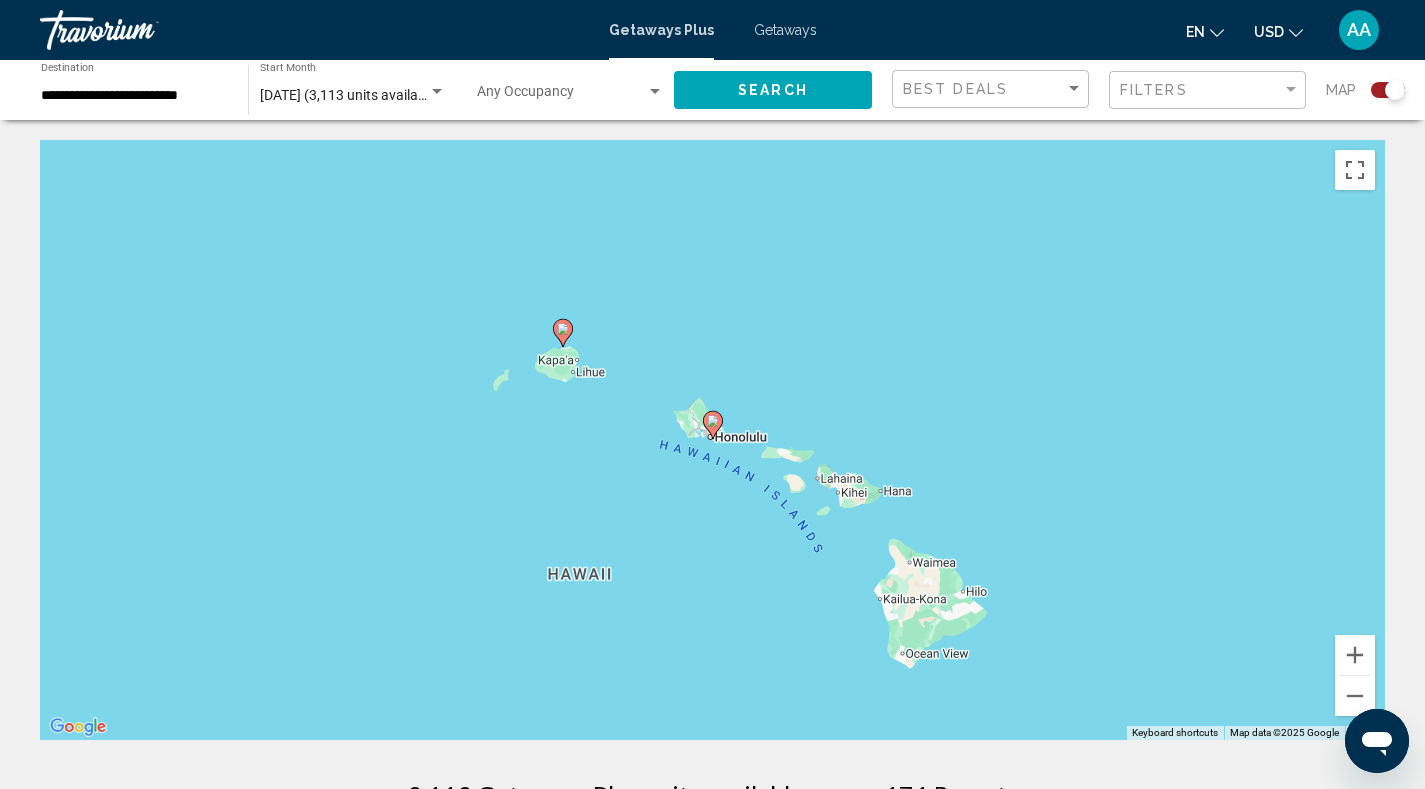 click 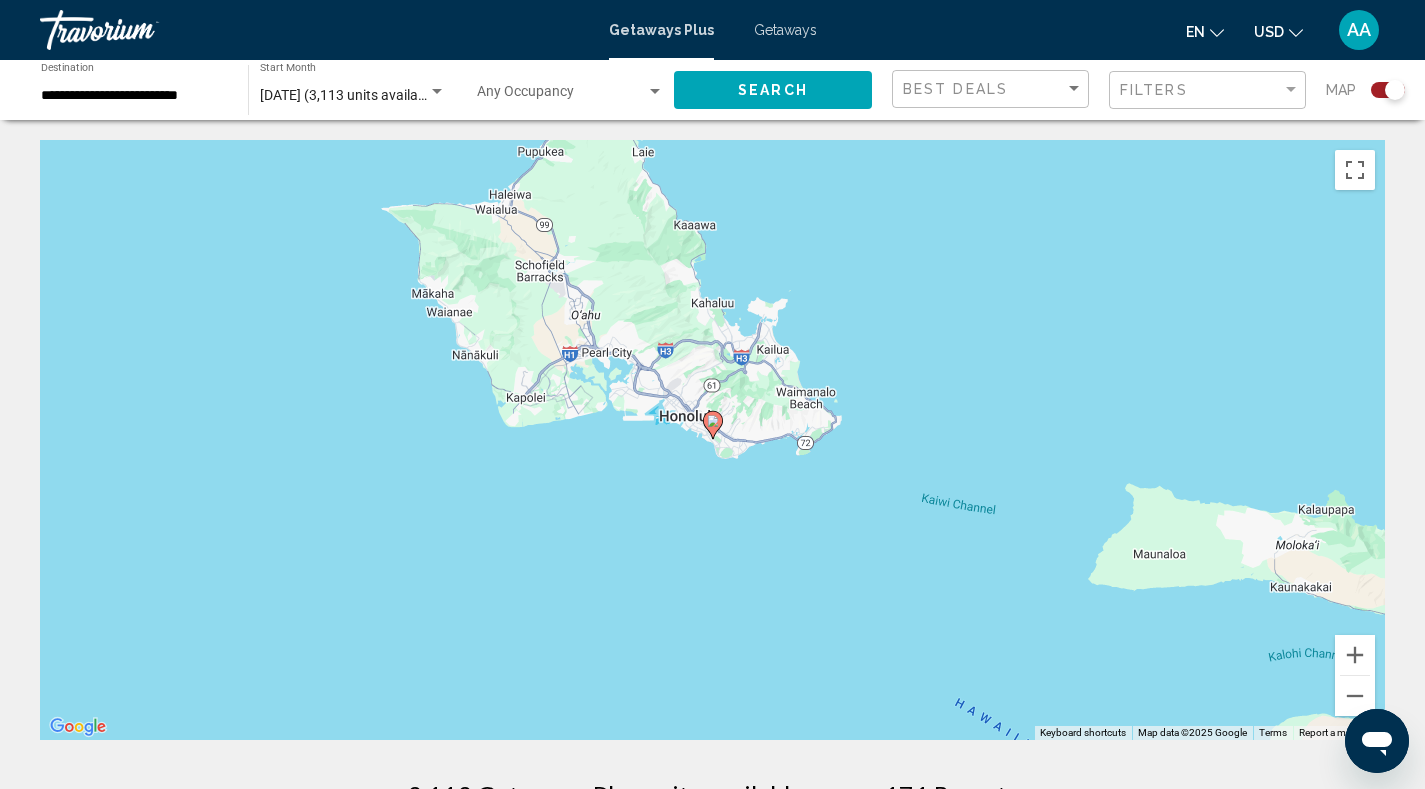 click 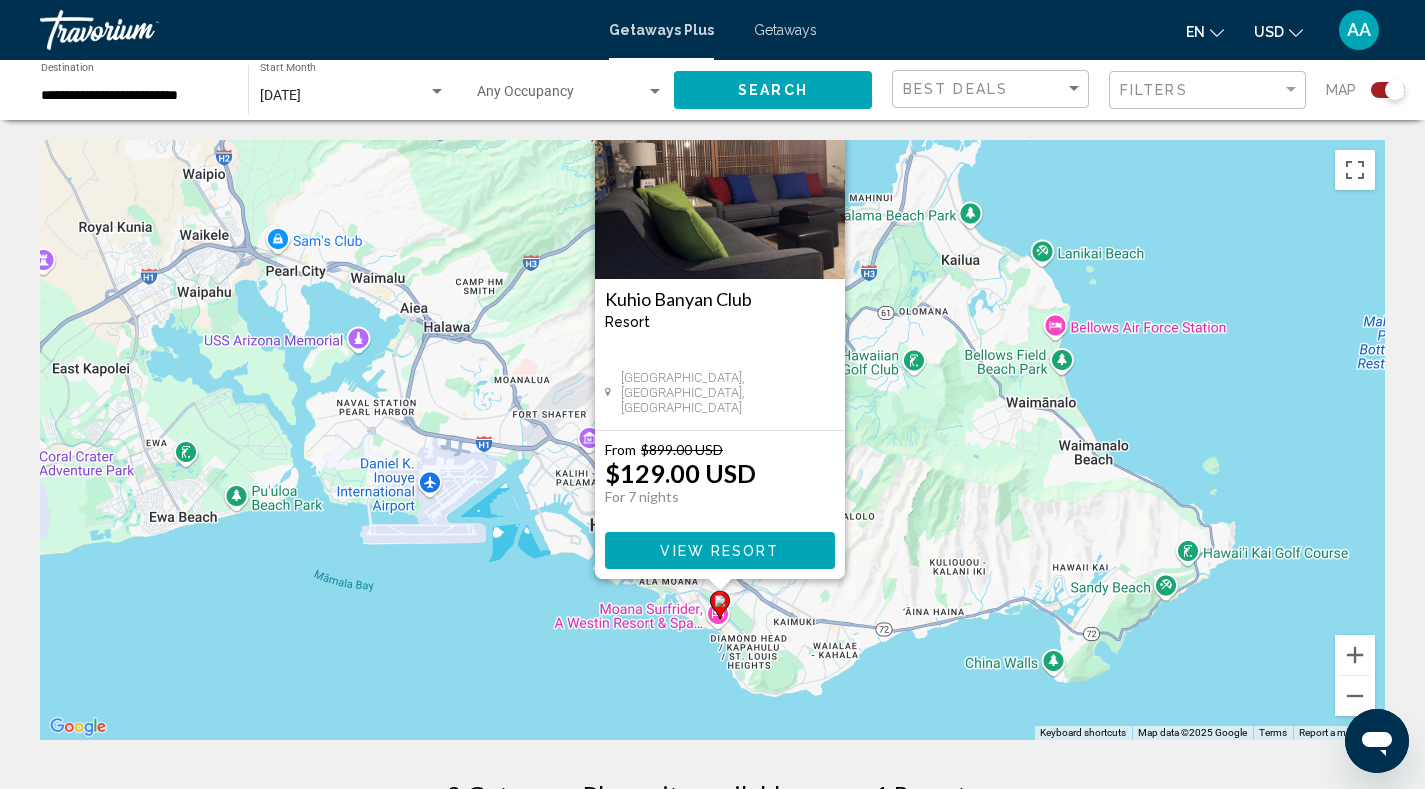 drag, startPoint x: 934, startPoint y: 531, endPoint x: 947, endPoint y: 467, distance: 65.30697 